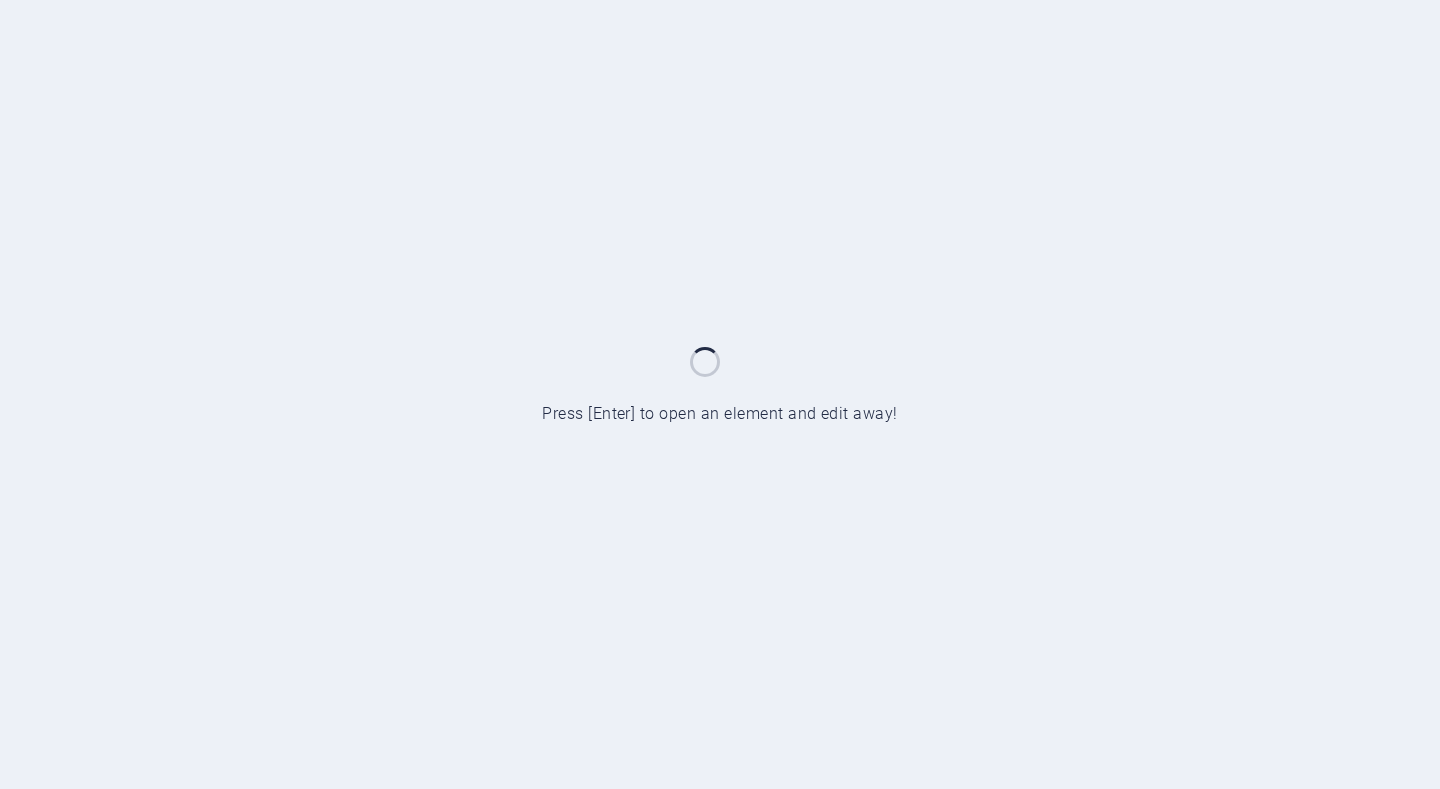 scroll, scrollTop: 0, scrollLeft: 0, axis: both 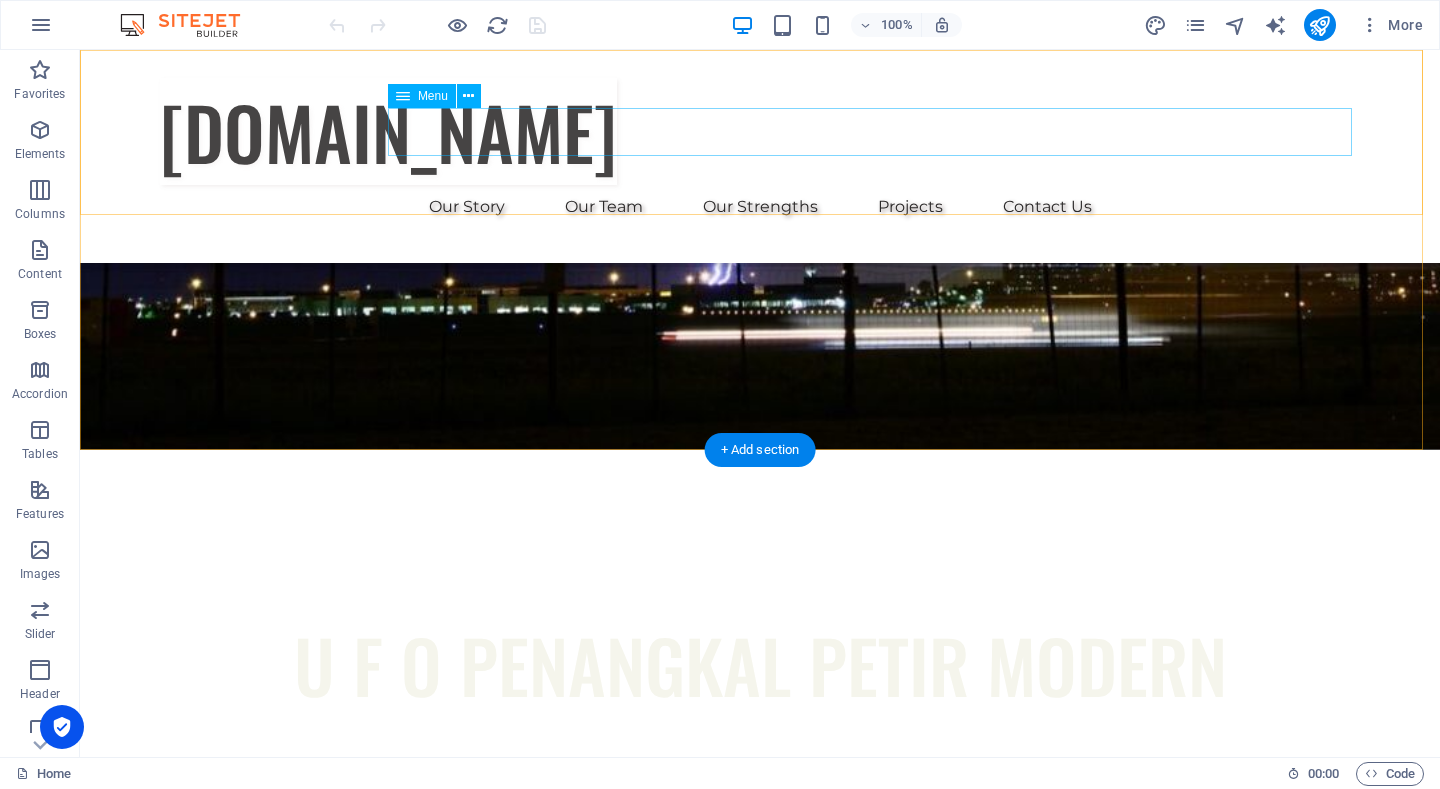 click on "Our Story Our Team Our Strengths Projects Contact Us" at bounding box center [760, 207] 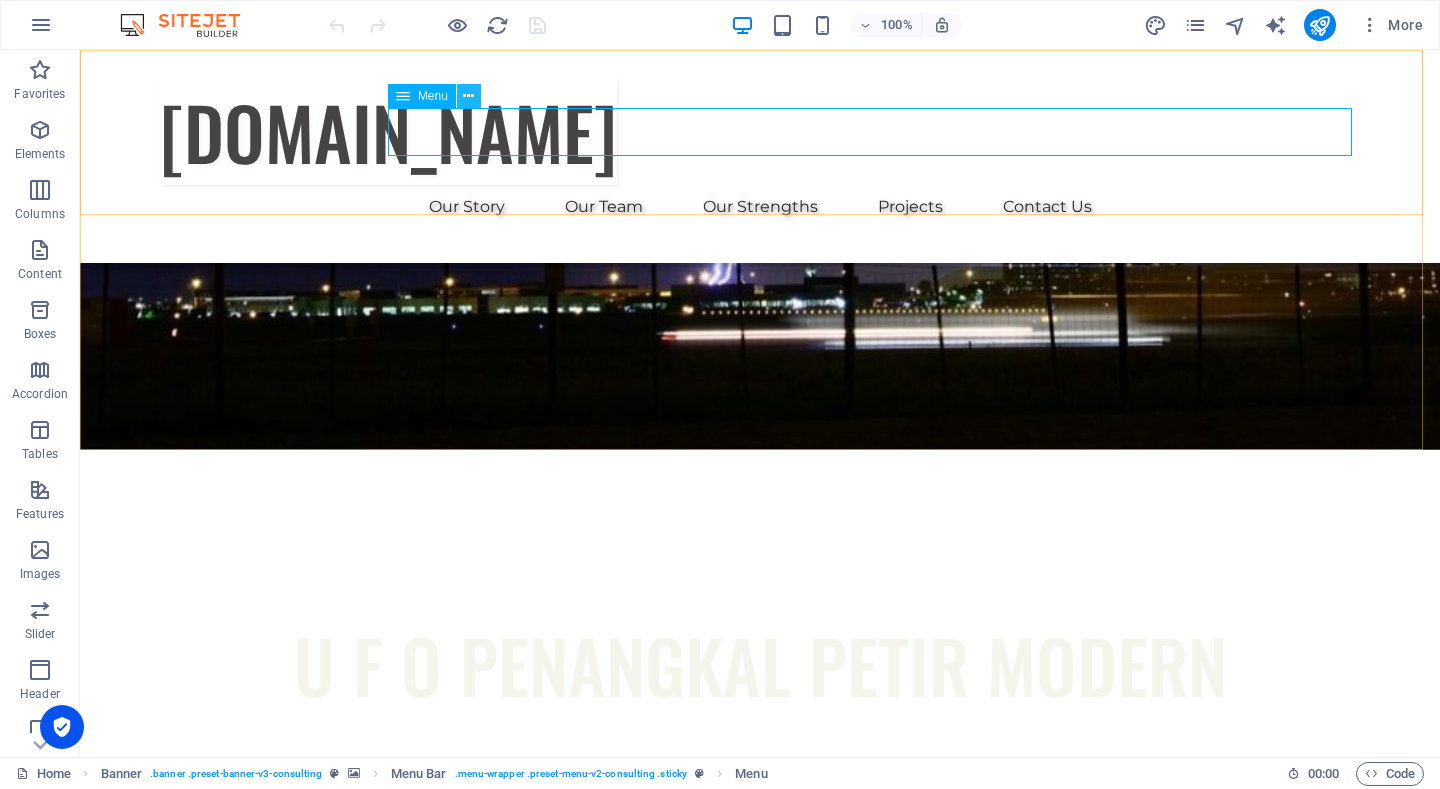 click at bounding box center [468, 96] 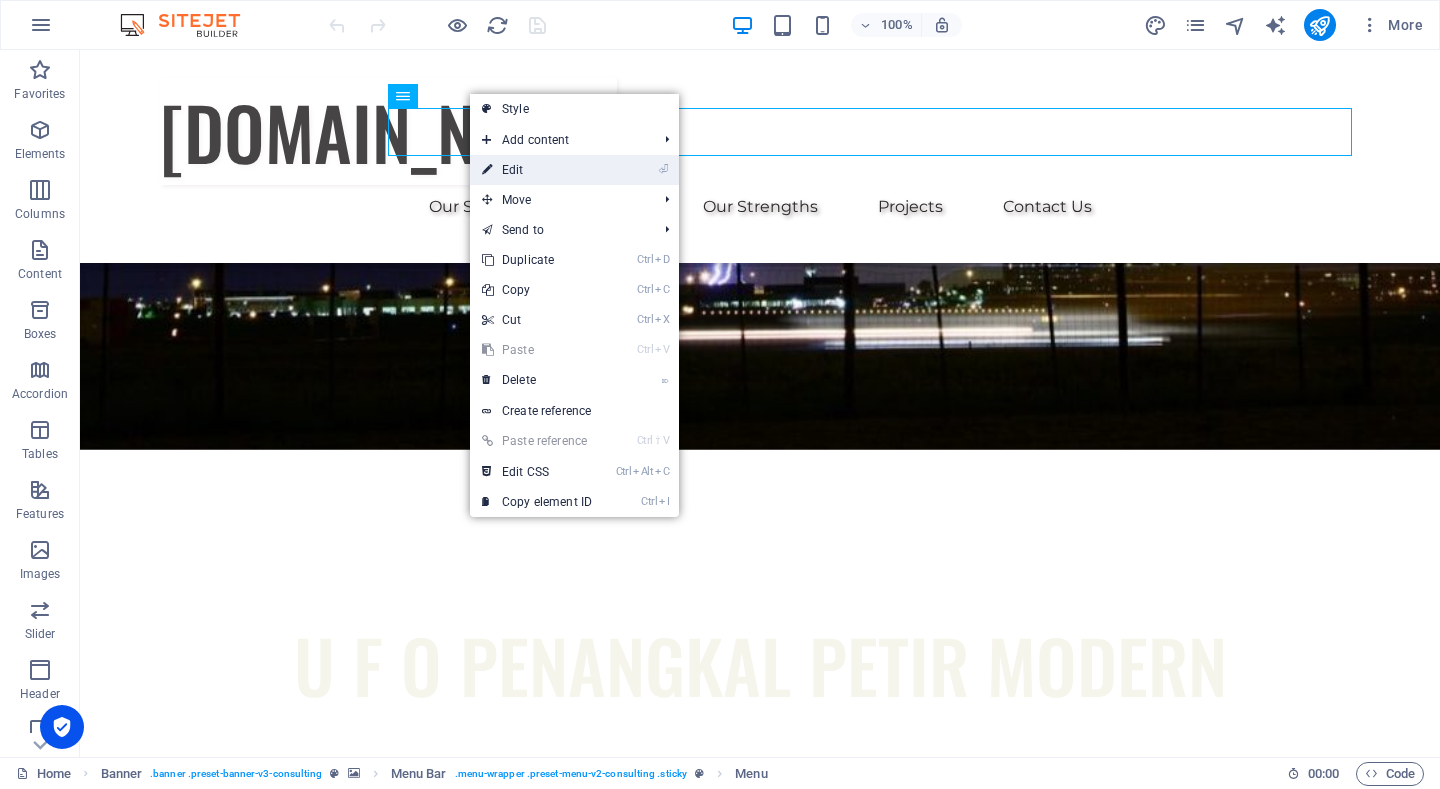 click on "⏎  Edit" at bounding box center [537, 170] 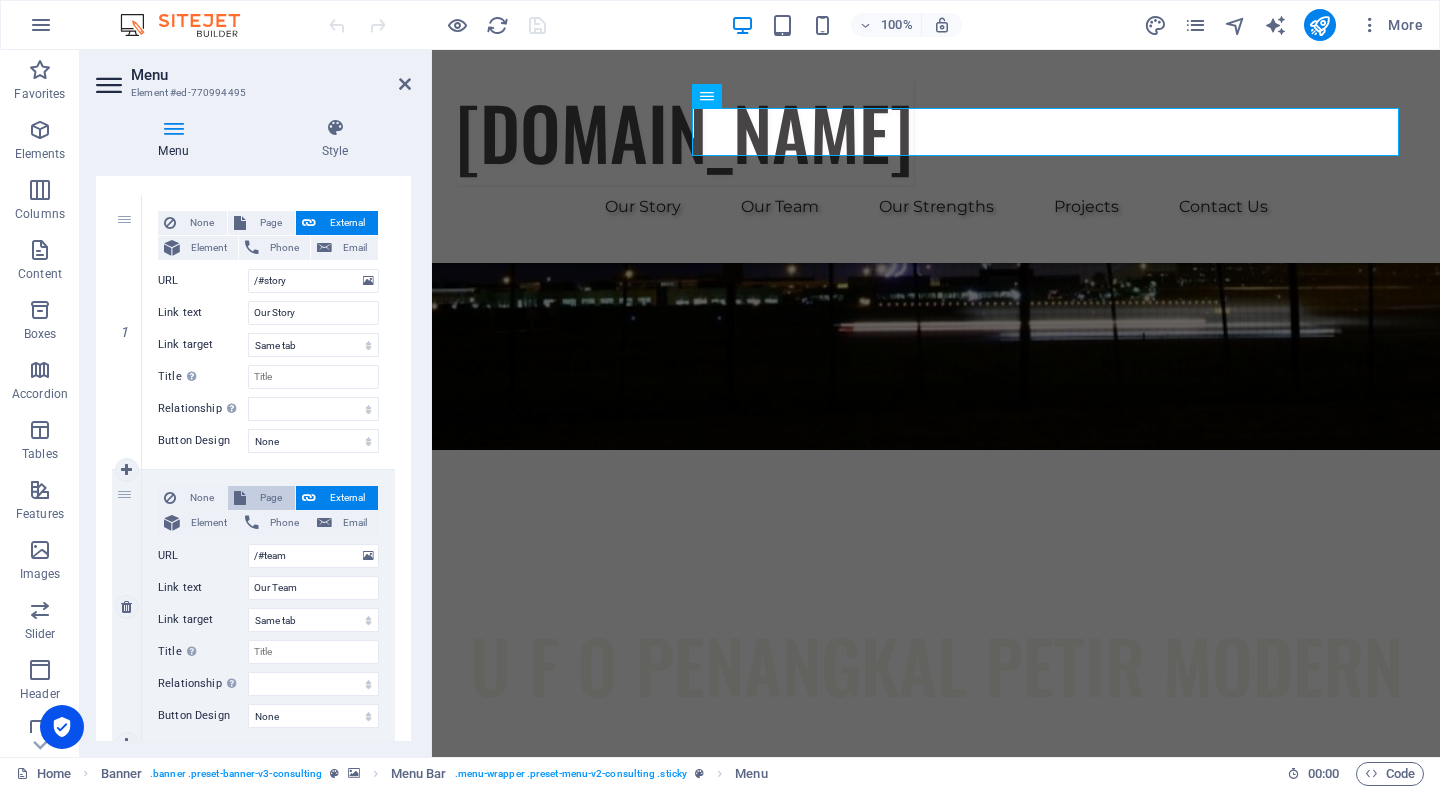 scroll, scrollTop: 300, scrollLeft: 0, axis: vertical 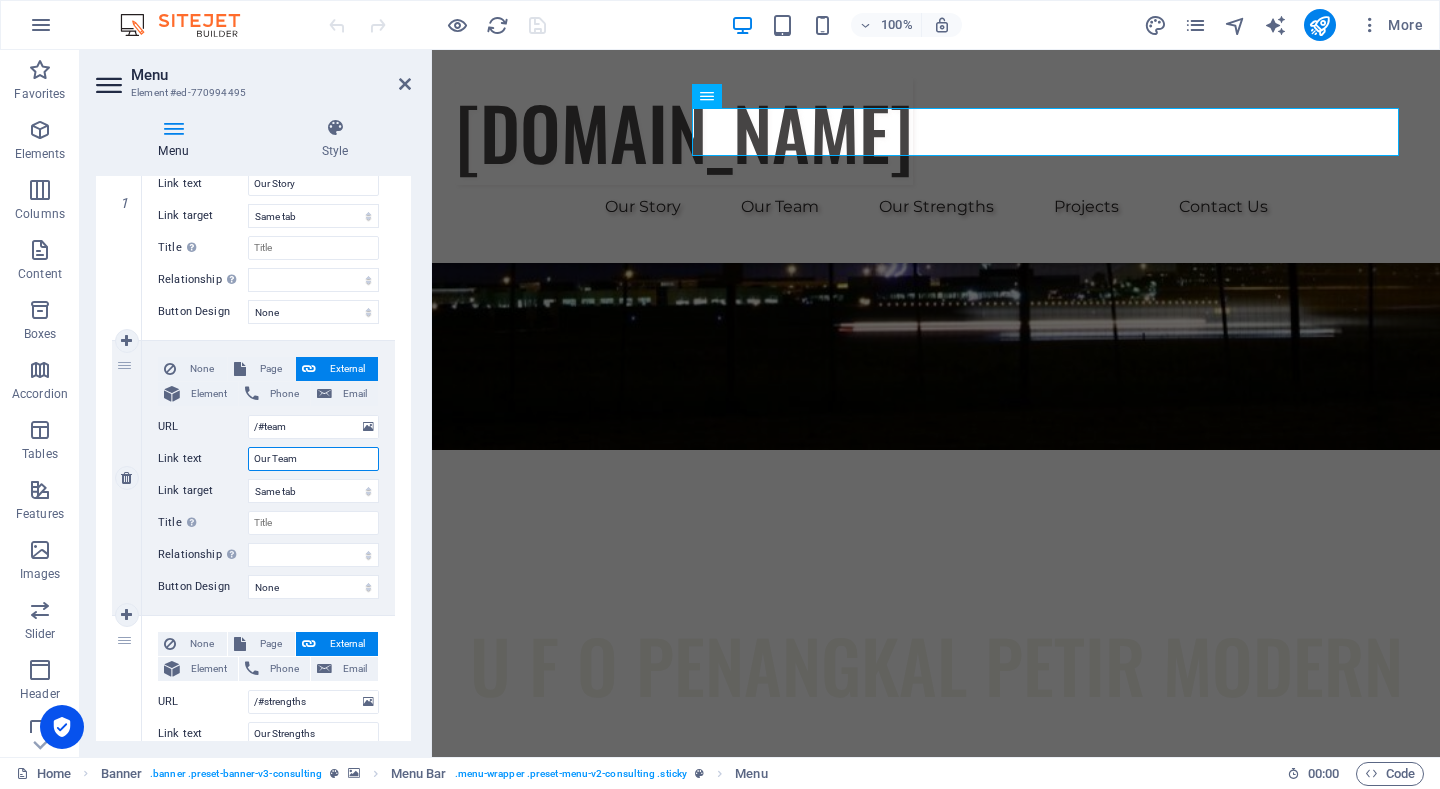 click on "Our Team" at bounding box center (313, 459) 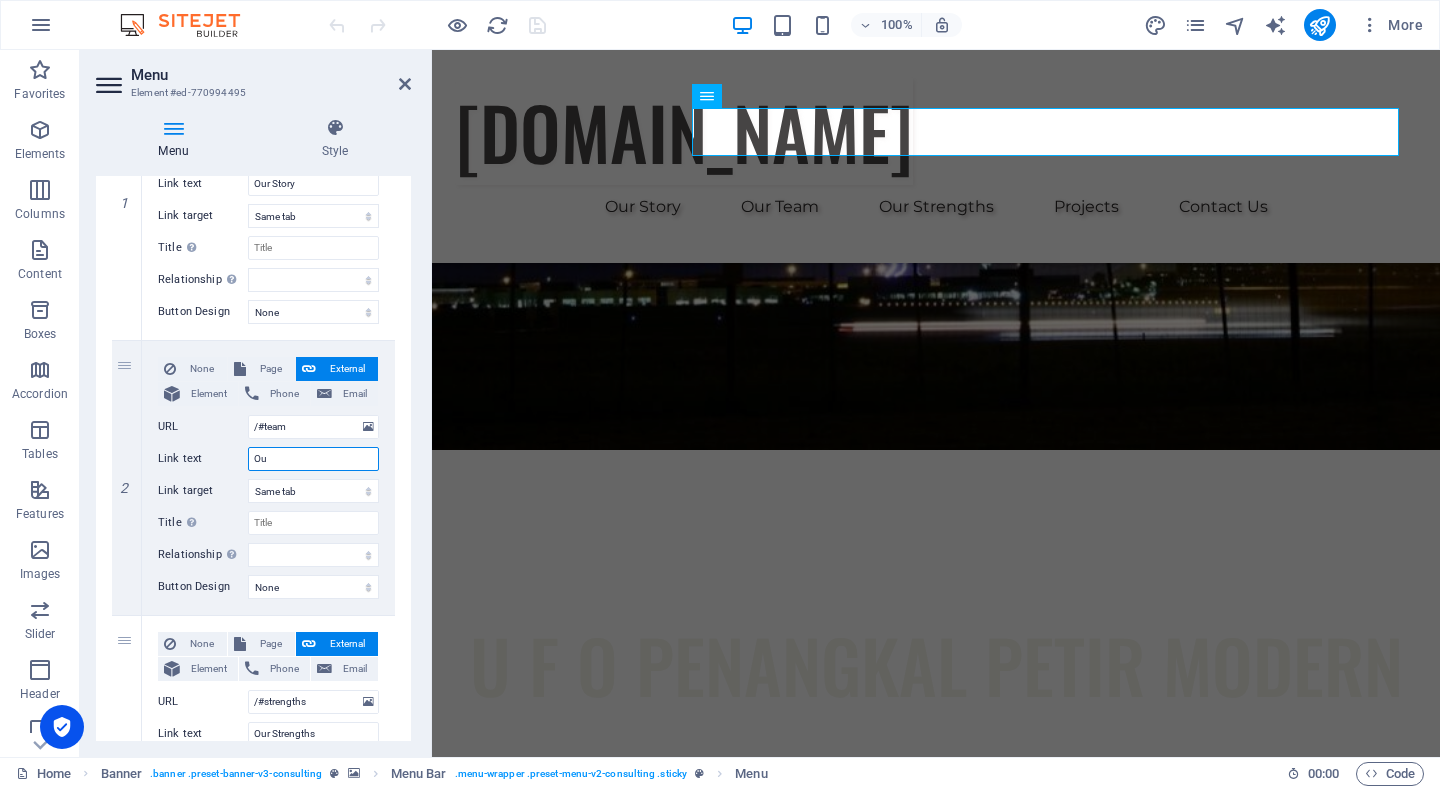 type on "O" 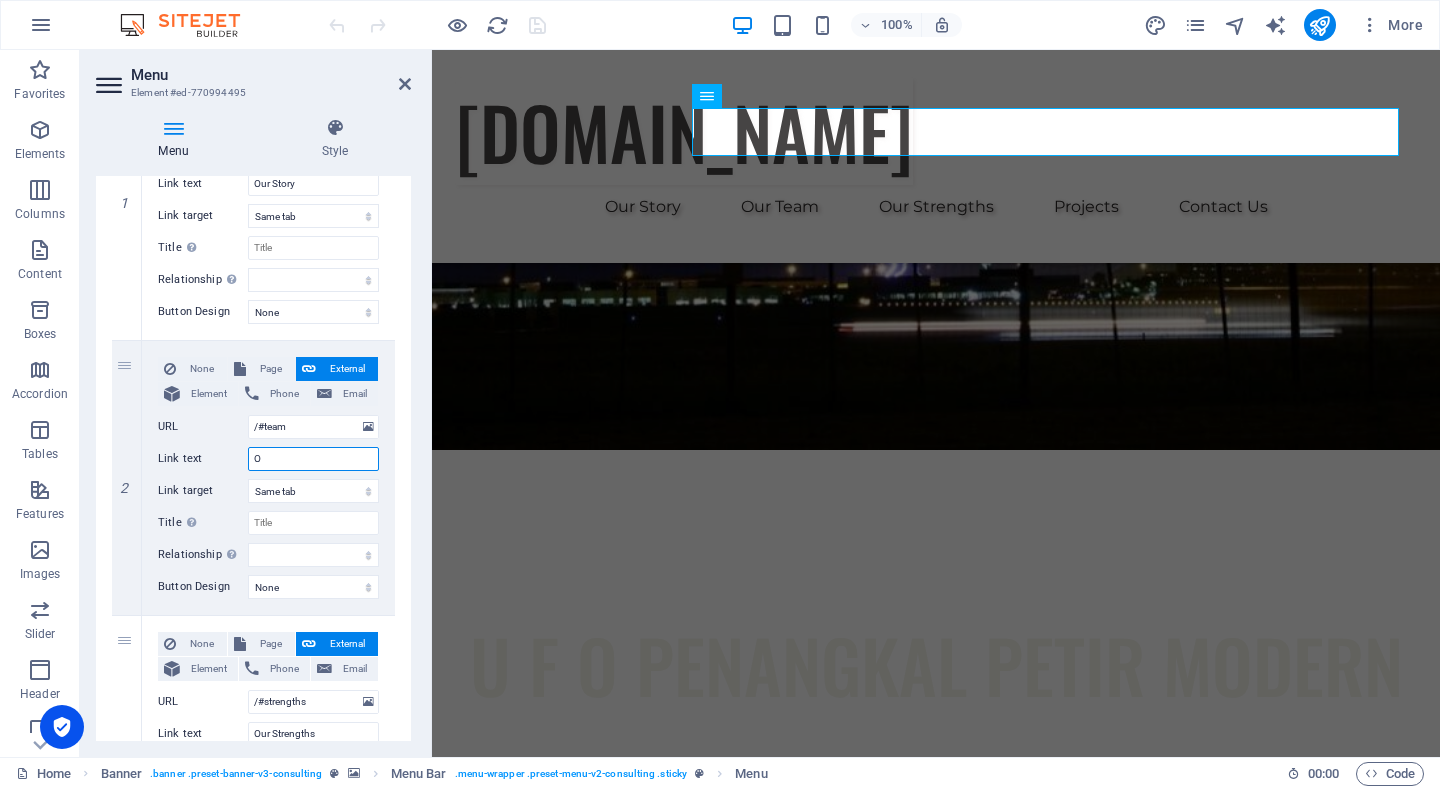 type 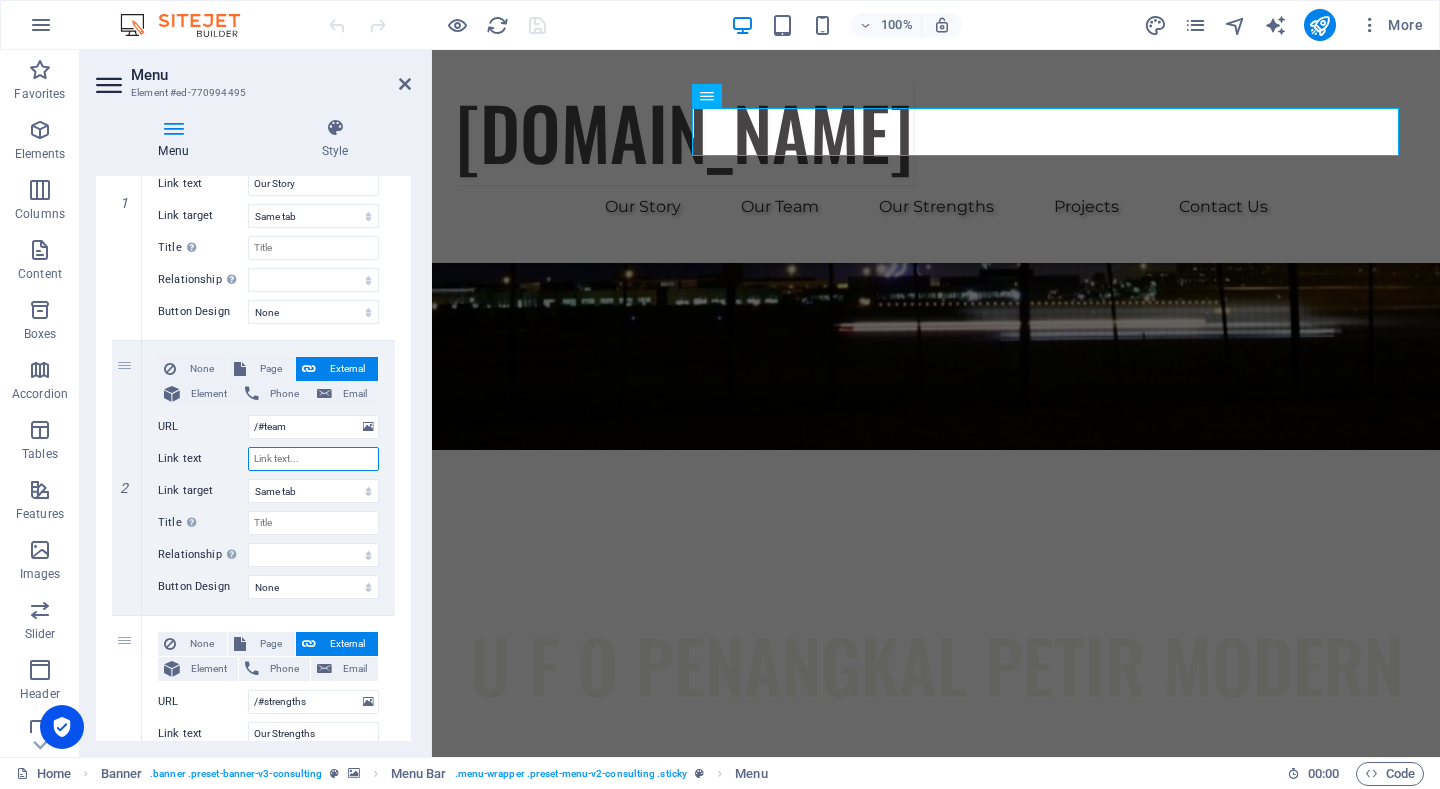 select 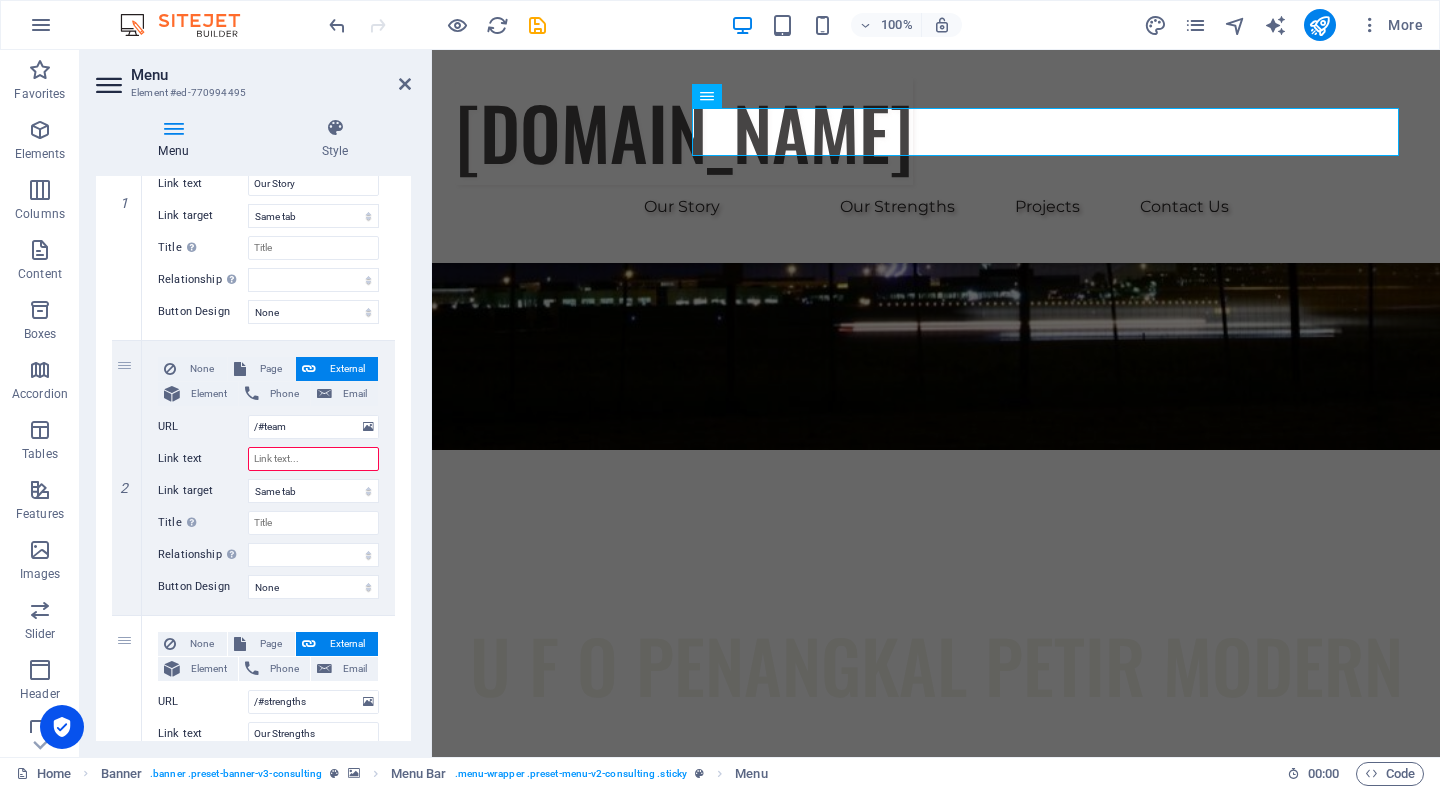 type on "P" 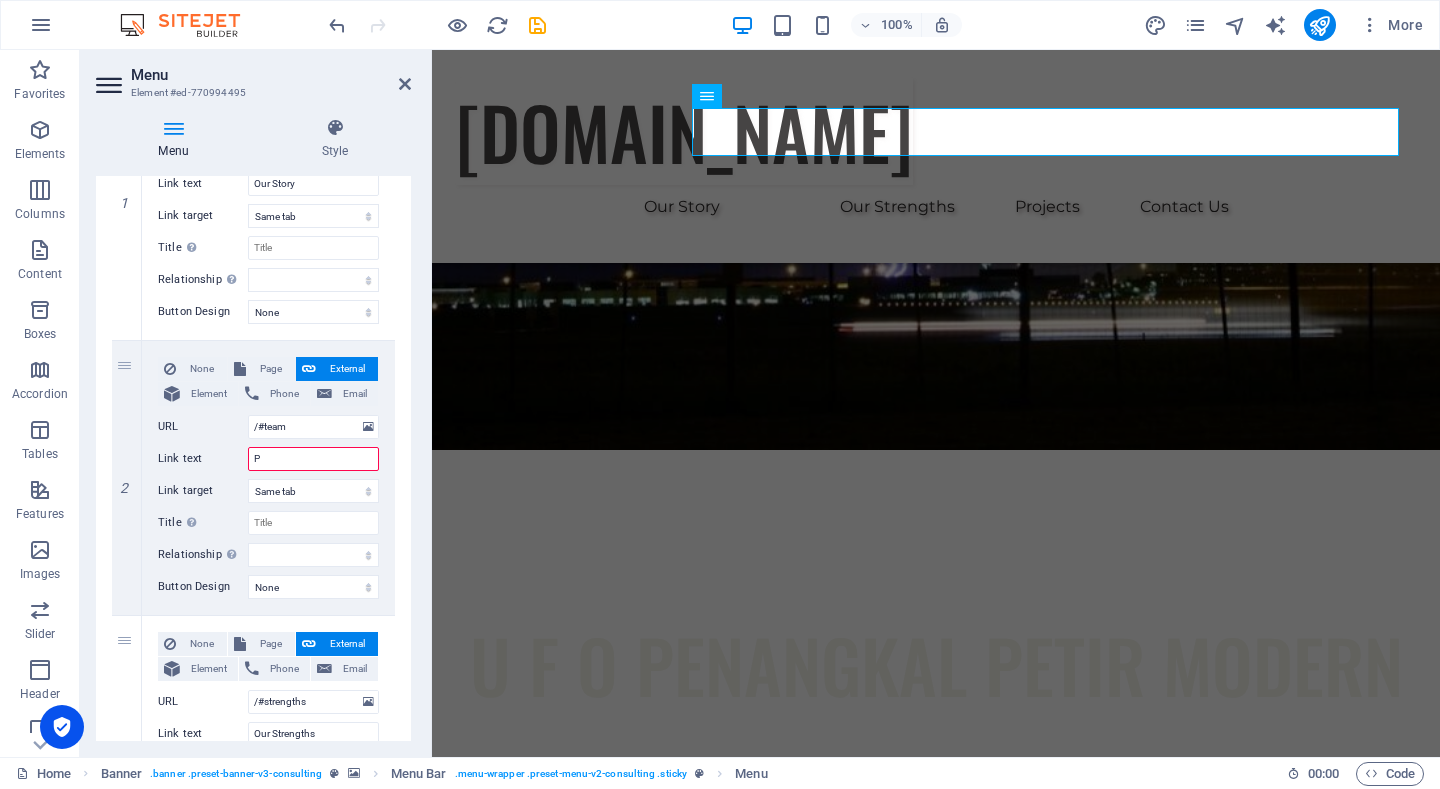 select 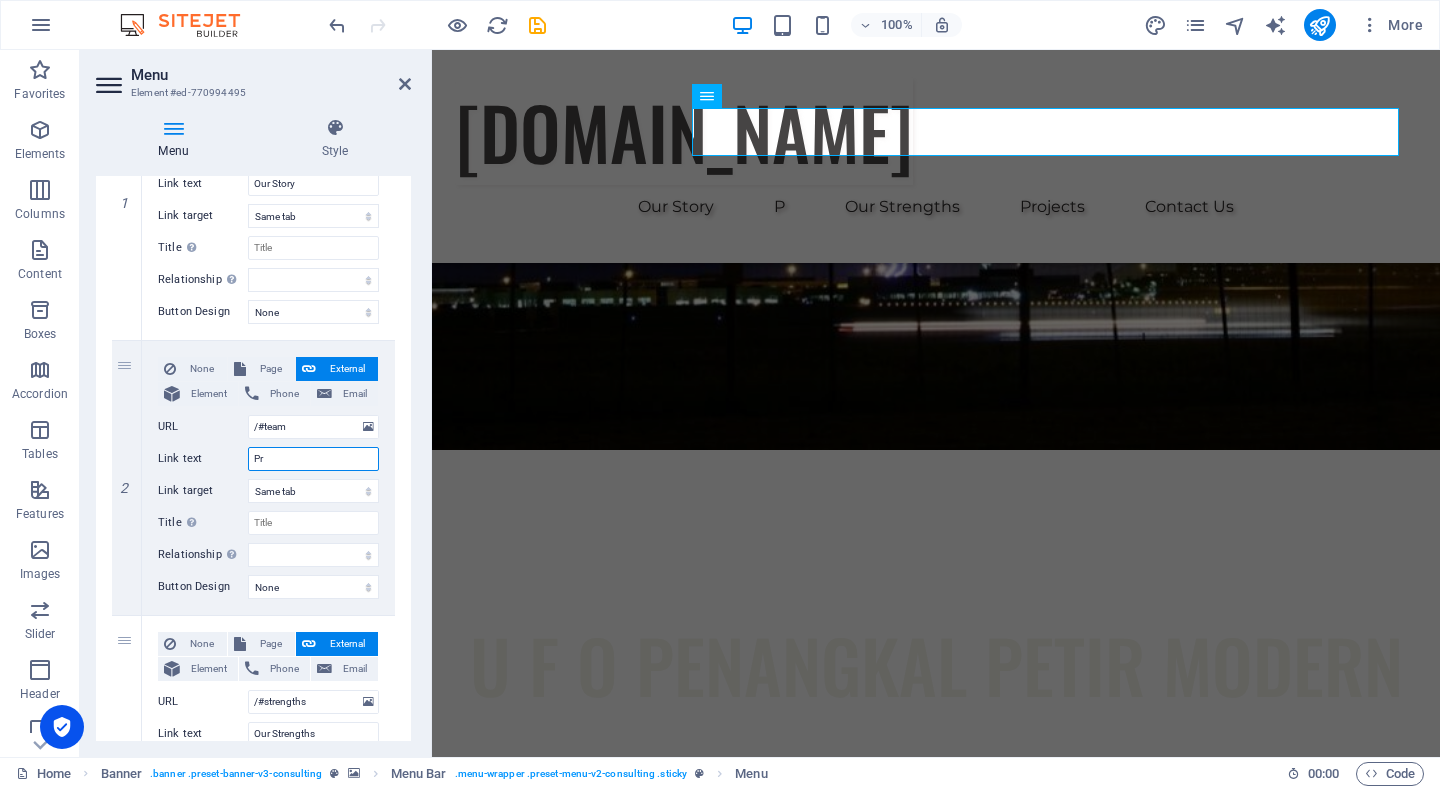 type on "Pro" 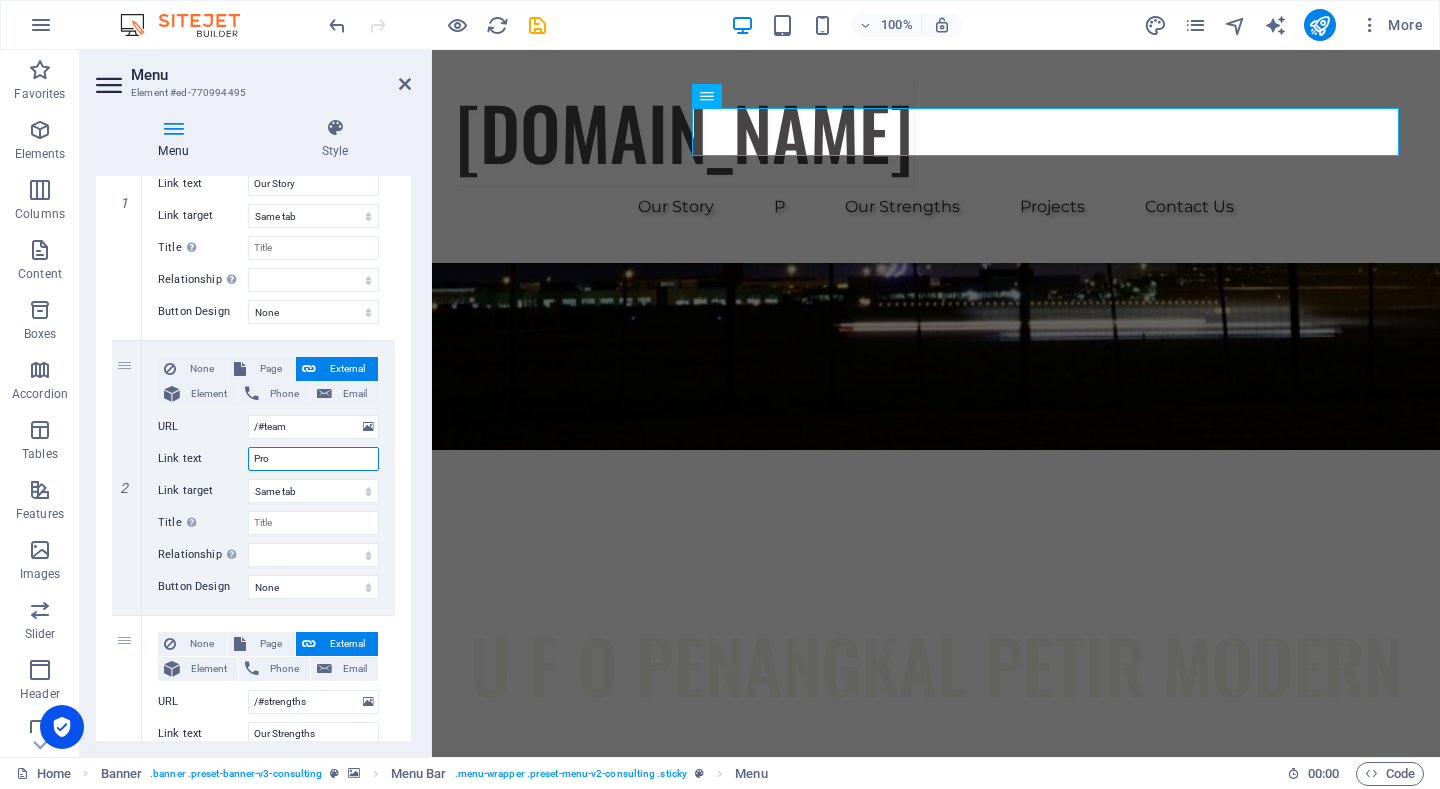 select 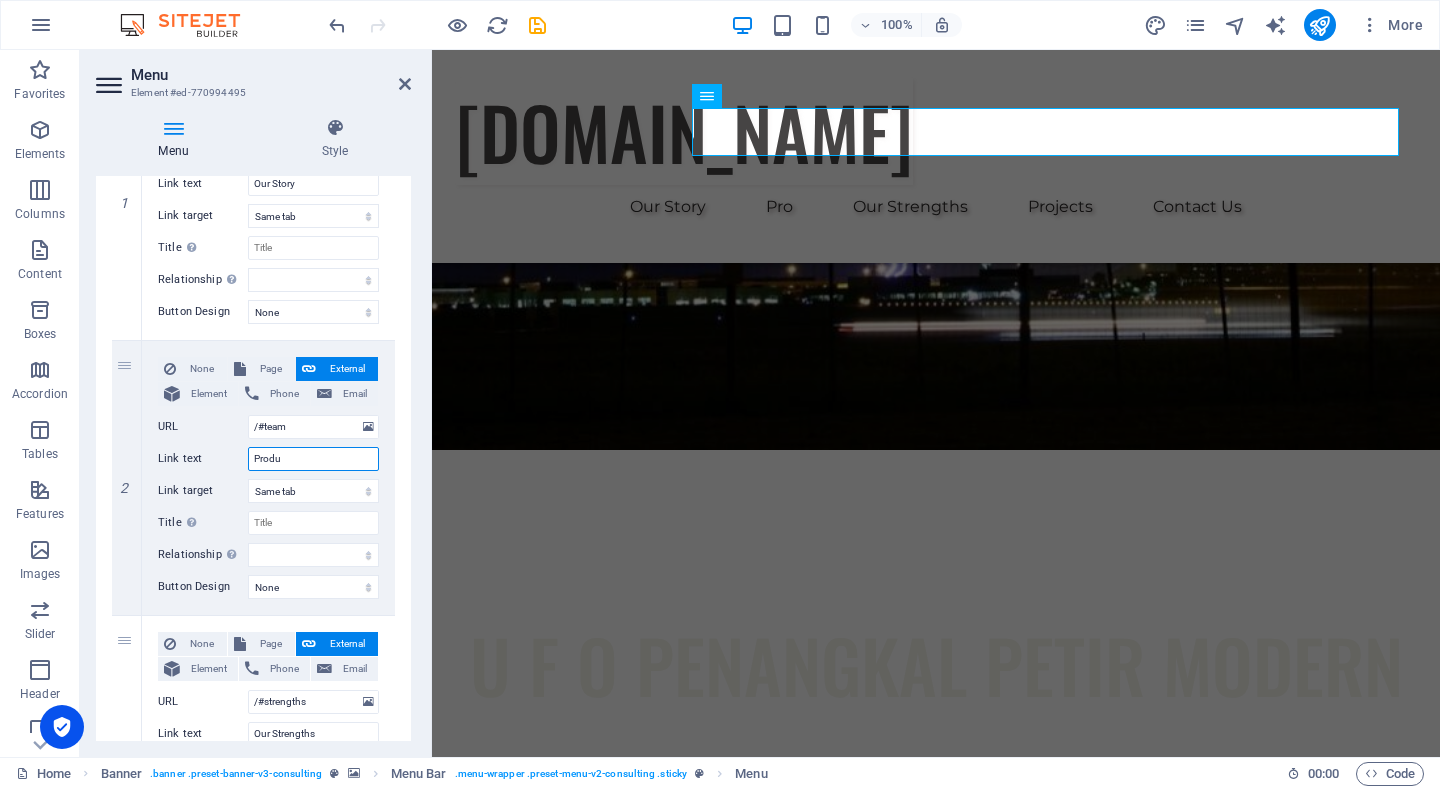type on "Produk" 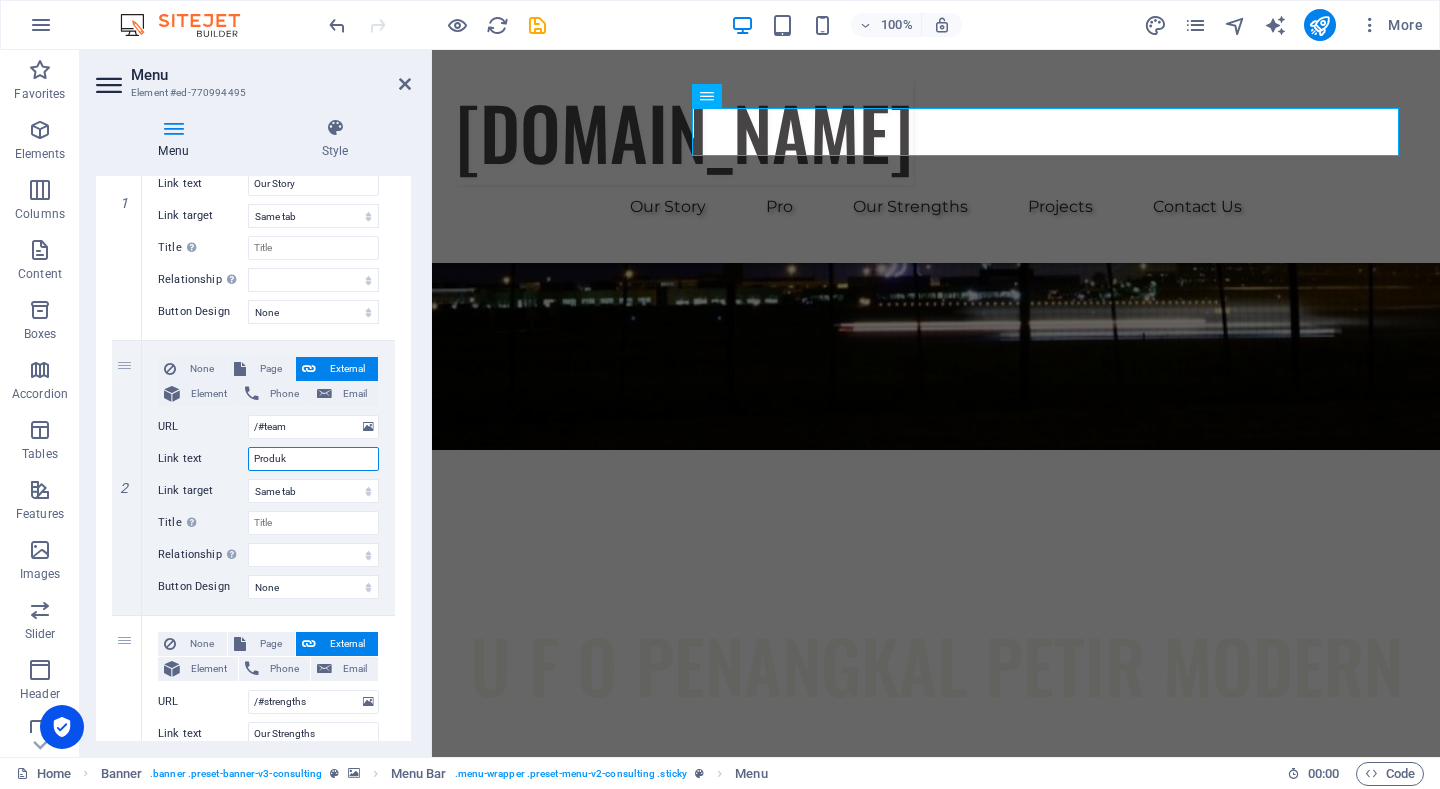 select 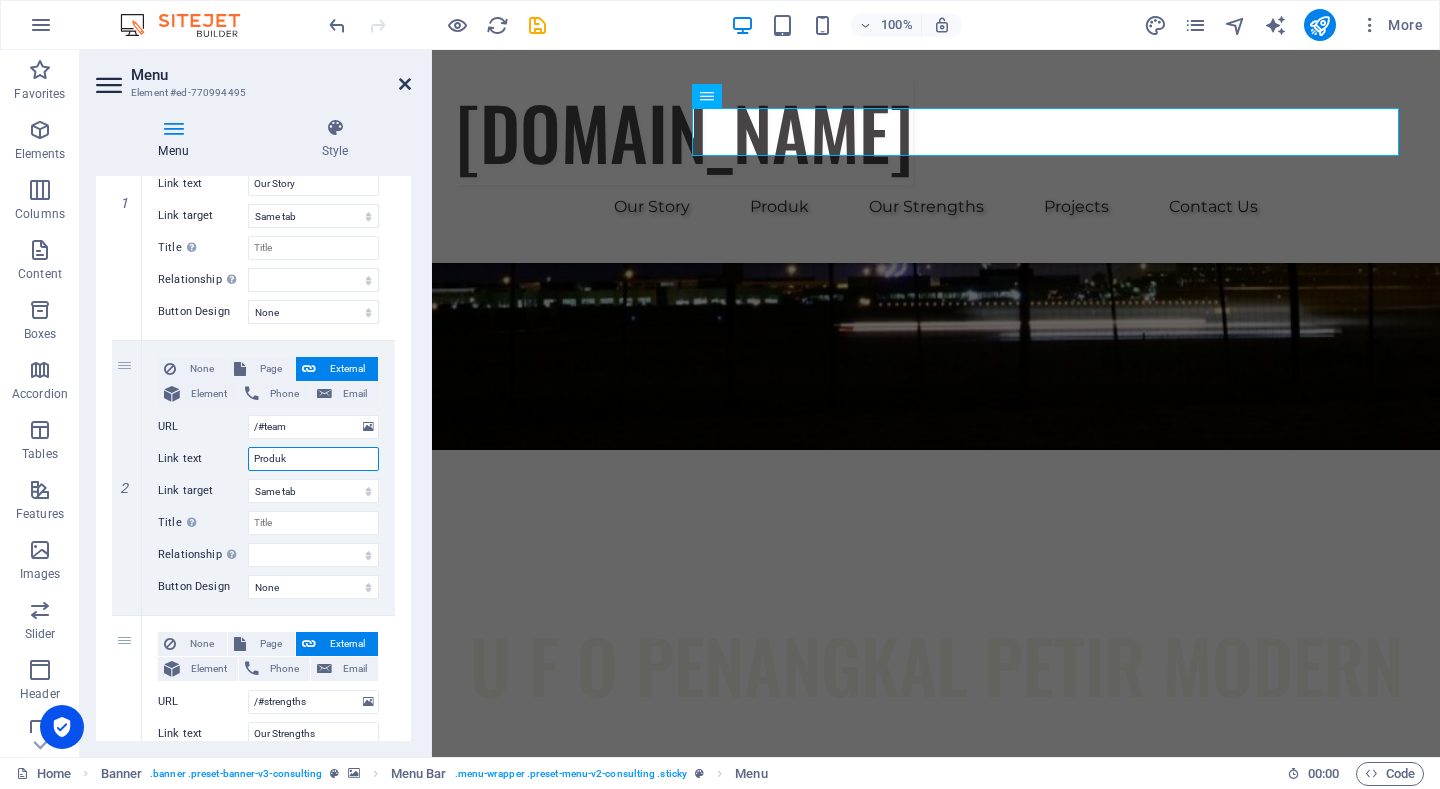 type on "Produk" 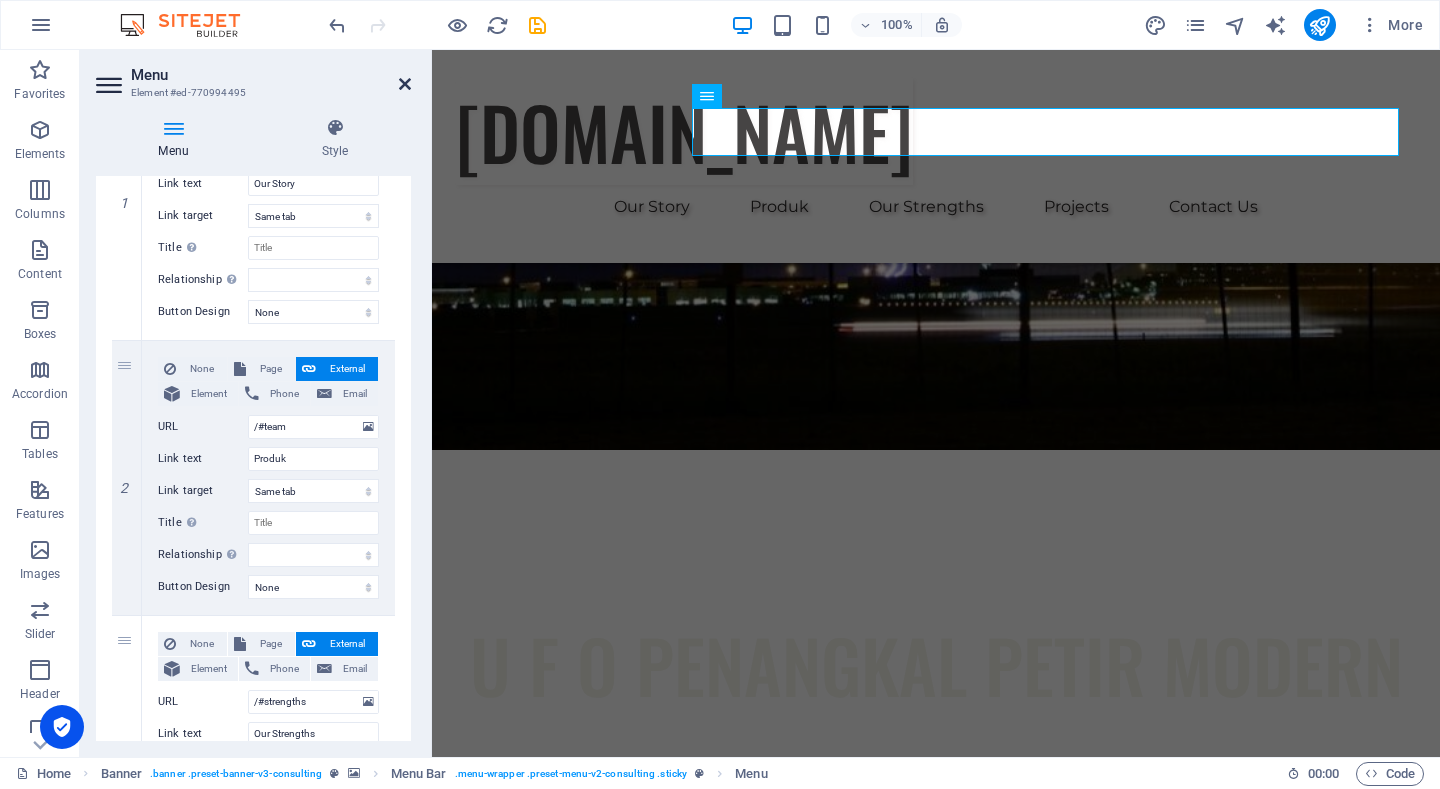click at bounding box center [405, 84] 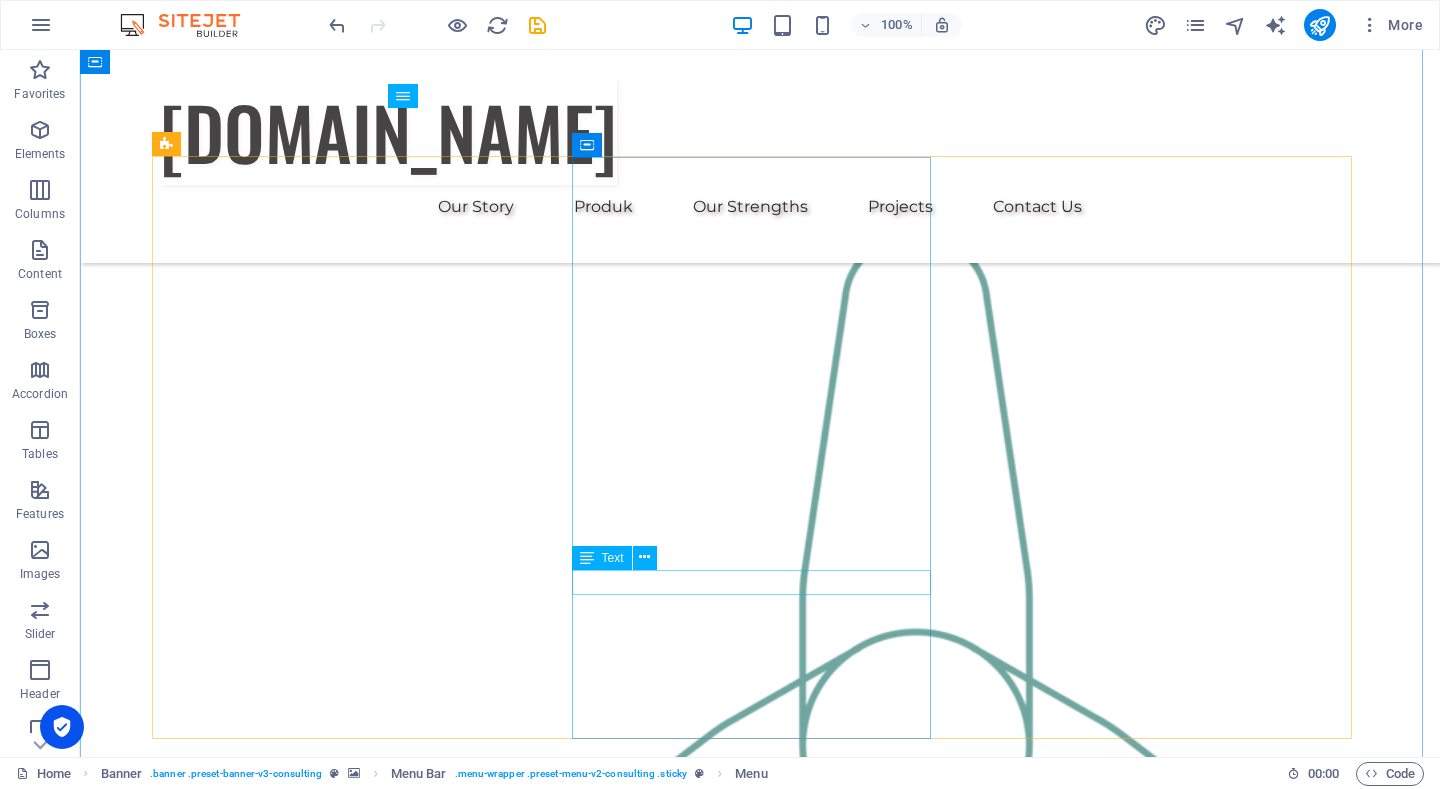 scroll, scrollTop: 1700, scrollLeft: 0, axis: vertical 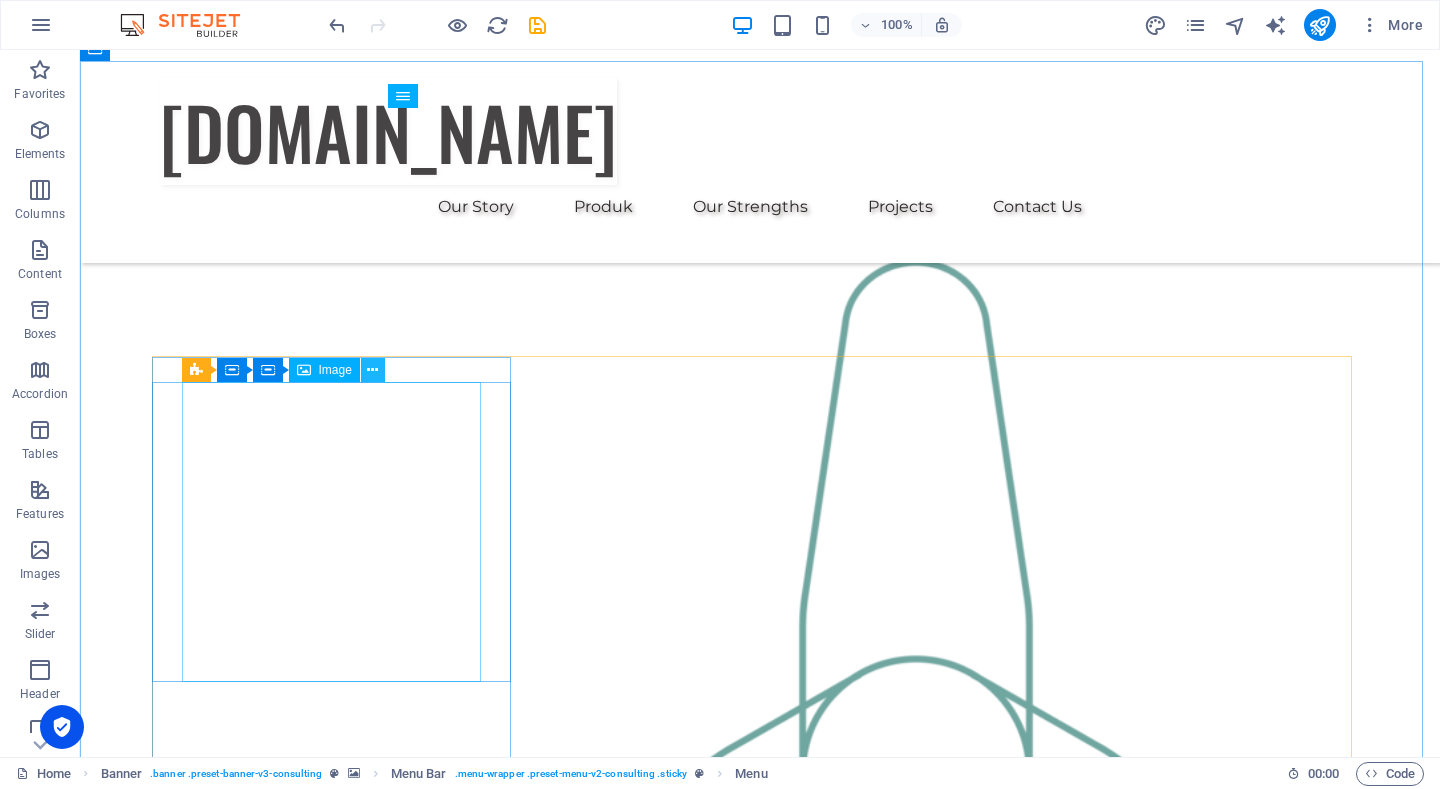 click at bounding box center (372, 370) 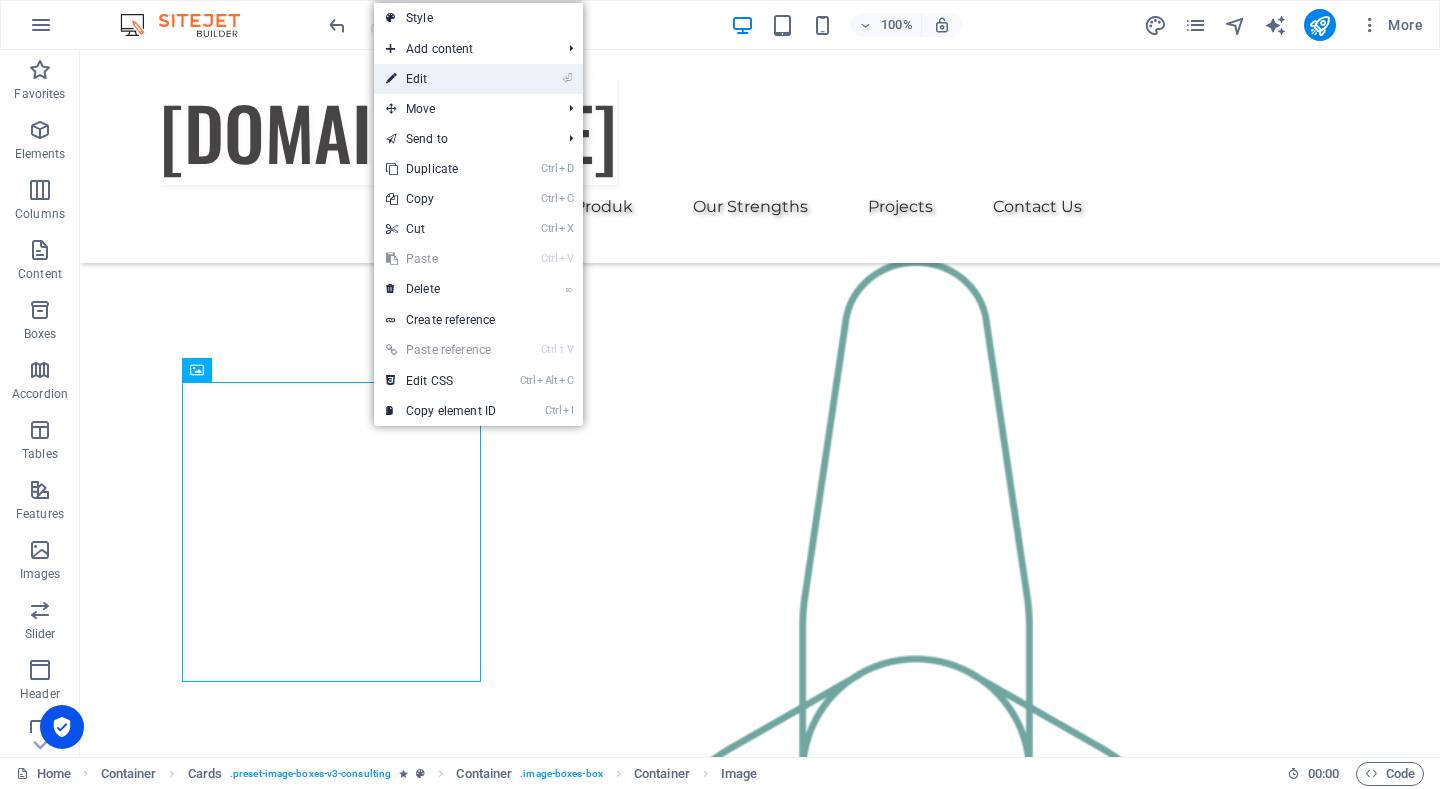 click on "⏎  Edit" at bounding box center [441, 79] 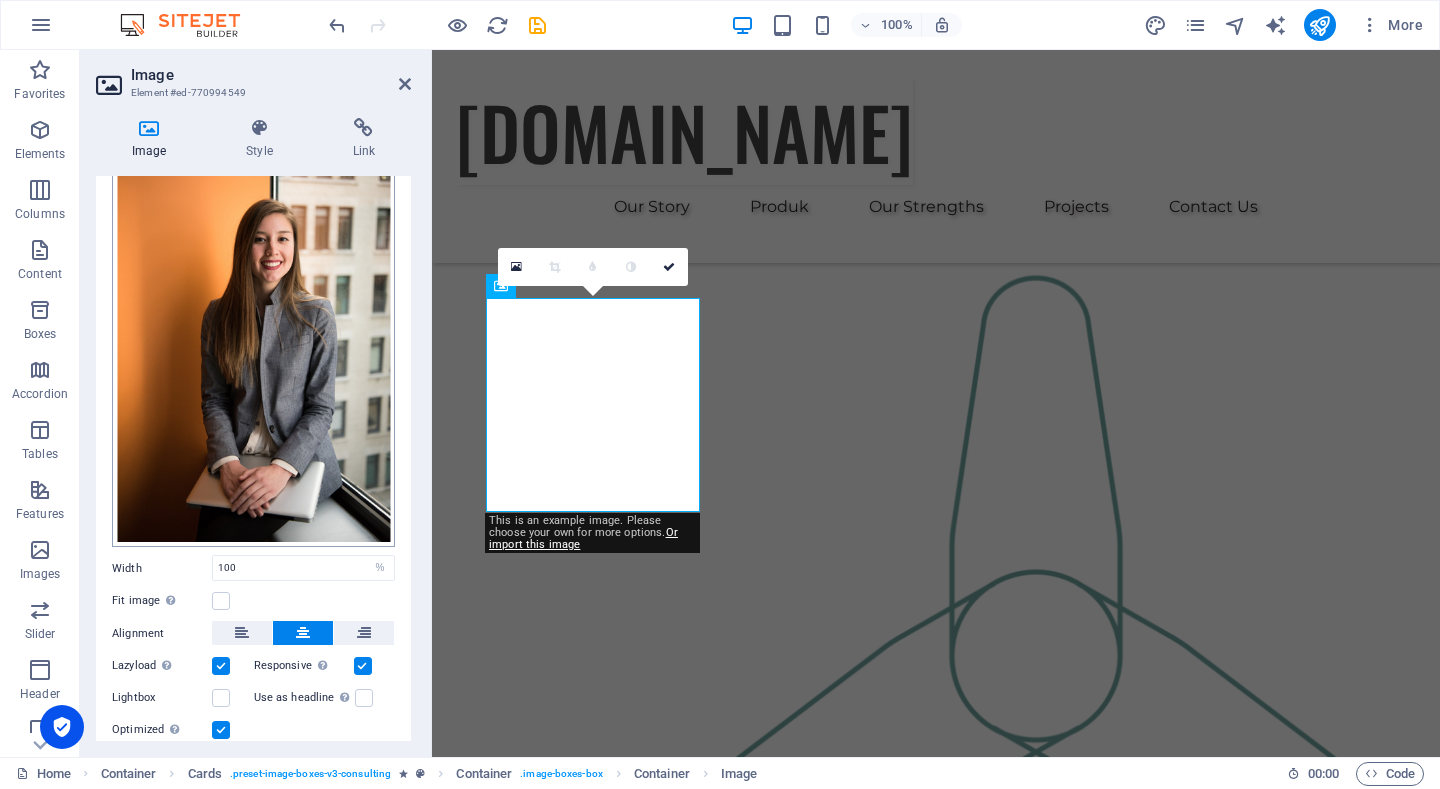 scroll, scrollTop: 0, scrollLeft: 0, axis: both 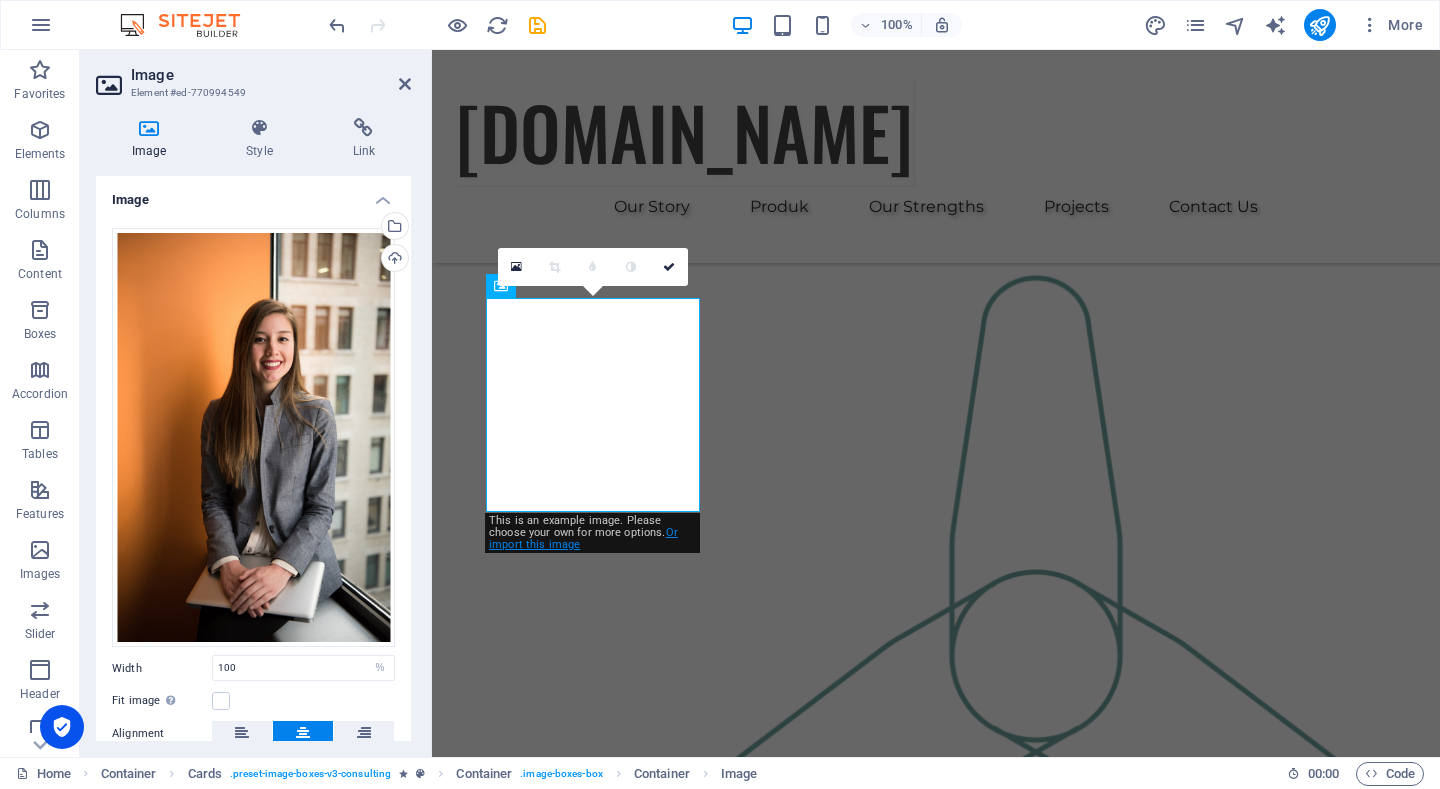 click on "Or import this image" at bounding box center [583, 538] 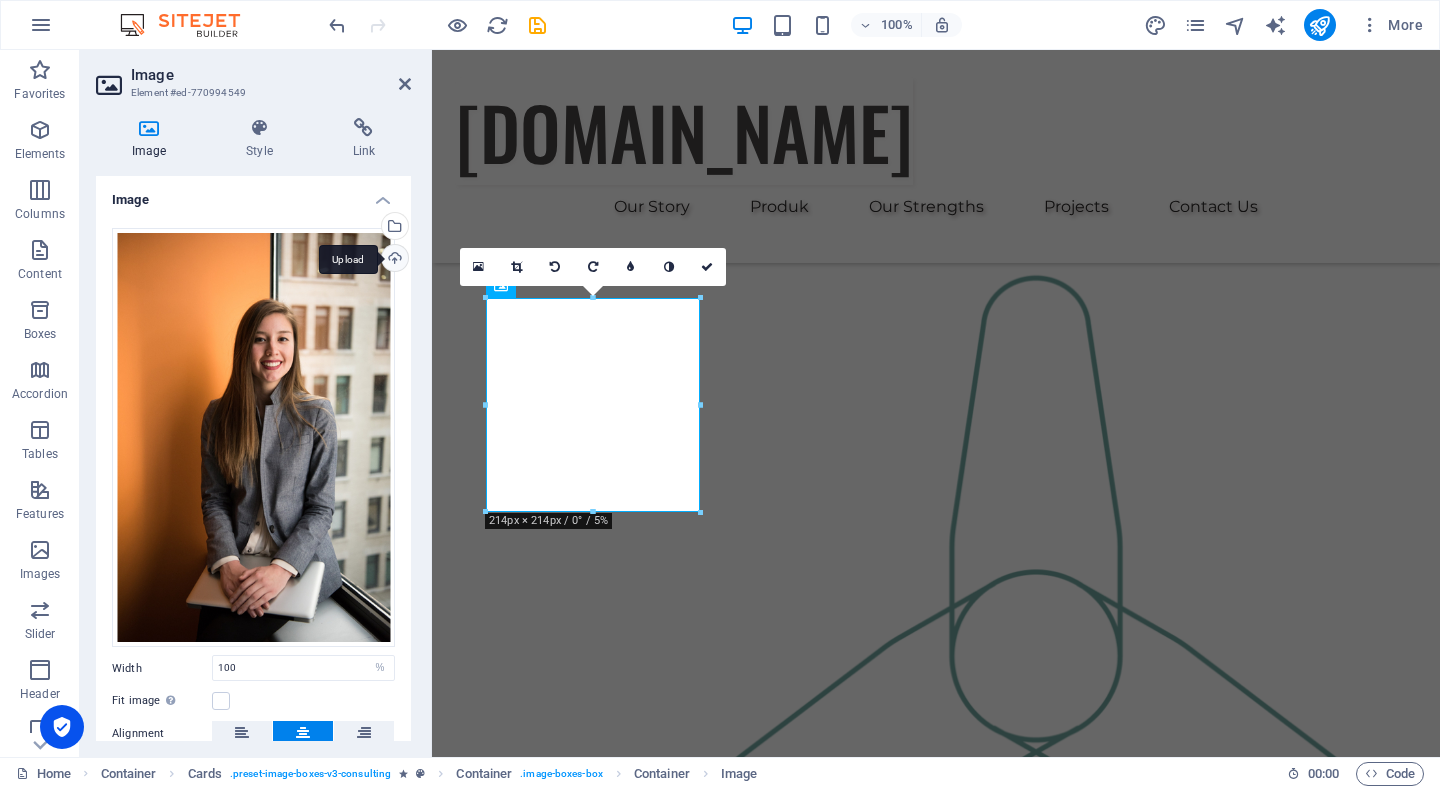 click on "Upload" at bounding box center [393, 260] 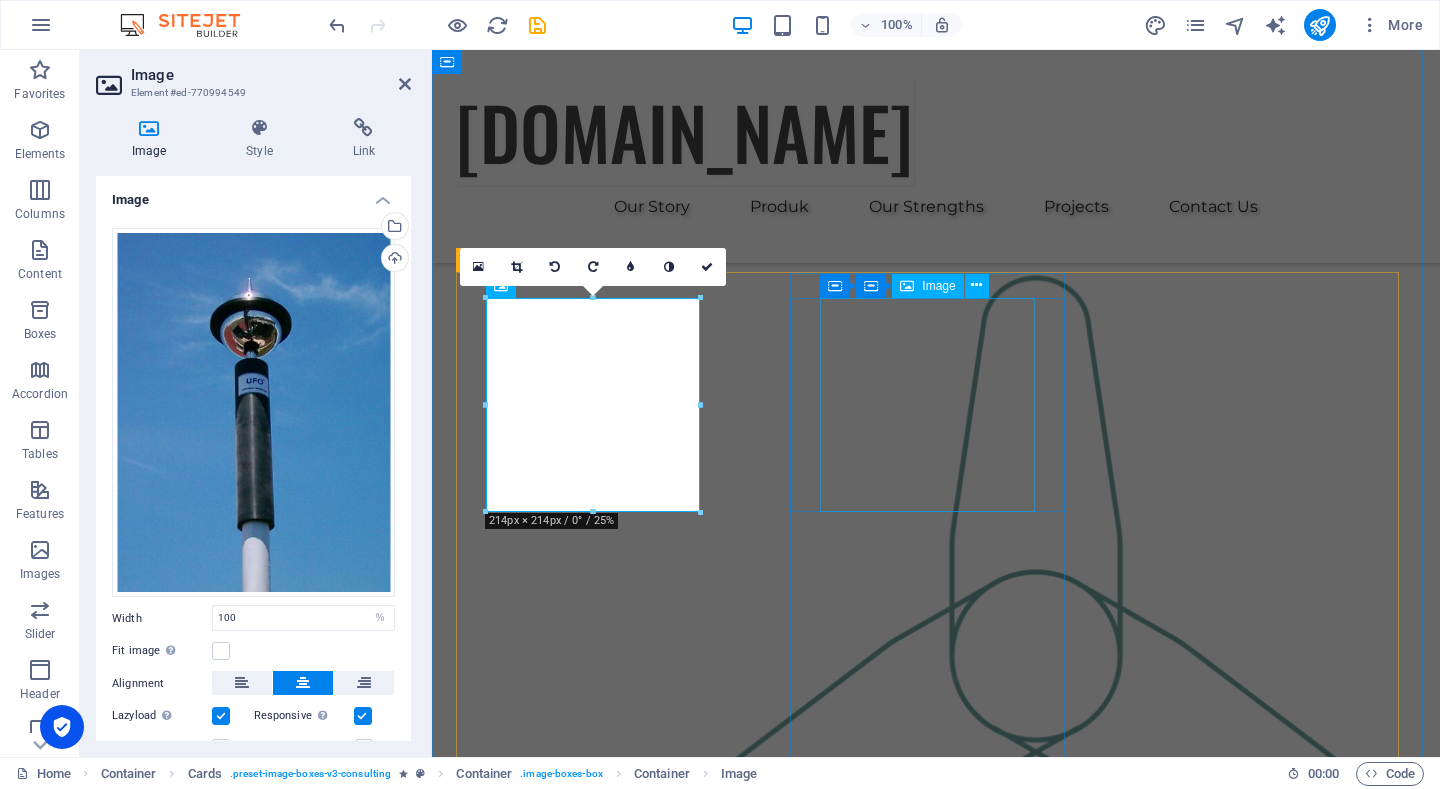 click at bounding box center (596, 2325) 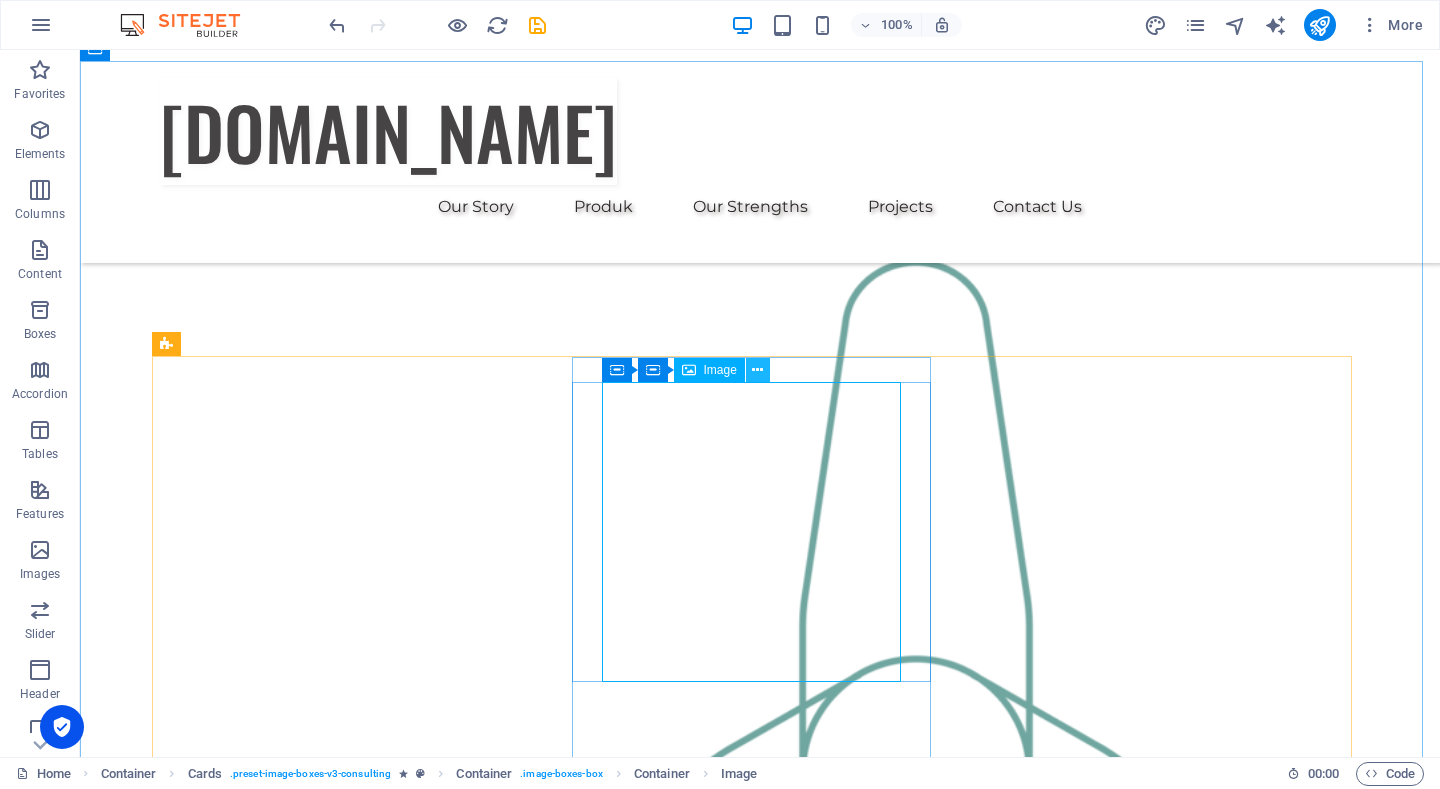 click at bounding box center [757, 370] 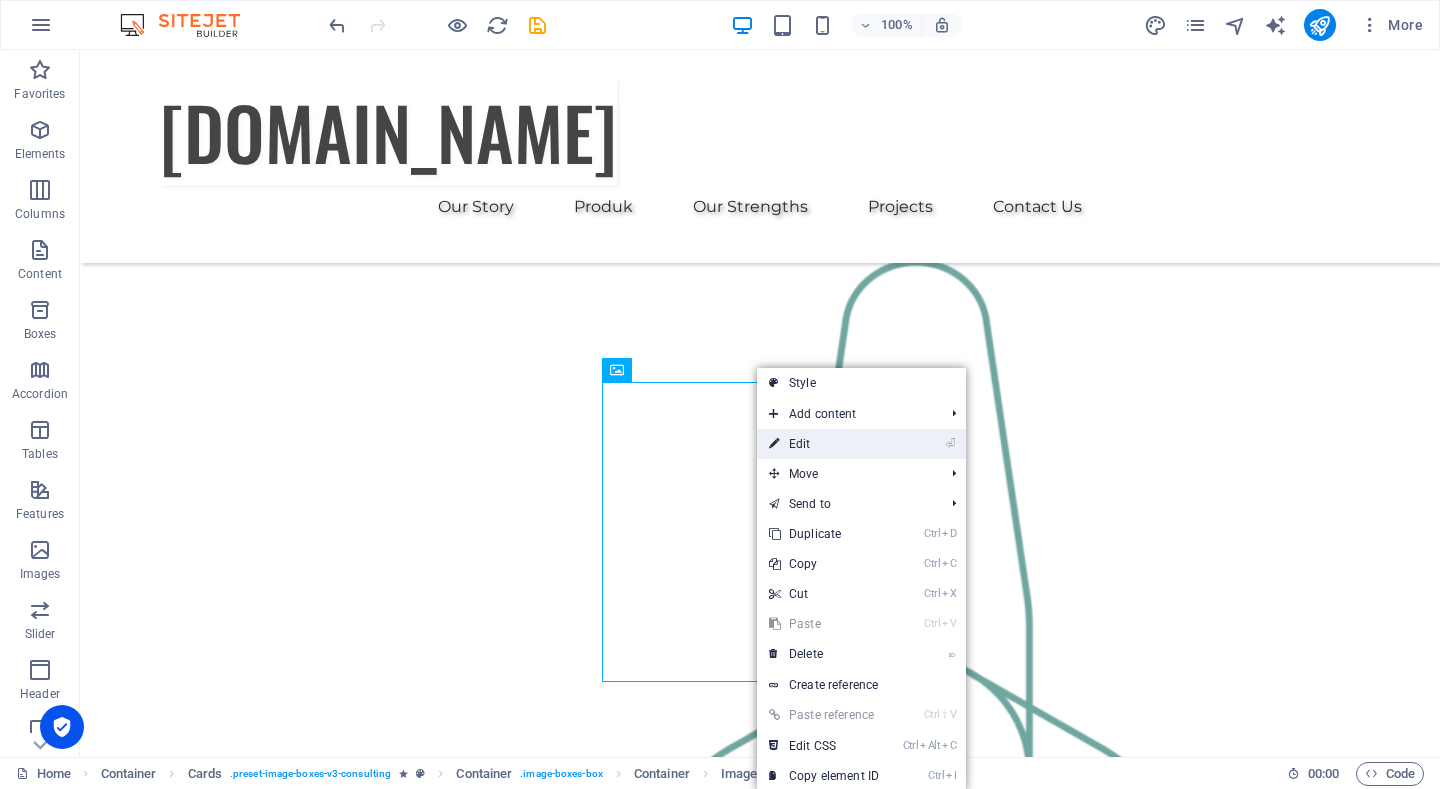 click on "⏎  Edit" at bounding box center [824, 444] 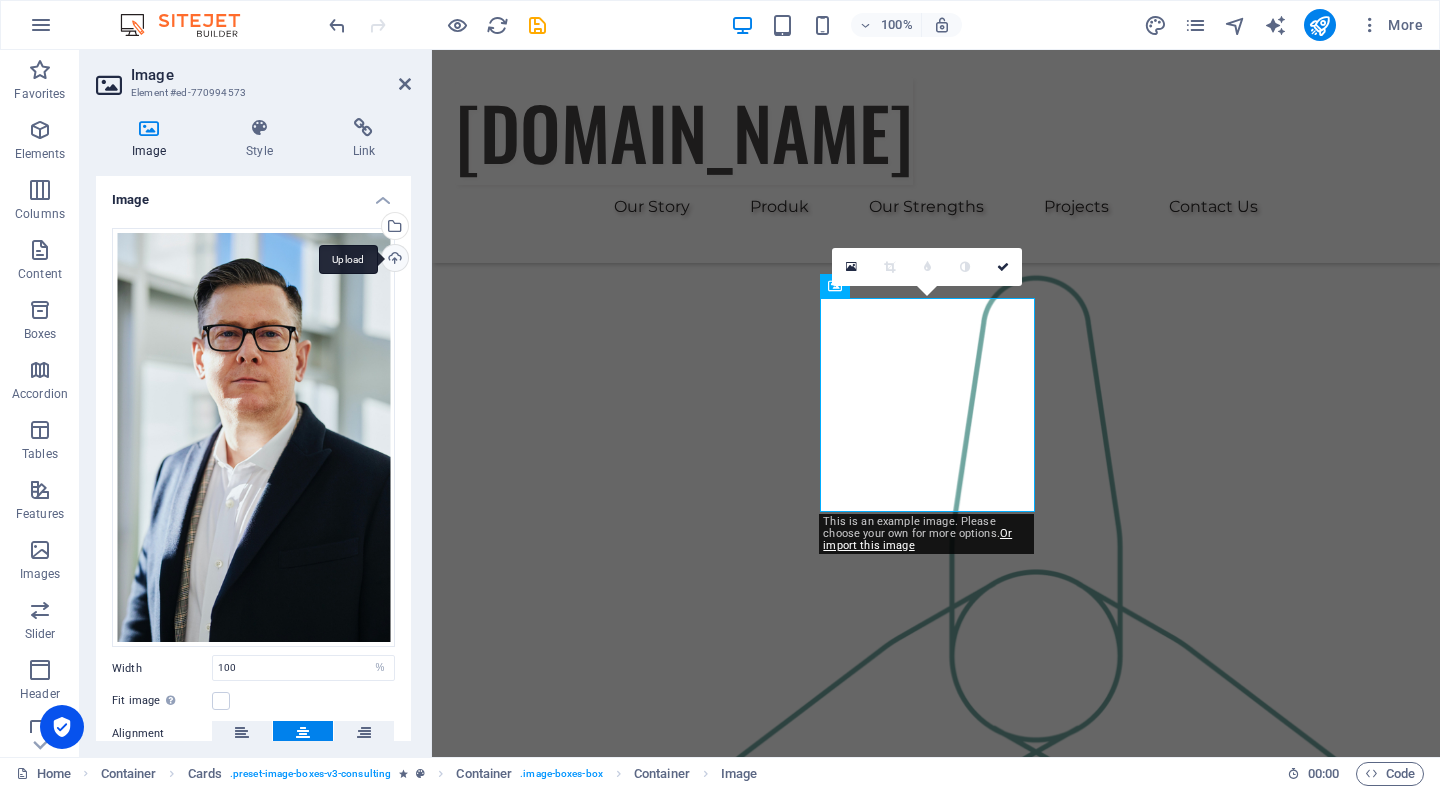 click on "Upload" at bounding box center [393, 260] 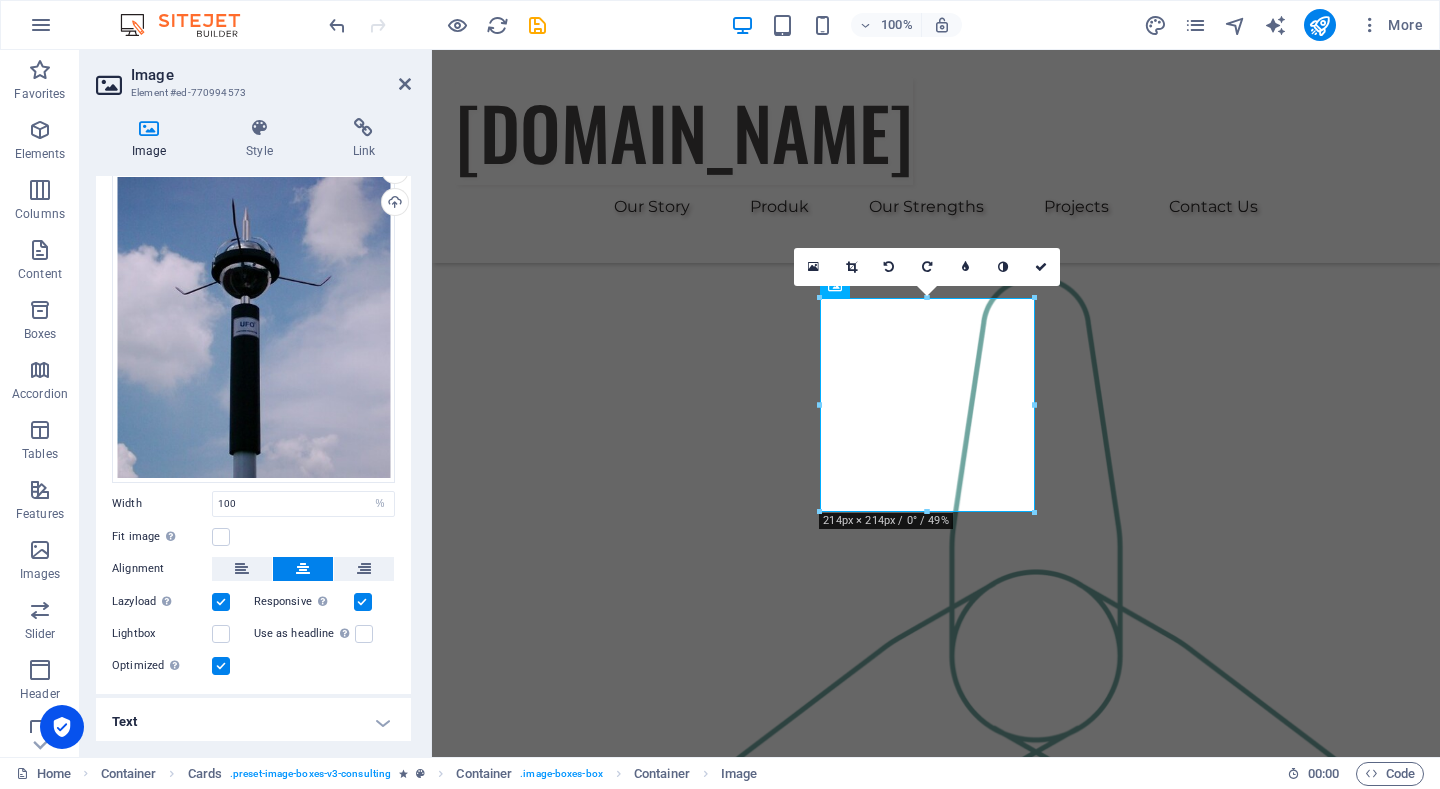 scroll, scrollTop: 0, scrollLeft: 0, axis: both 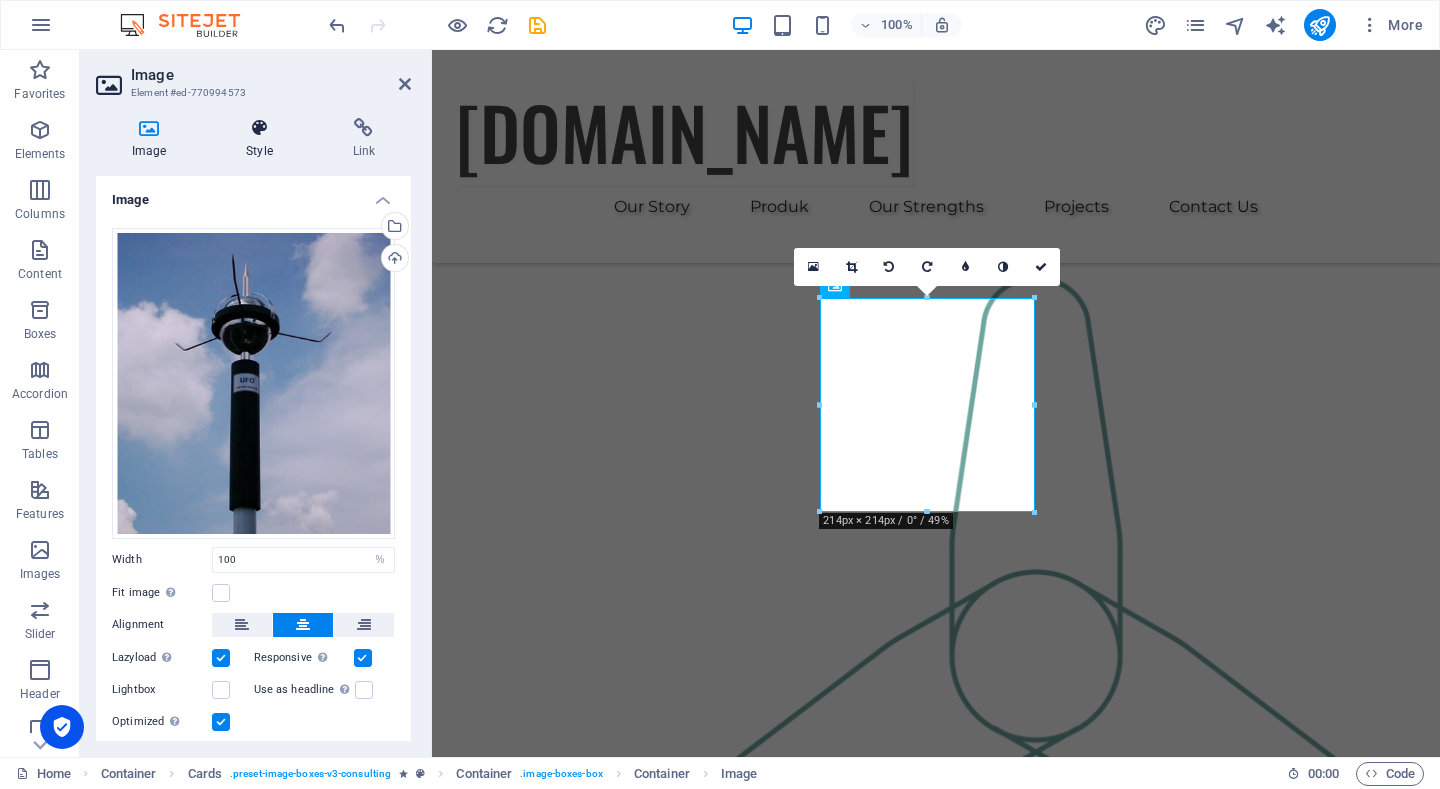 click at bounding box center (259, 128) 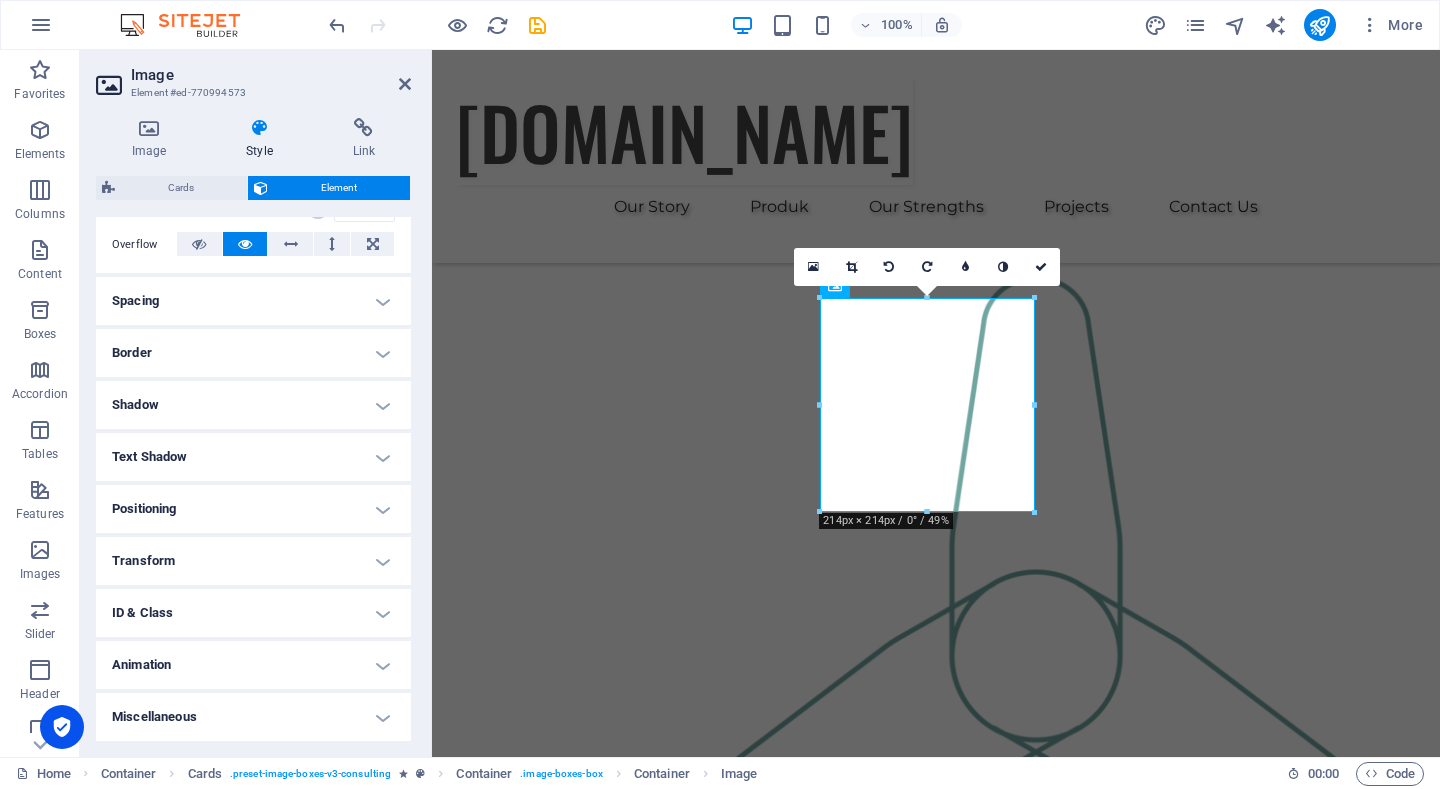 scroll, scrollTop: 121, scrollLeft: 0, axis: vertical 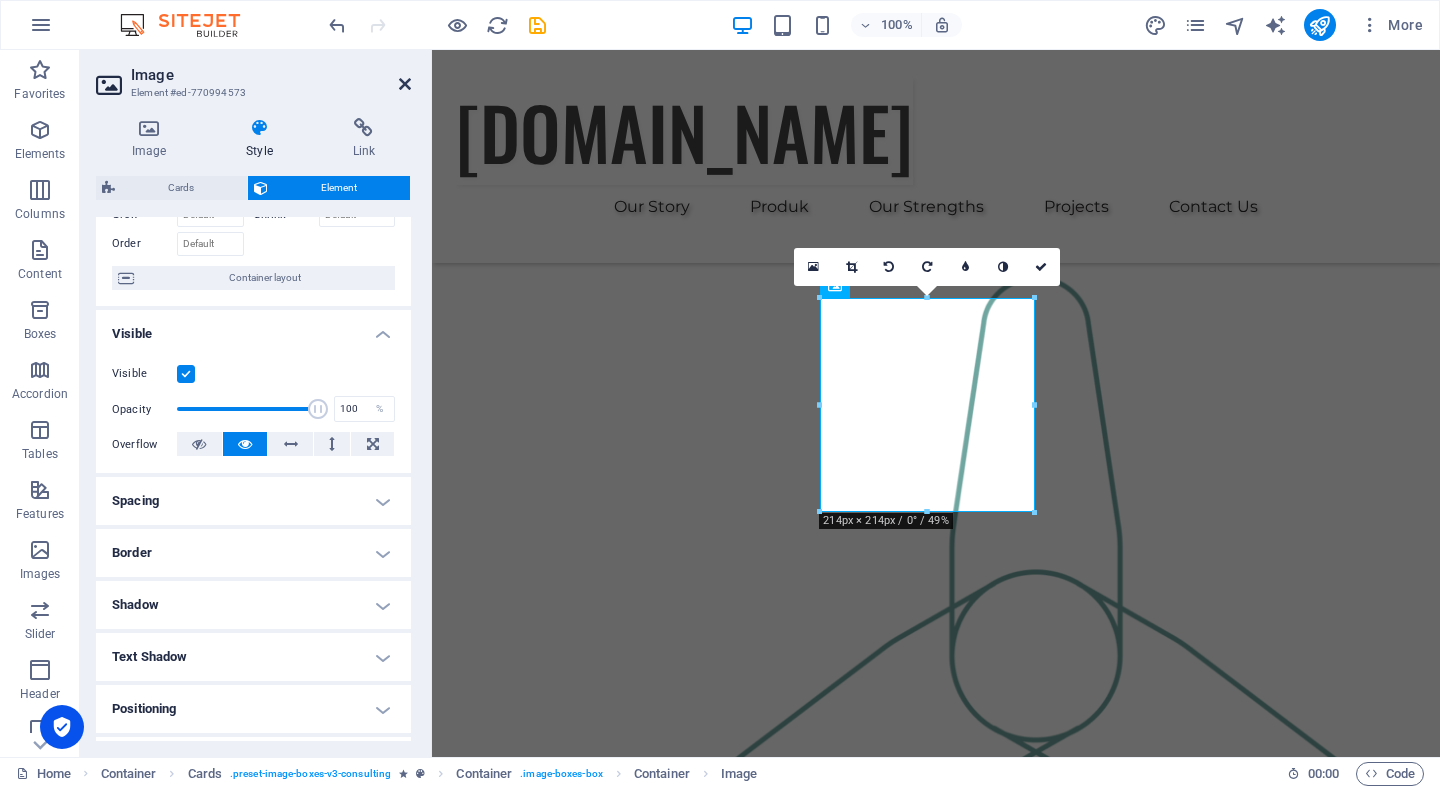 click at bounding box center [405, 84] 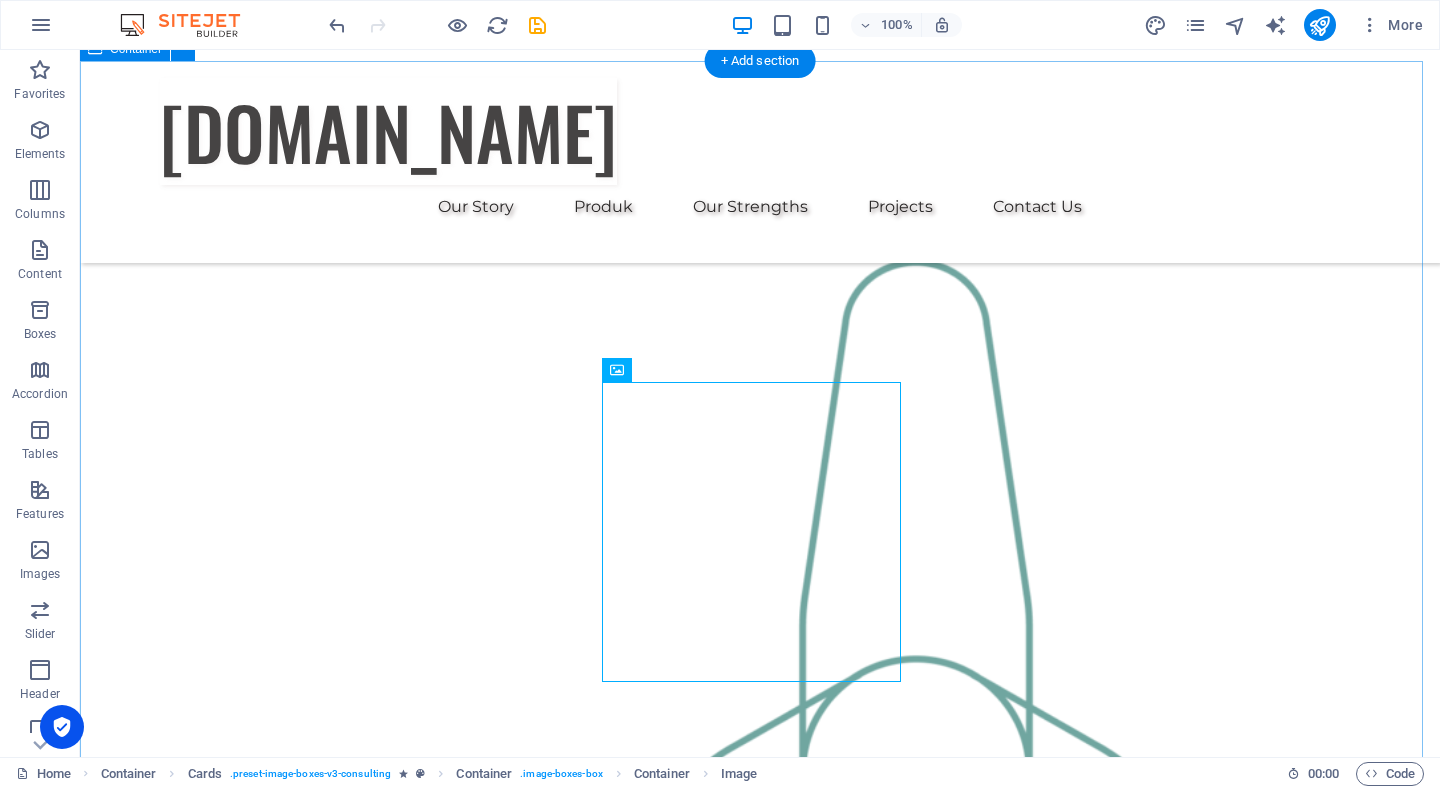 click on "Our Team Our dedicated team is here to guide you through every step of your journey towards sustainable success. Together, we will create a strategy that aligns your business goals with a greener and more prosperous future. Floris Redford Sustainable Advisor Our Sustainable Advisor specializes in sustainable energy solutions, guiding clients toward eco-friendly and successful practices. Benjamin Creek Business Analyst Our Business Analyst extracts insights from data, helping clients make informed decisions and optimize strategies. Margaret Smith Strategy Consultant Our Strategy Consultant crafts innovative plans and strategy to drive growth and profitability for clients world wide." at bounding box center [760, 2738] 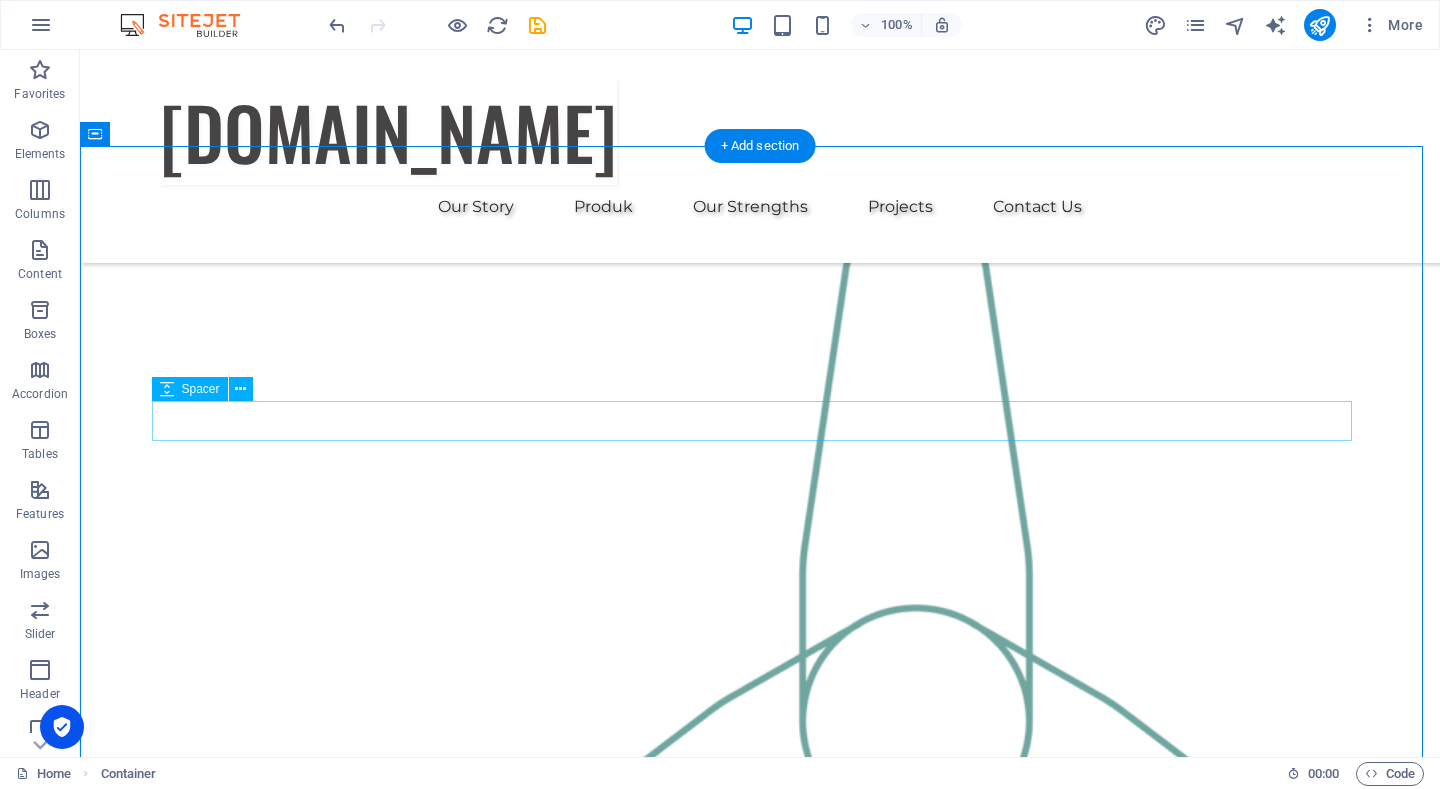 scroll, scrollTop: 1800, scrollLeft: 0, axis: vertical 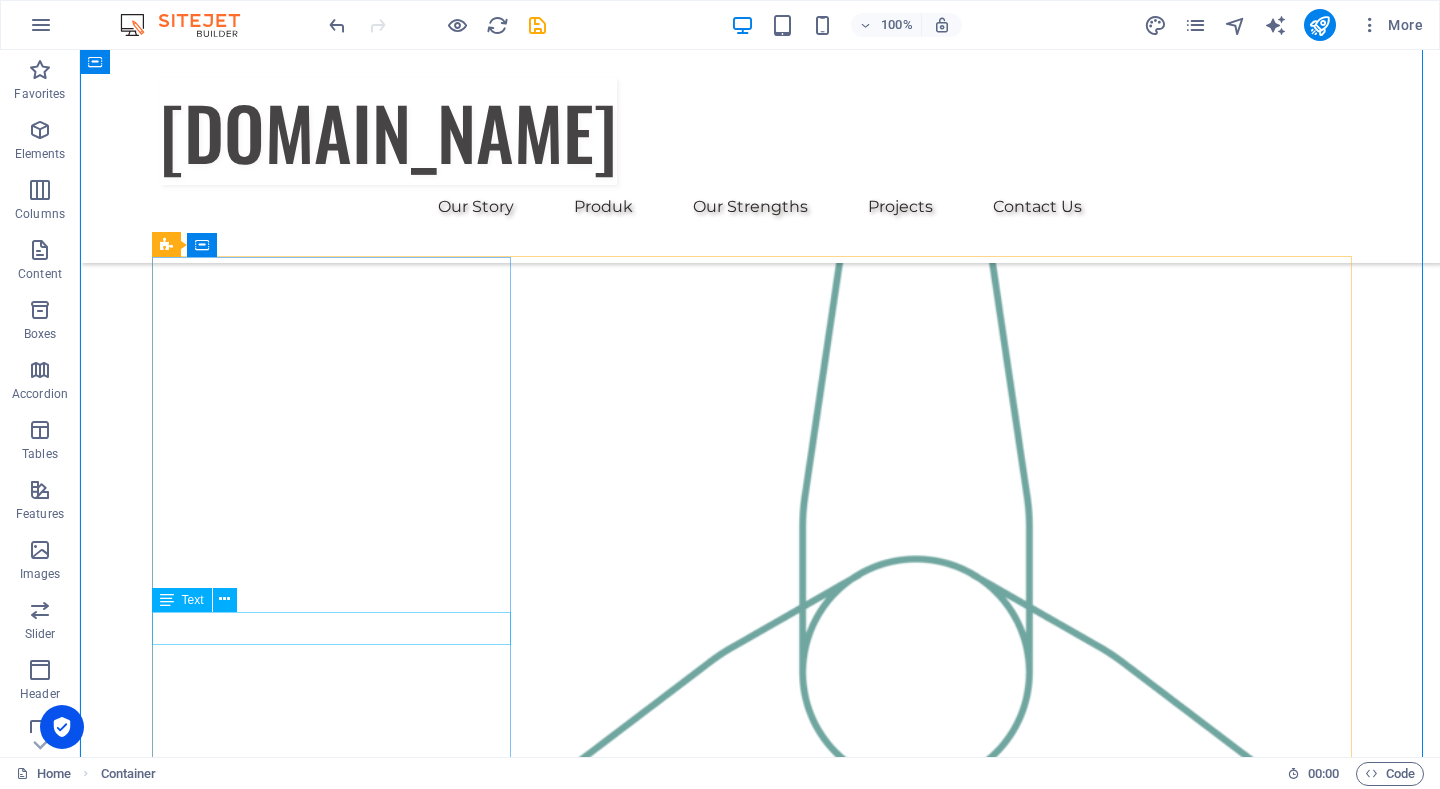 click on "Floris Redford" at bounding box center (340, 2218) 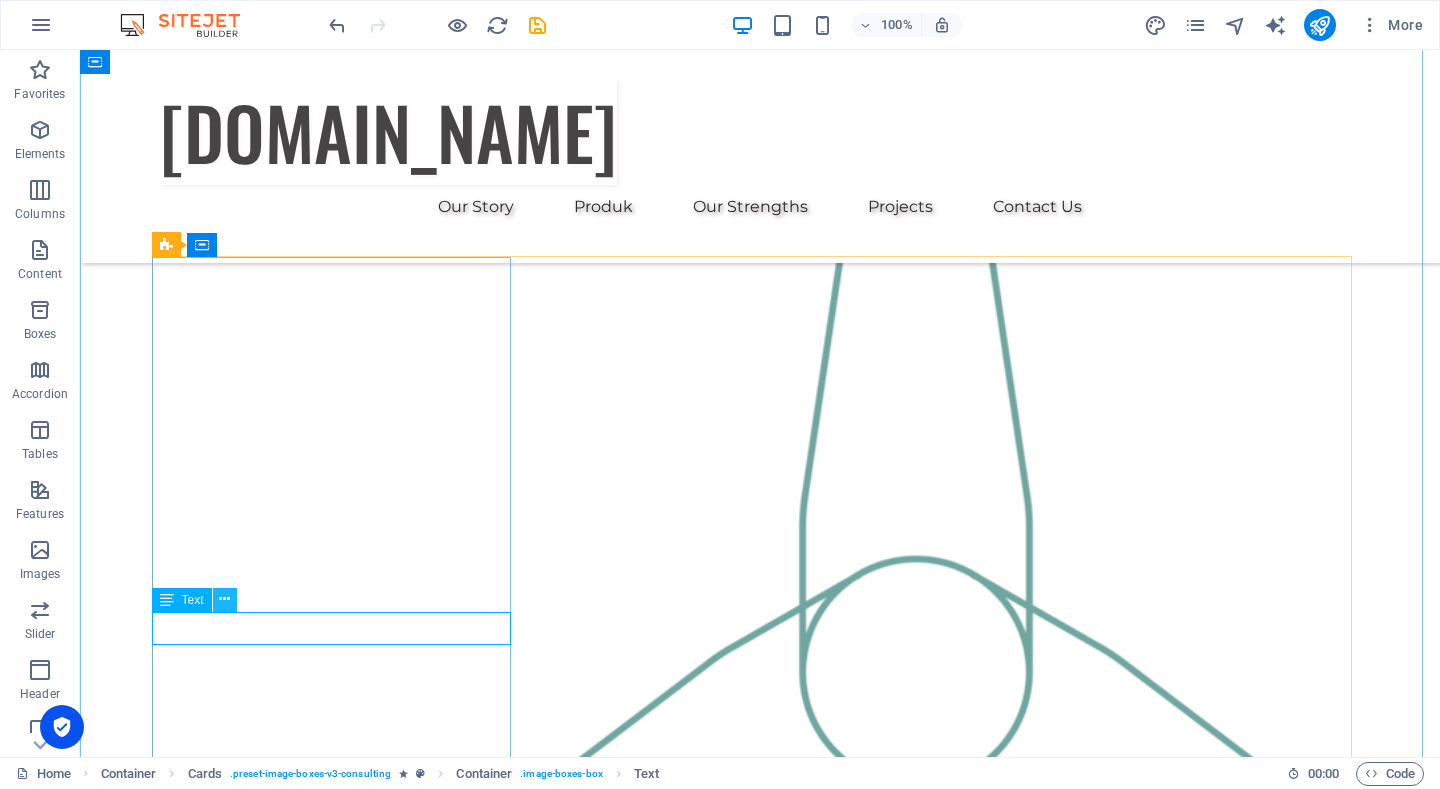 click at bounding box center (224, 599) 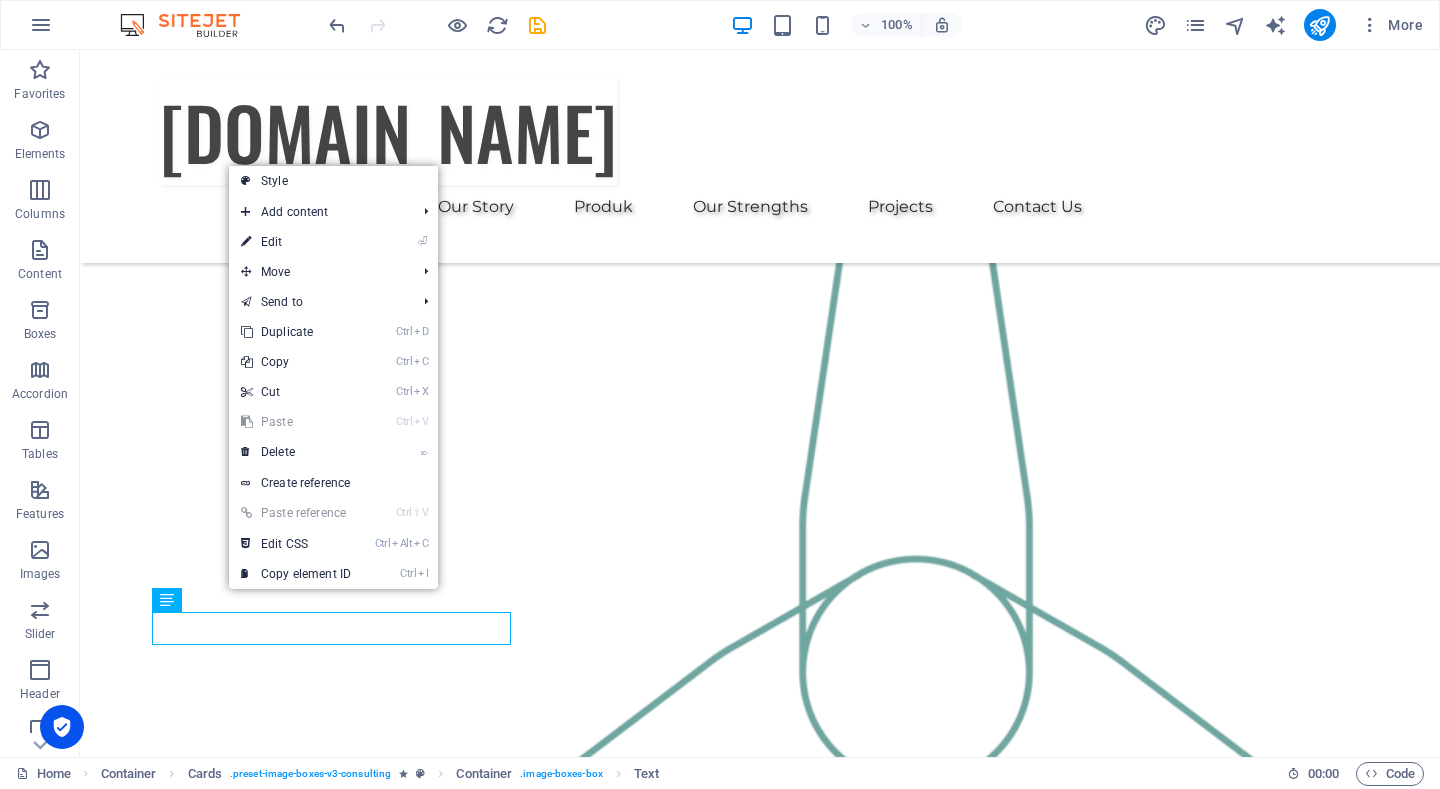 click on "⏎  Edit" at bounding box center (296, 242) 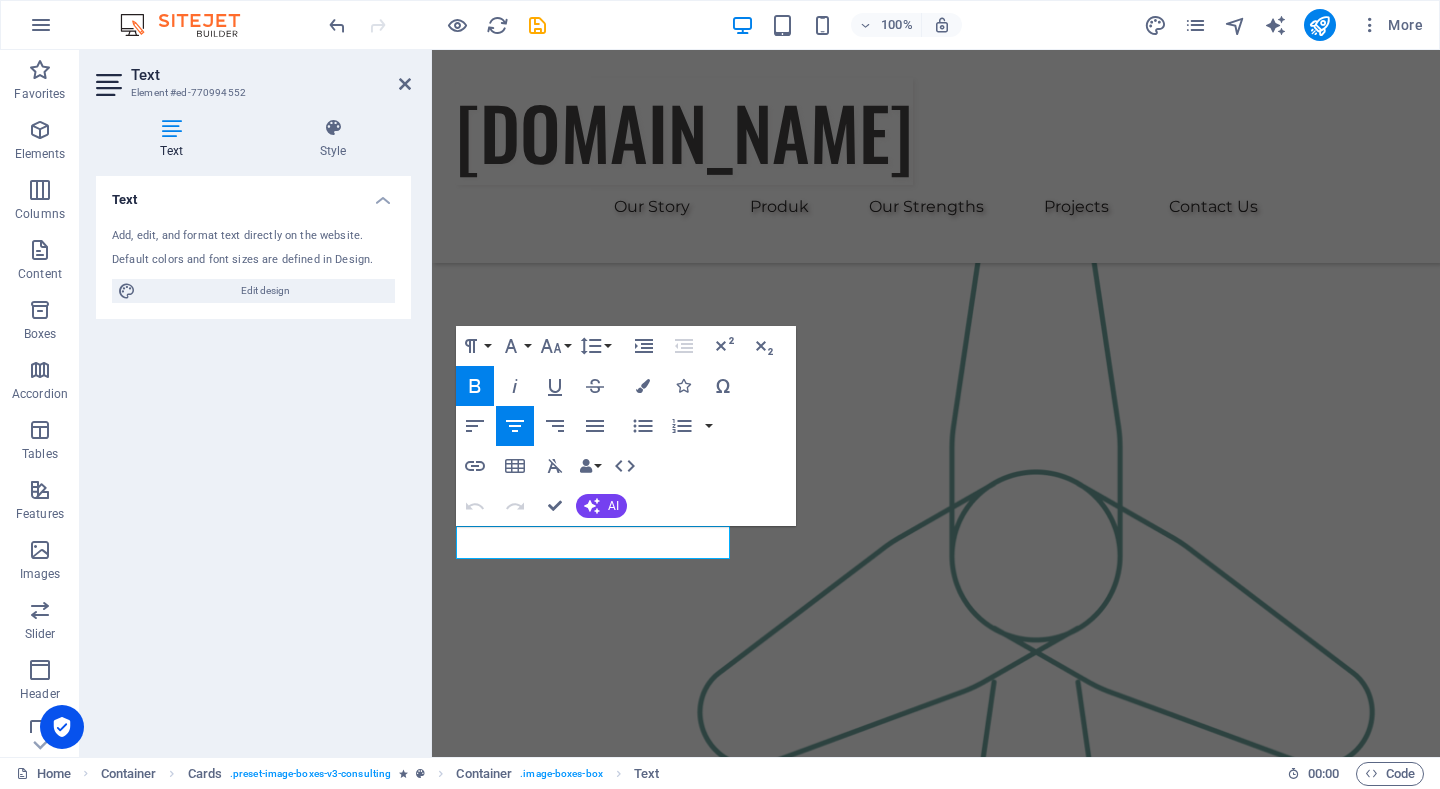 scroll, scrollTop: 1716, scrollLeft: 0, axis: vertical 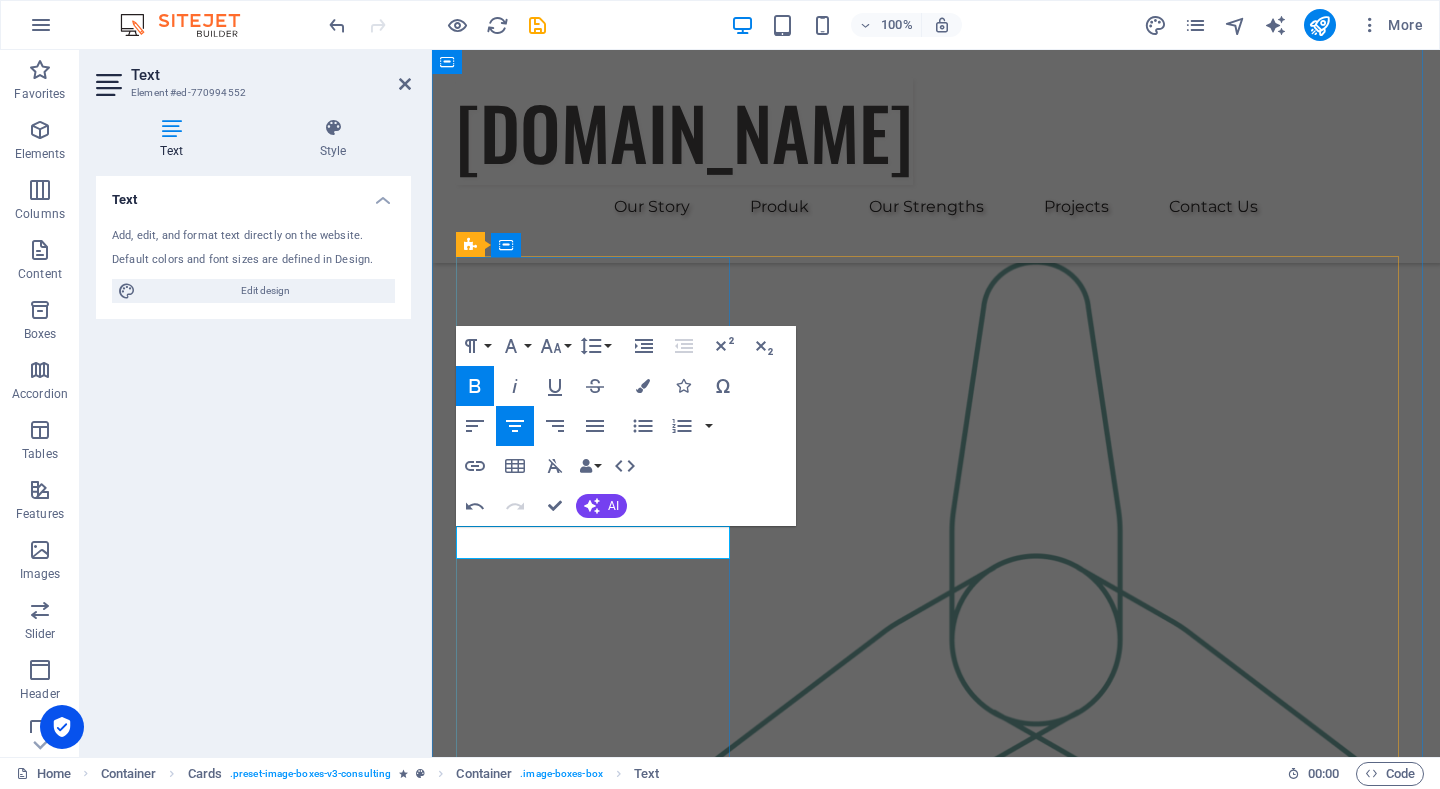 type 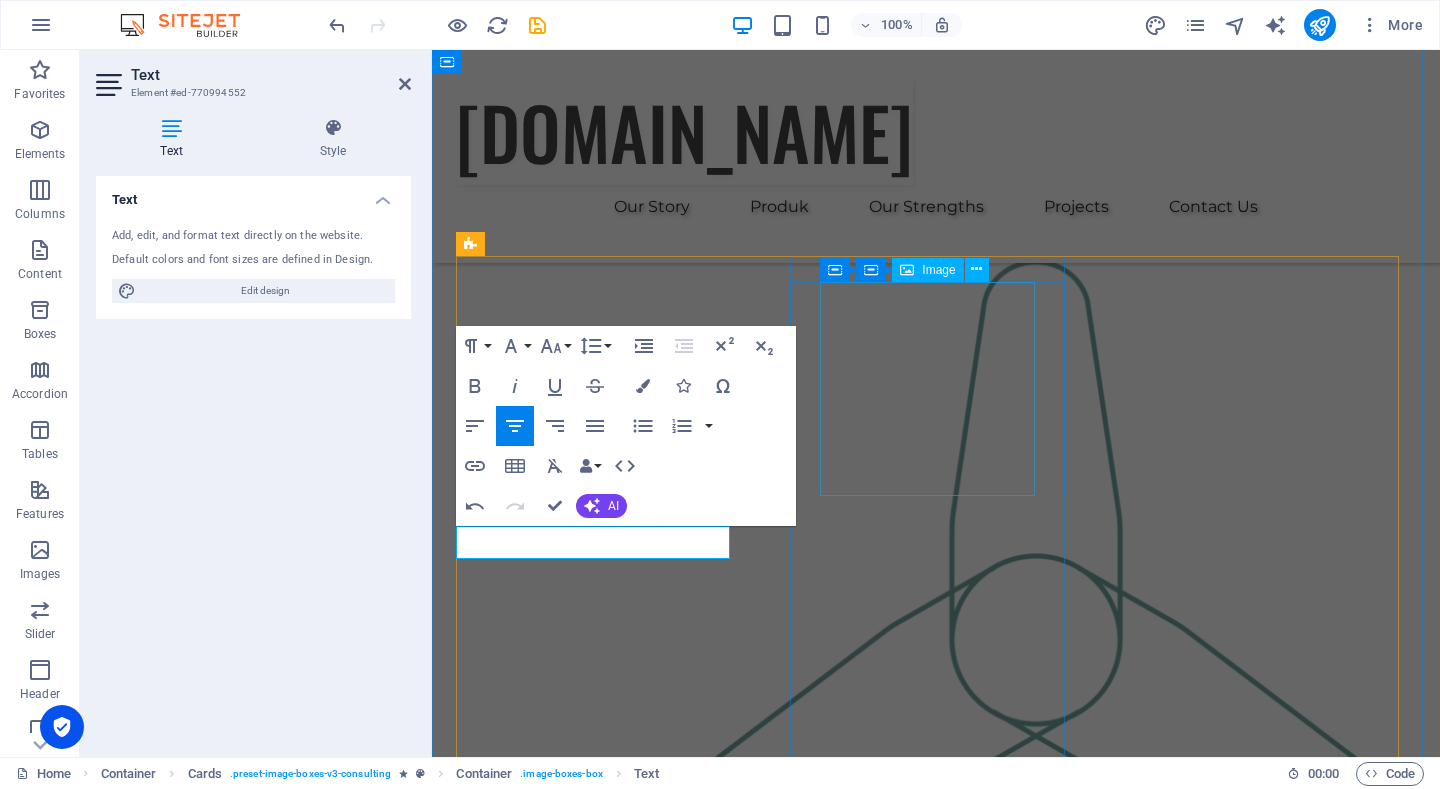 click at bounding box center [596, 2309] 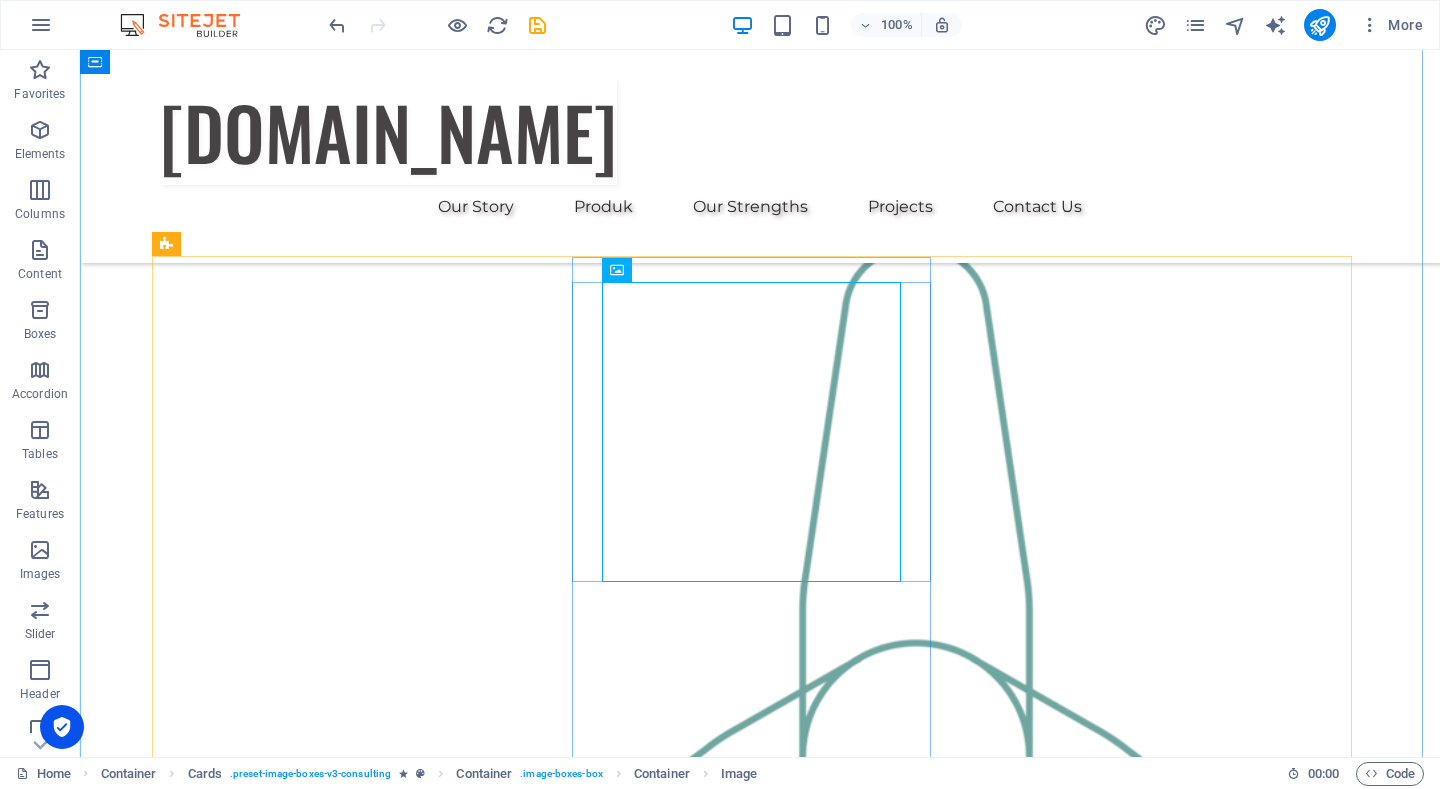 scroll, scrollTop: 1800, scrollLeft: 0, axis: vertical 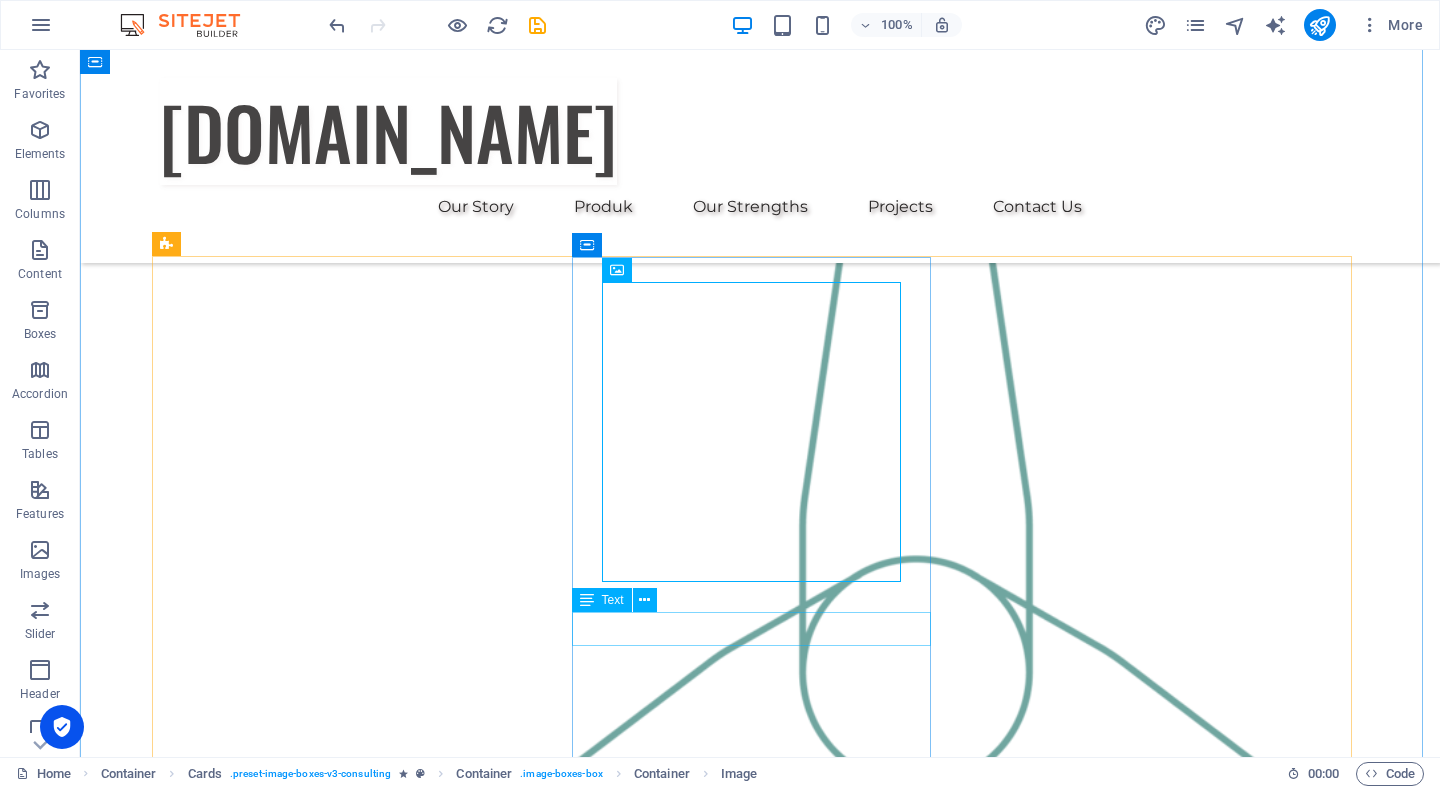 click on "Benjamin Creek" at bounding box center [340, 2804] 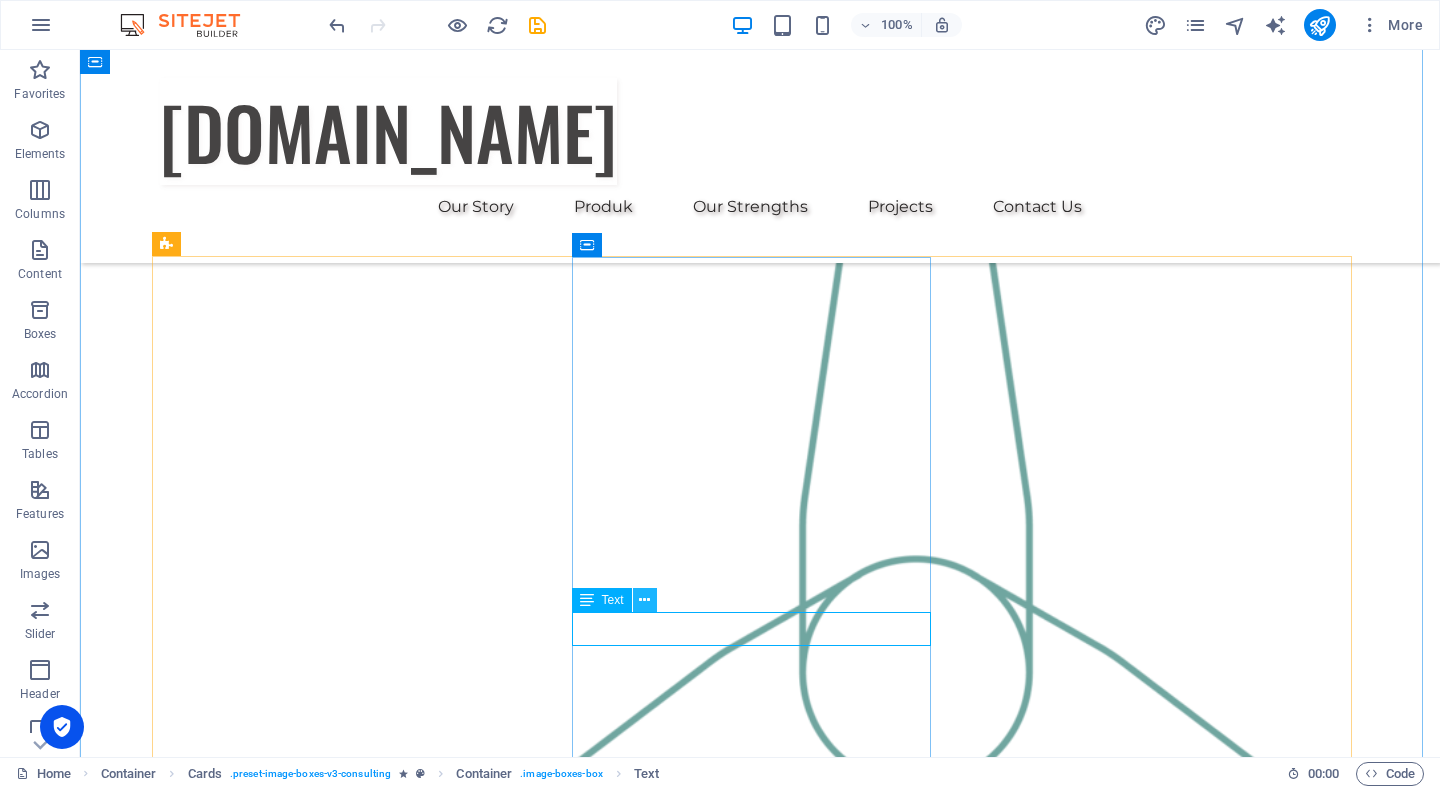 click at bounding box center (644, 600) 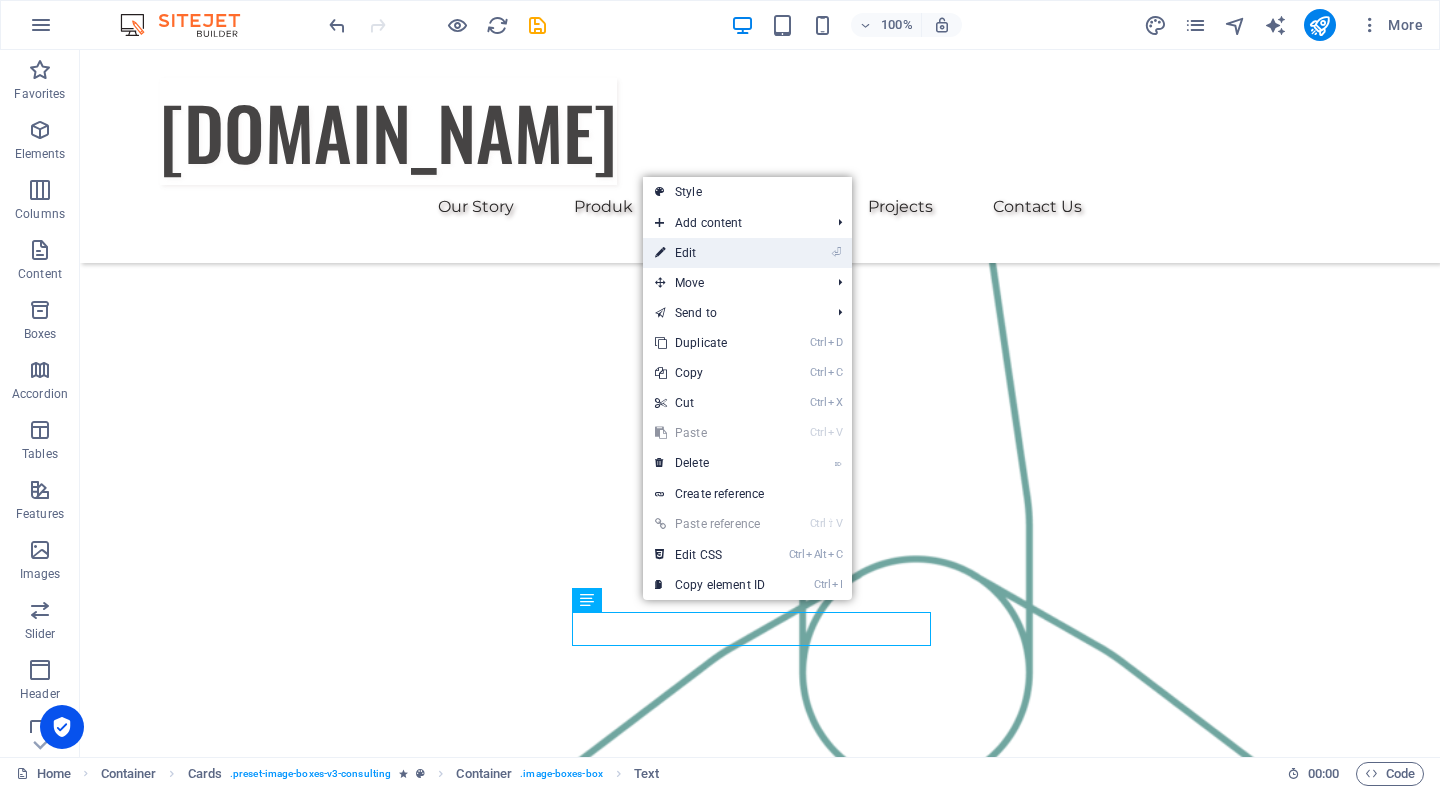 click on "⏎  Edit" at bounding box center (710, 253) 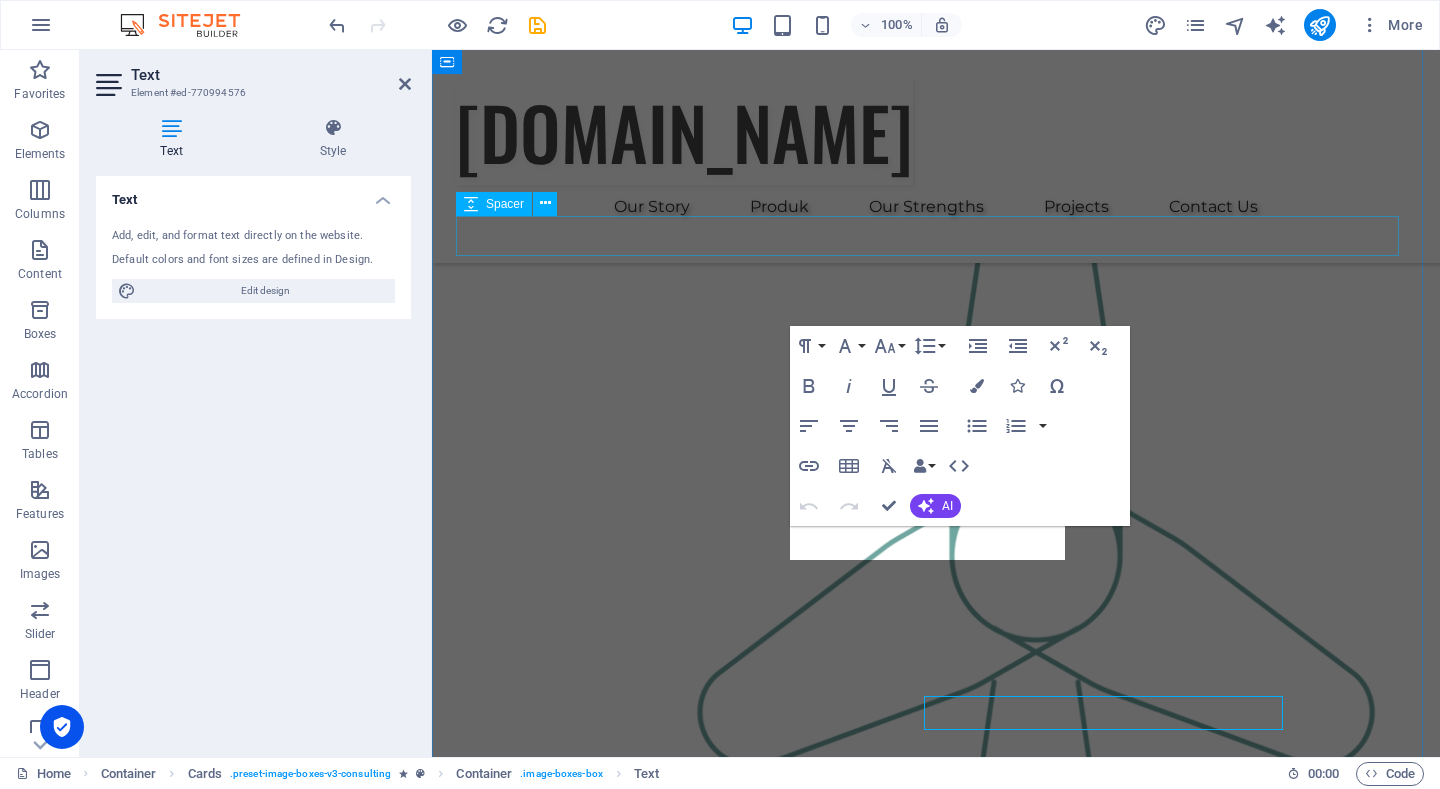 scroll, scrollTop: 1716, scrollLeft: 0, axis: vertical 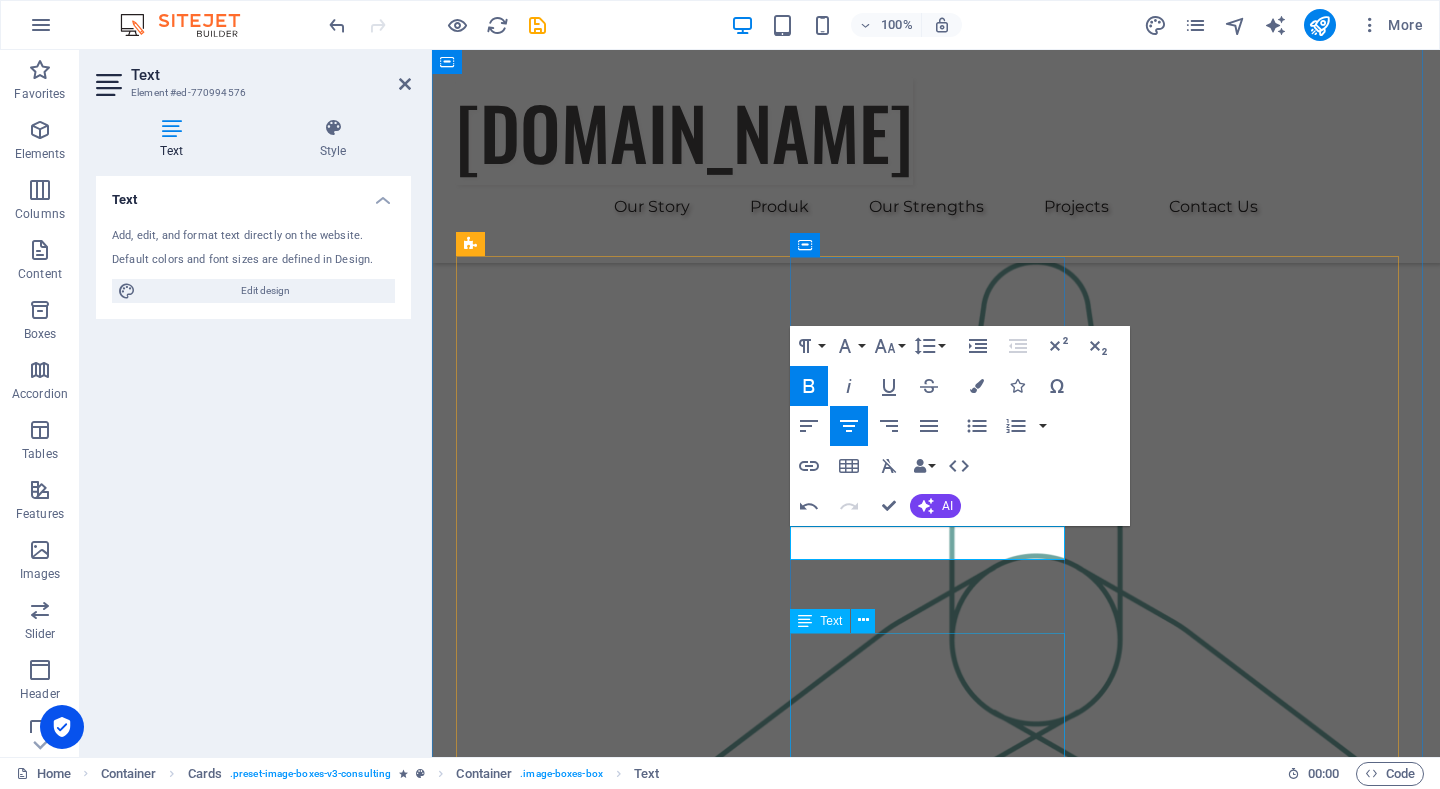 type 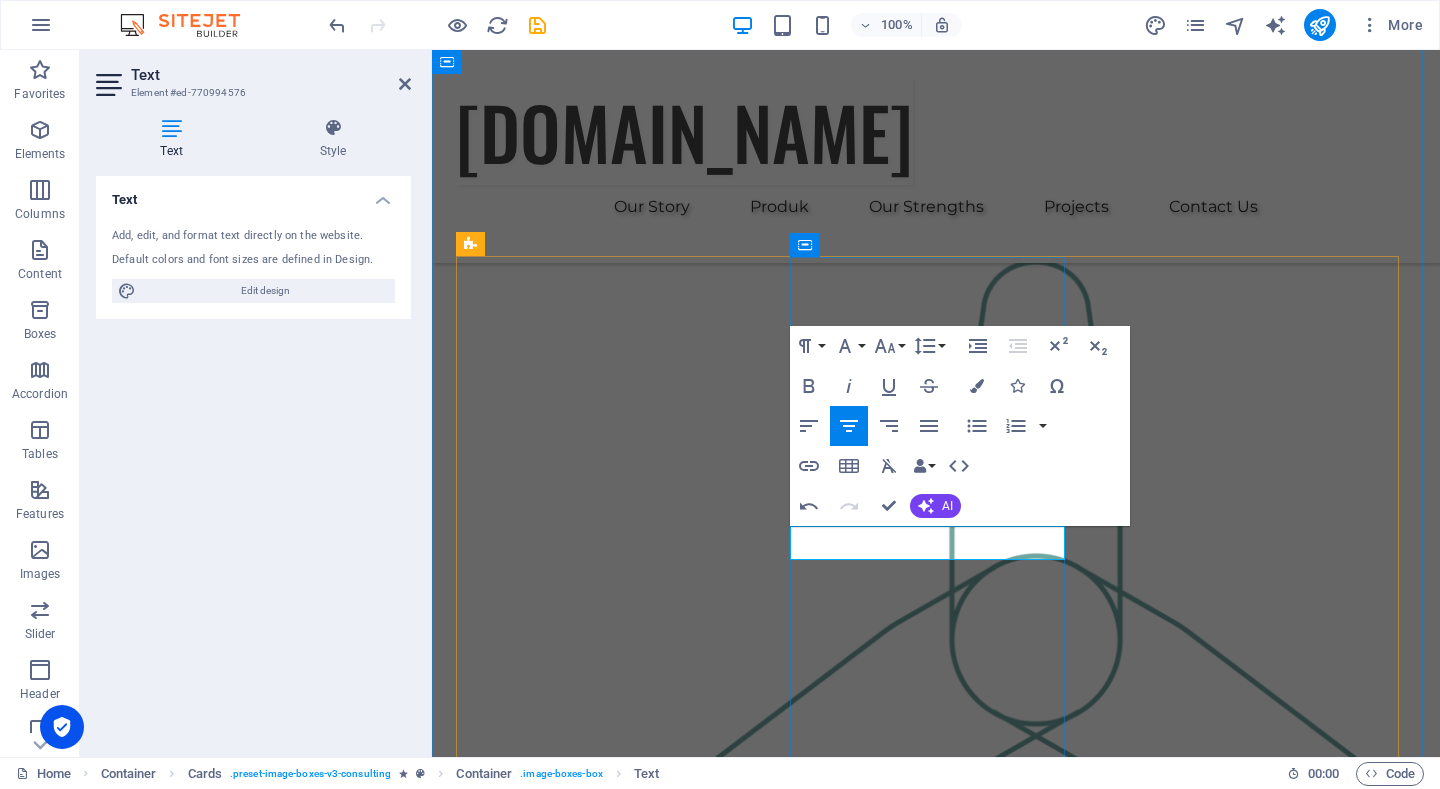click on "UFO type F2" at bounding box center (596, 2466) 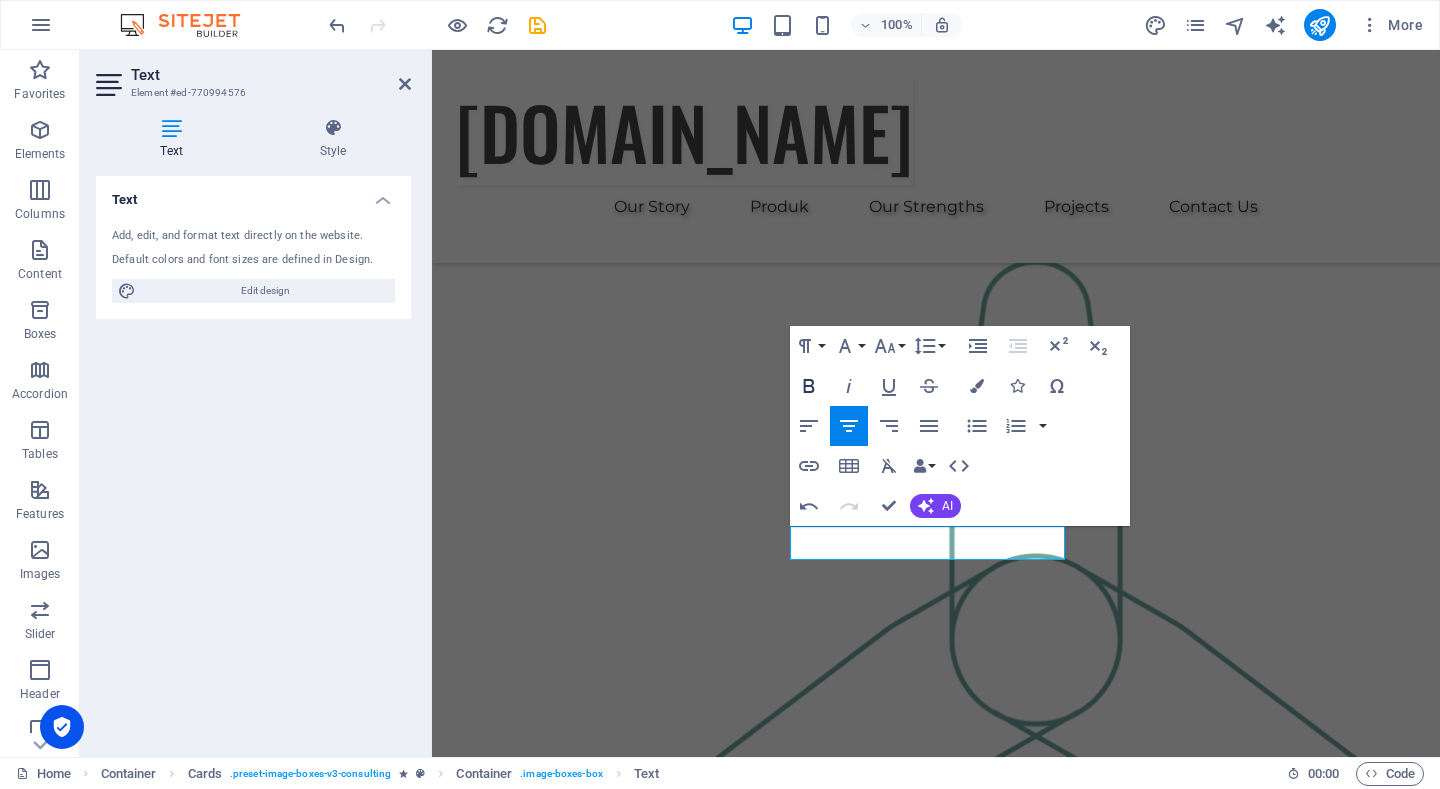 click 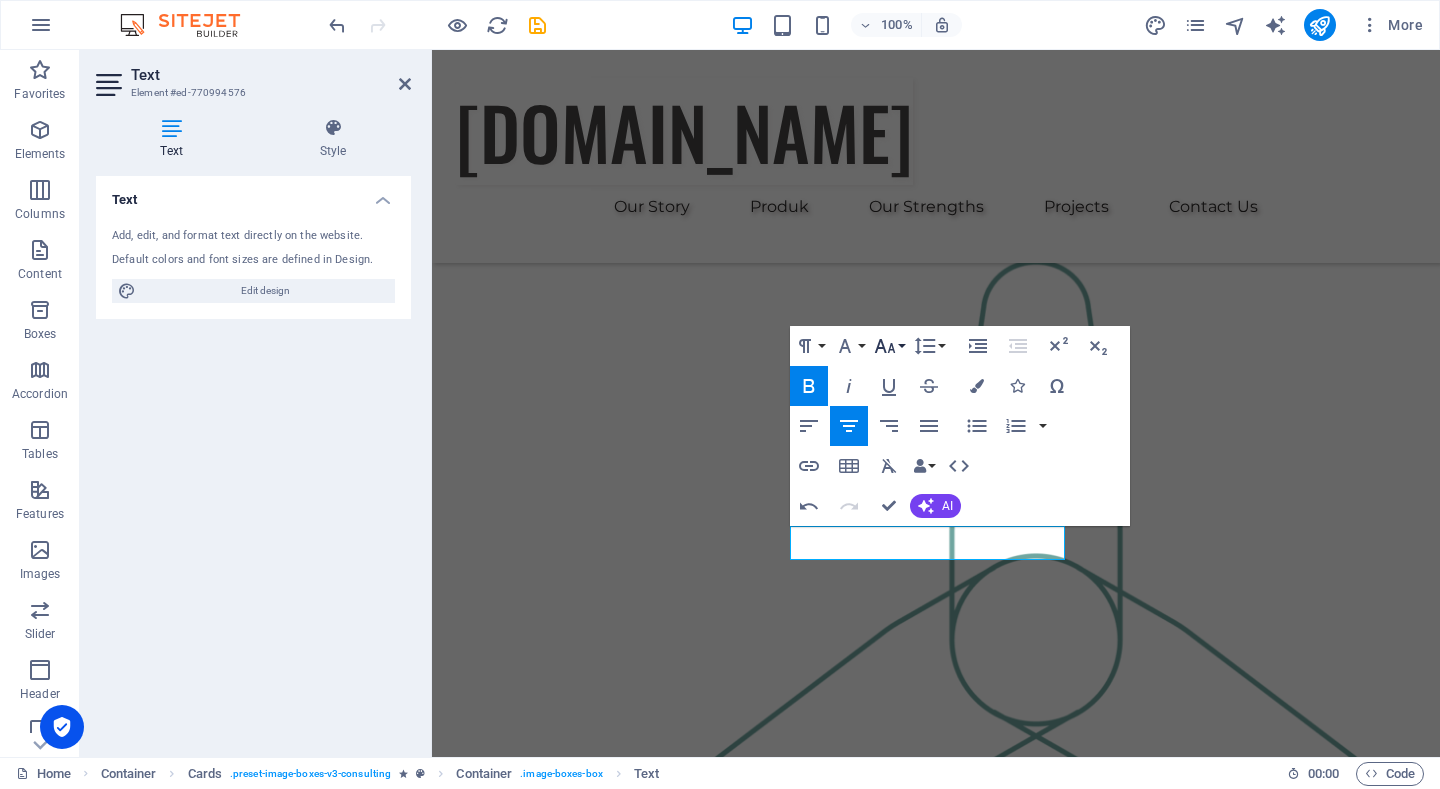 click on "Font Size" at bounding box center [889, 346] 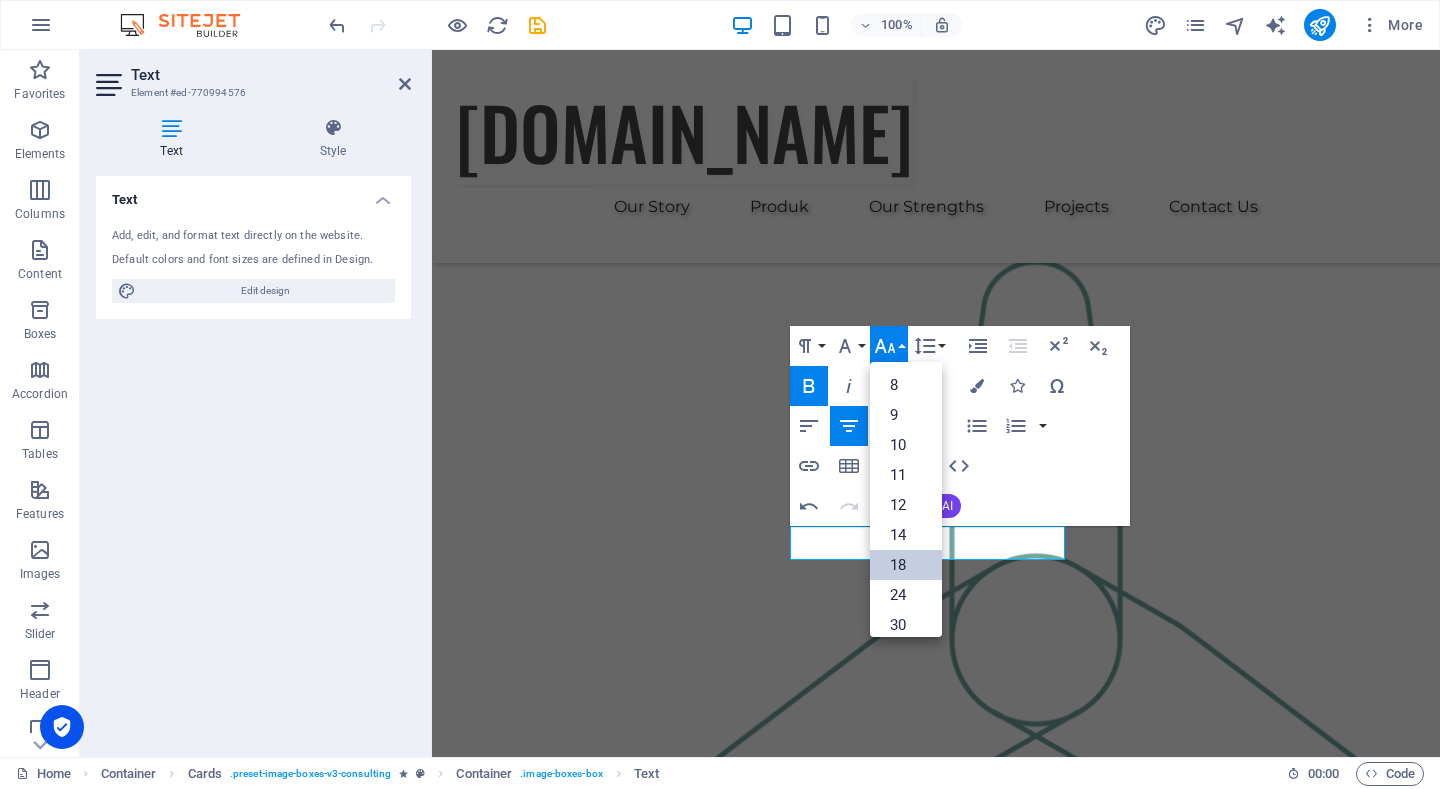 click on "18" at bounding box center (906, 565) 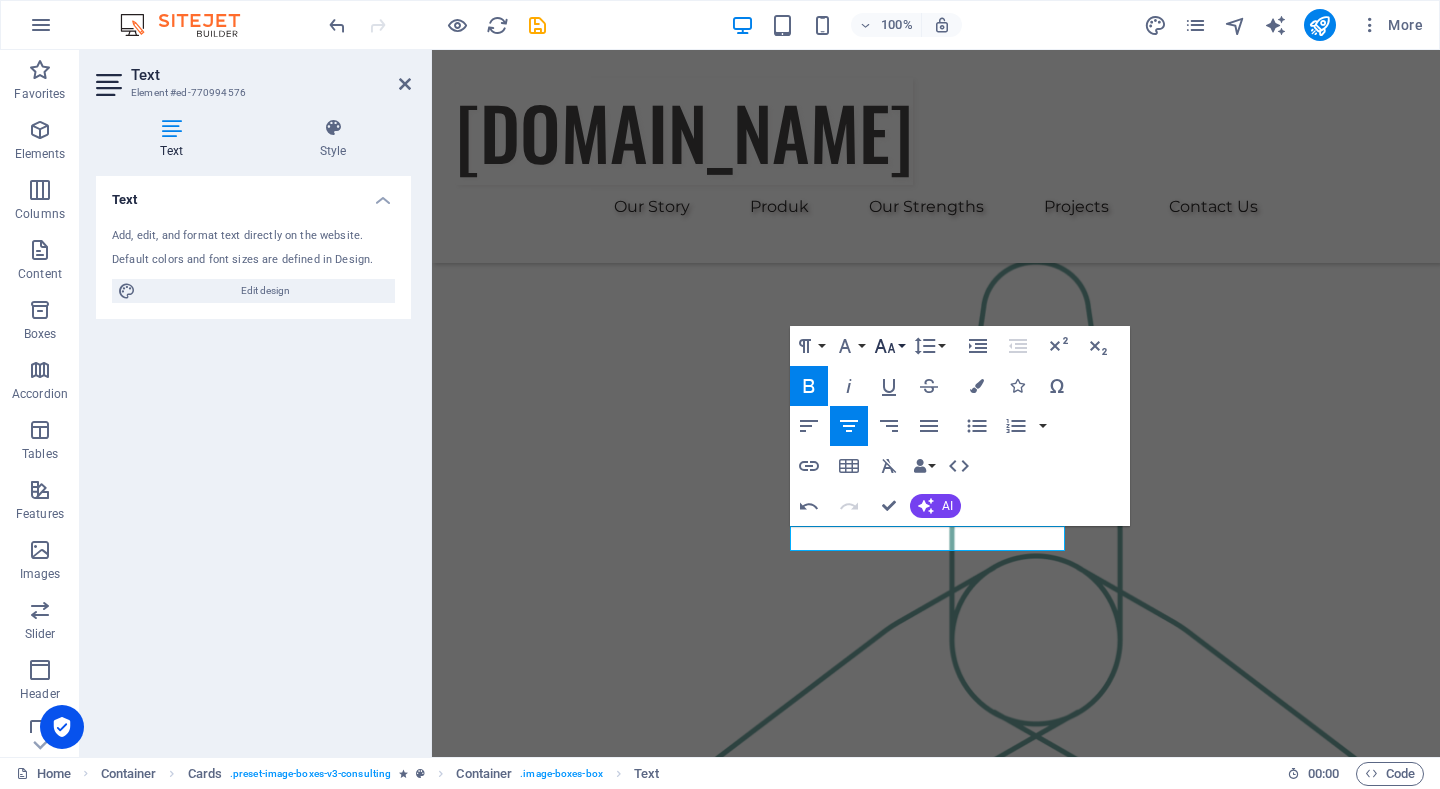 click 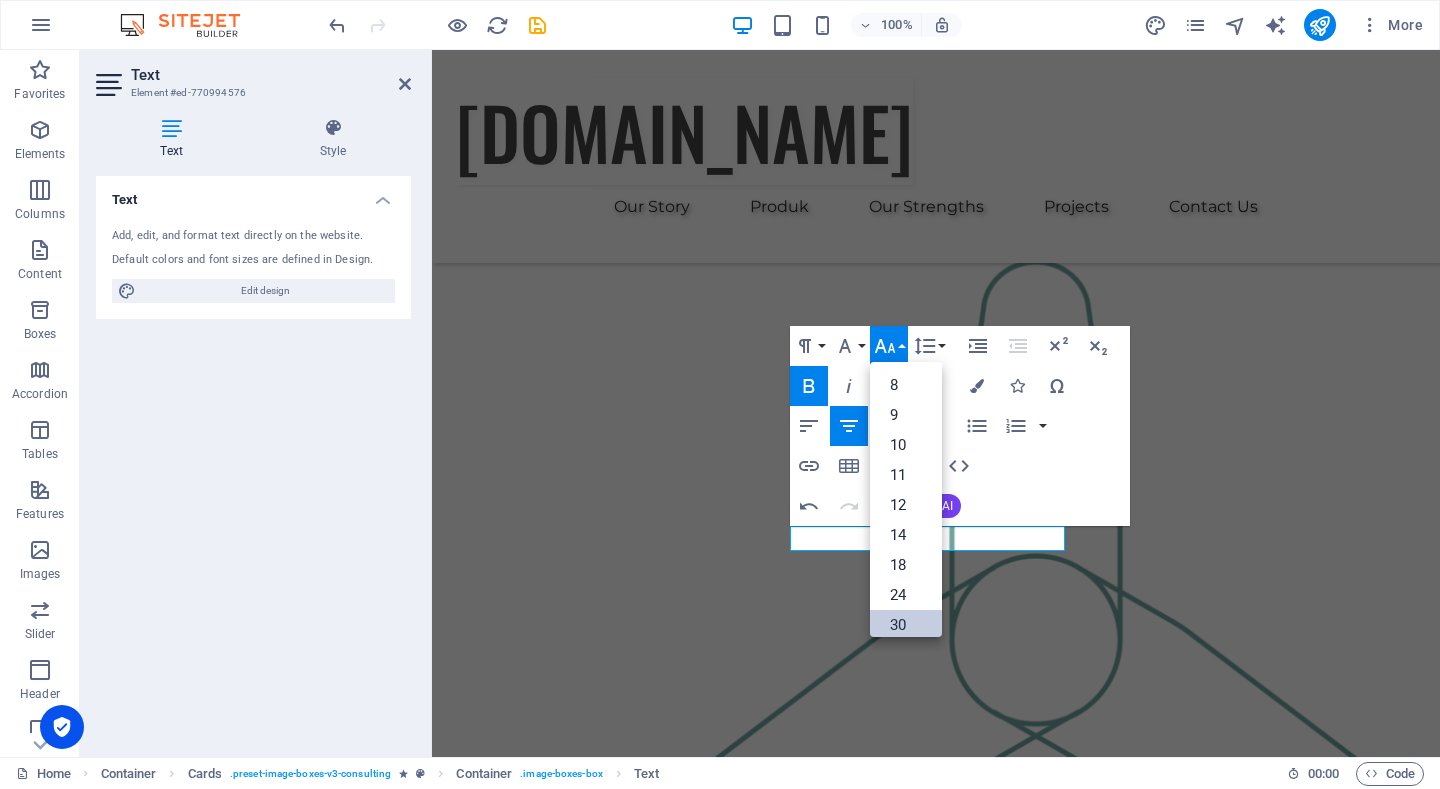 click on "30" at bounding box center (906, 625) 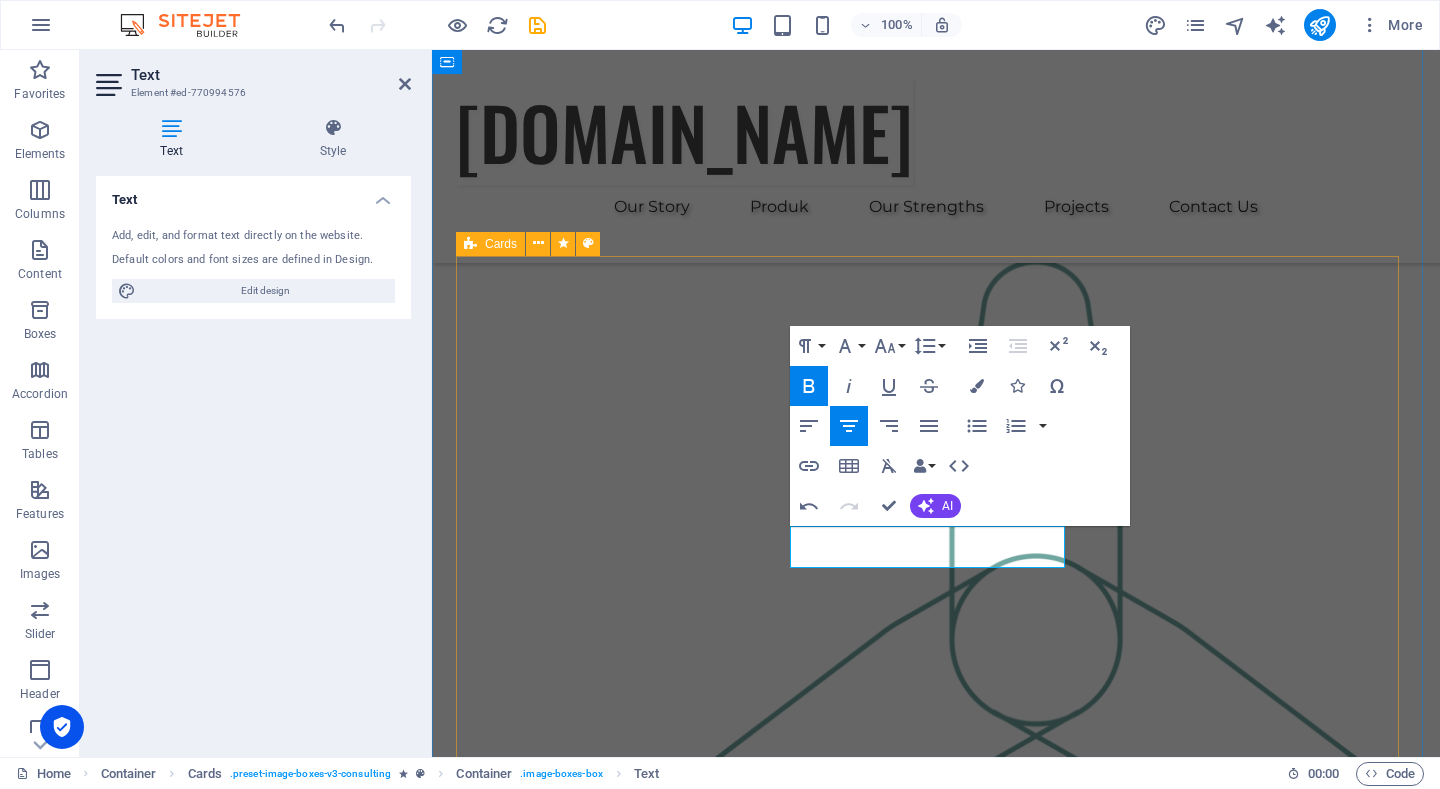 click on "UFO type F1 Sustainable Advisor Our Sustainable Advisor specializes in sustainable energy solutions, guiding clients toward eco-friendly and successful practices. UFO type F2 Business Analyst Our Business Analyst extracts insights from data, helping clients make informed decisions and optimize strategies. Margaret Smith Strategy Consultant Our Strategy Consultant crafts innovative plans and strategy to drive growth and profitability for clients world wide." at bounding box center [936, 2452] 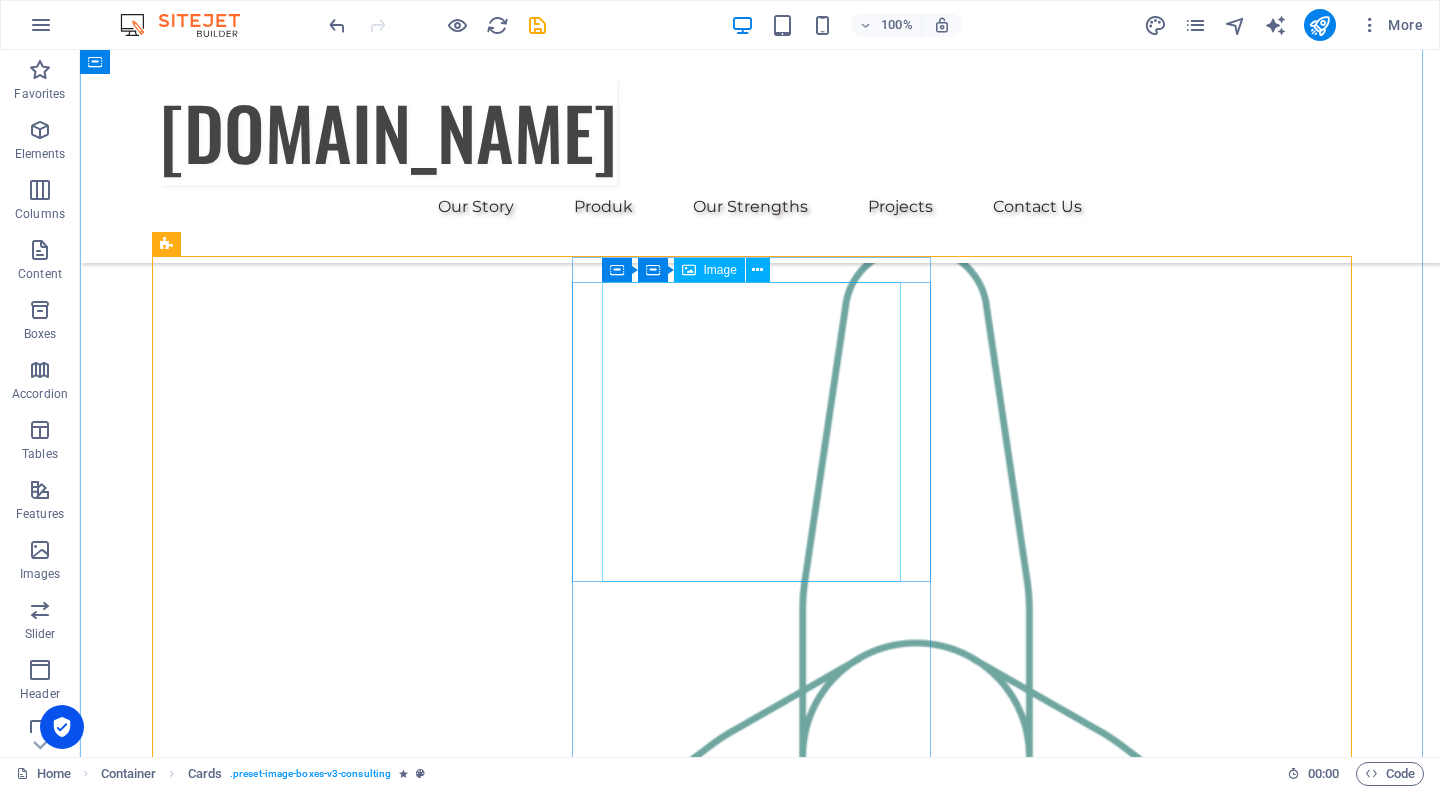 scroll, scrollTop: 1800, scrollLeft: 0, axis: vertical 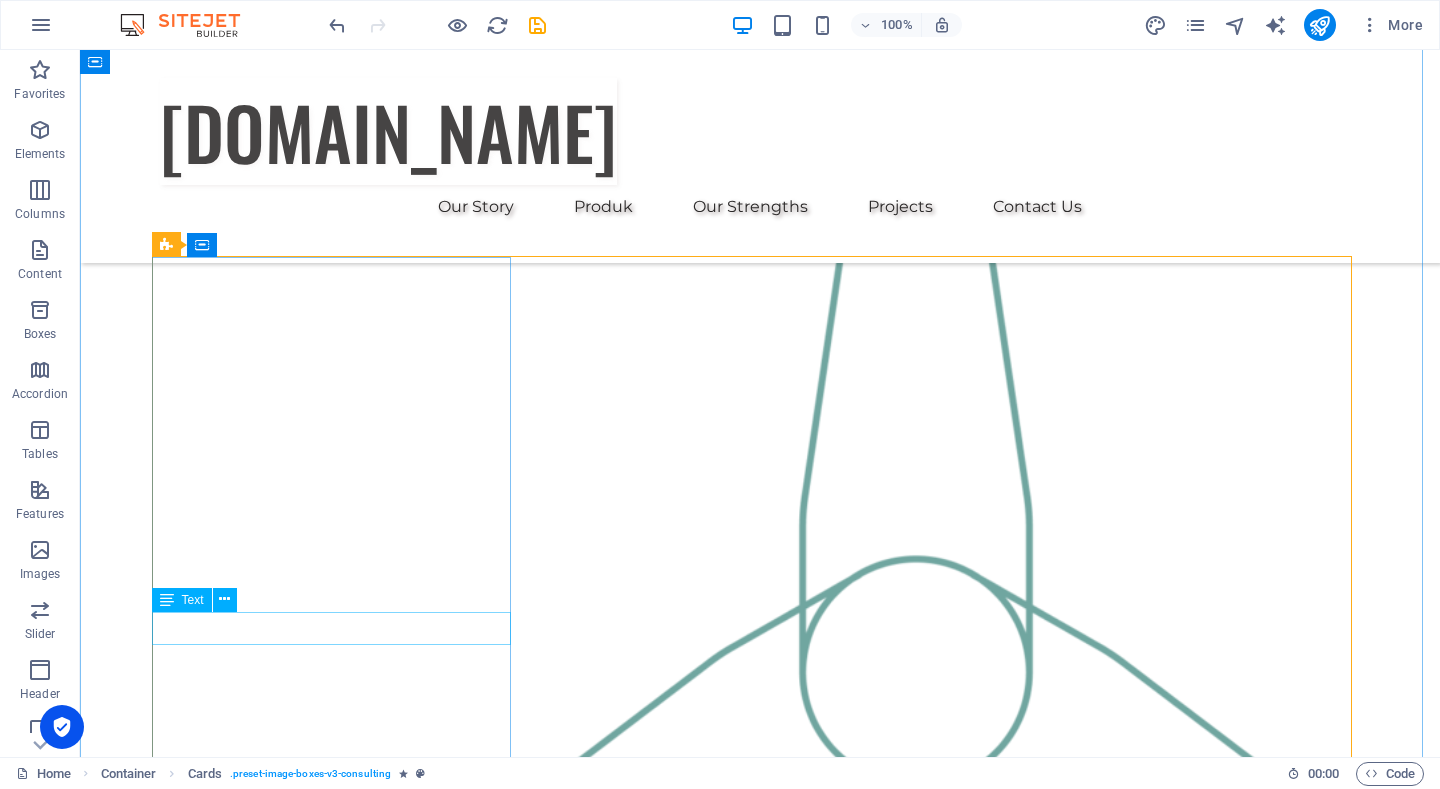 click on "UFO type F1" at bounding box center (340, 2218) 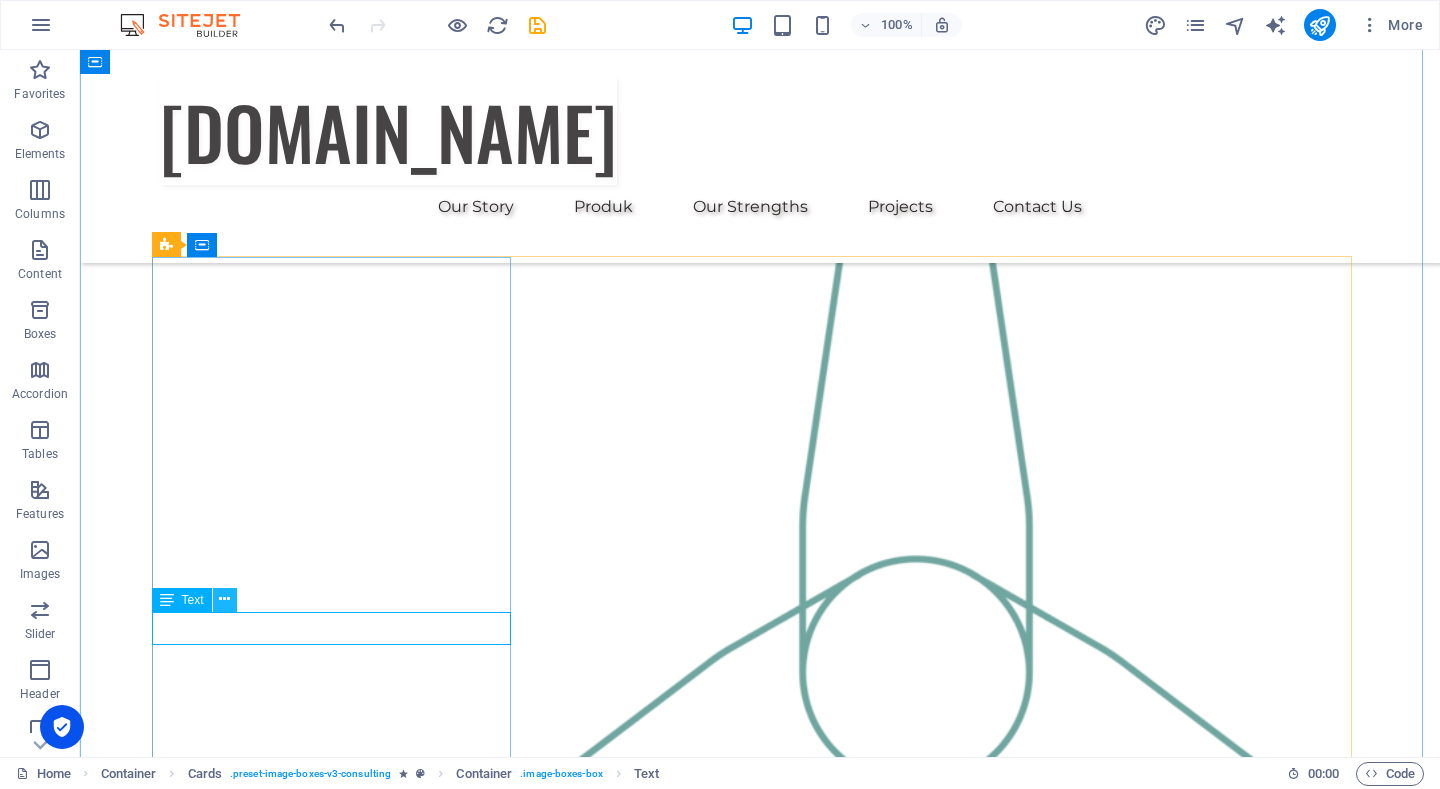 click at bounding box center [224, 599] 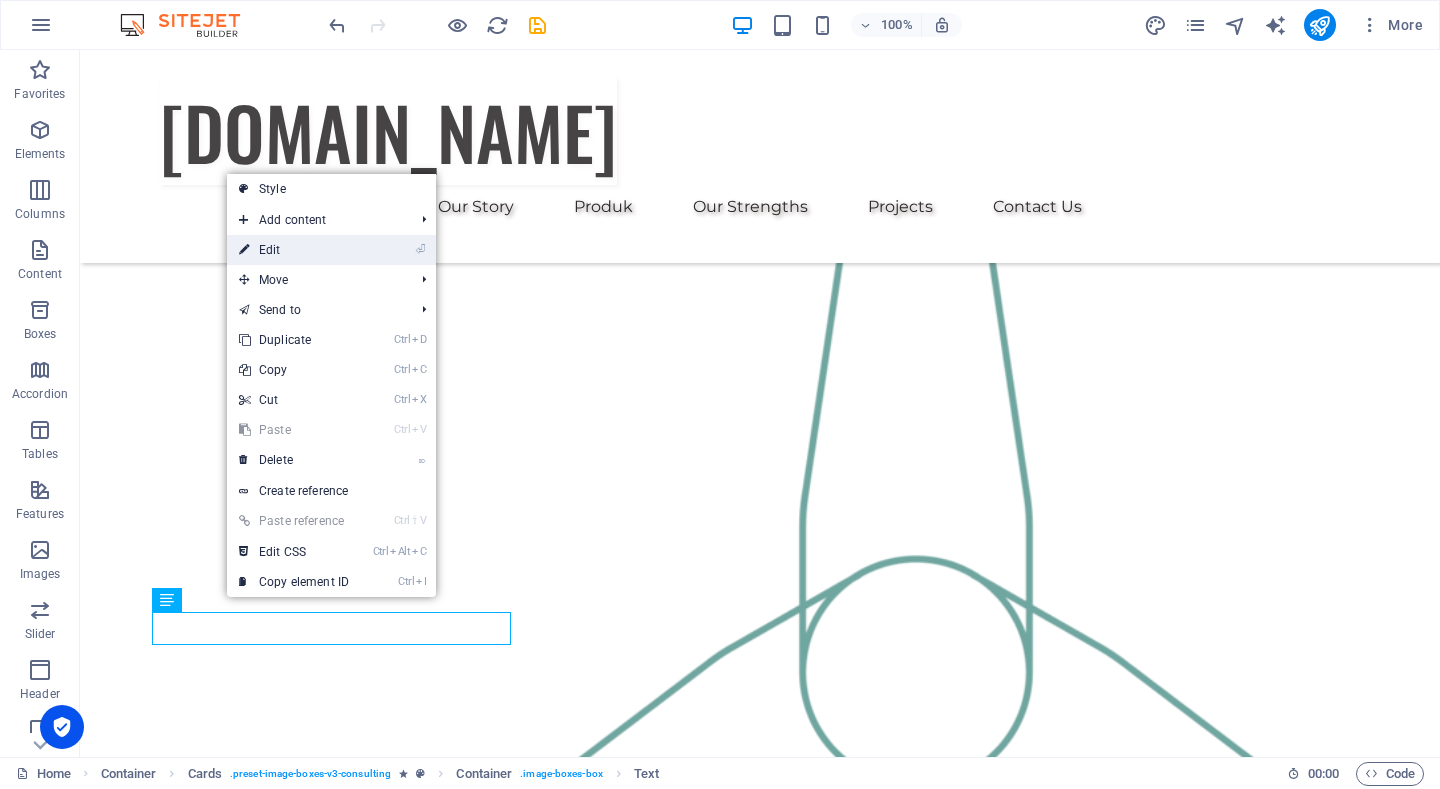 click on "⏎  Edit" at bounding box center (294, 250) 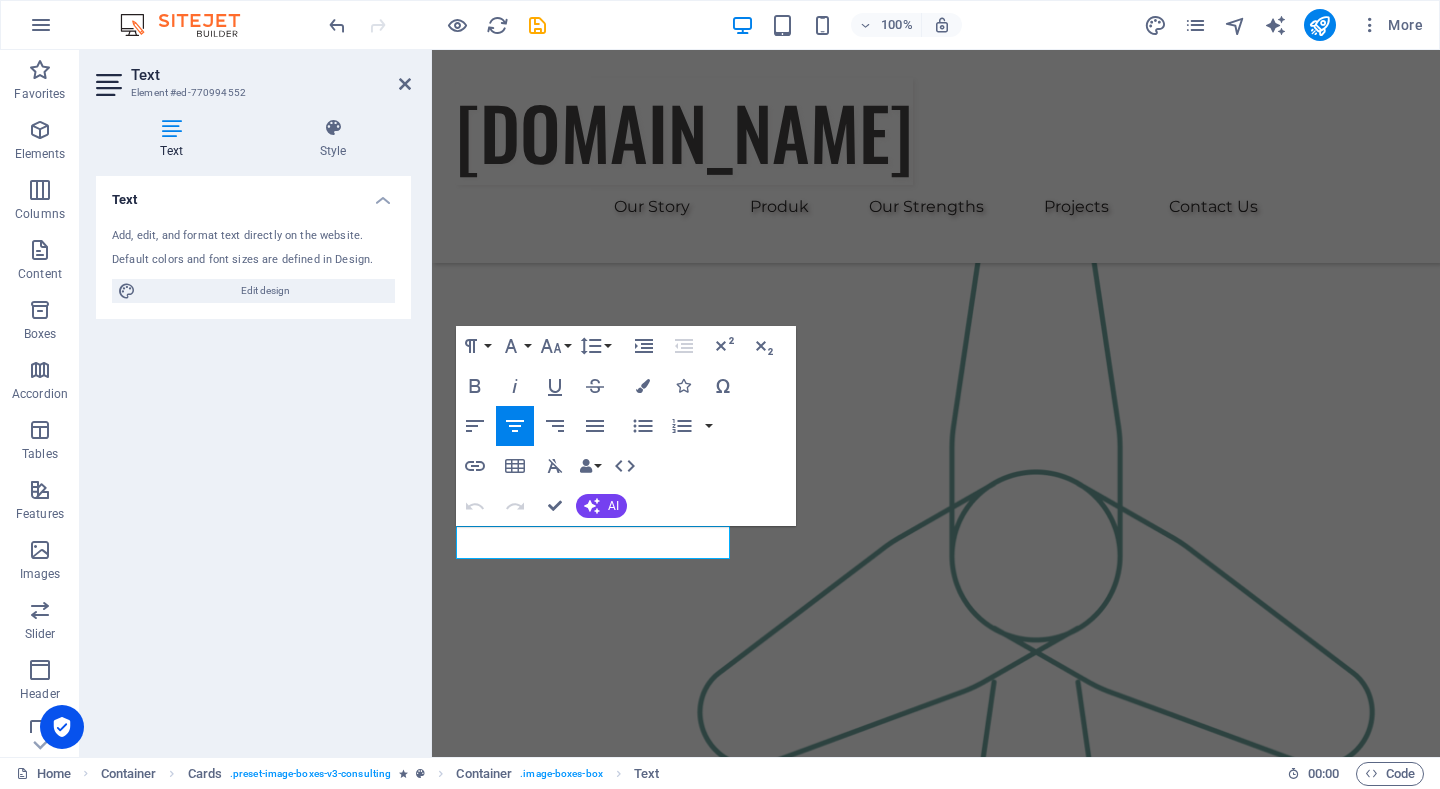 scroll, scrollTop: 1716, scrollLeft: 0, axis: vertical 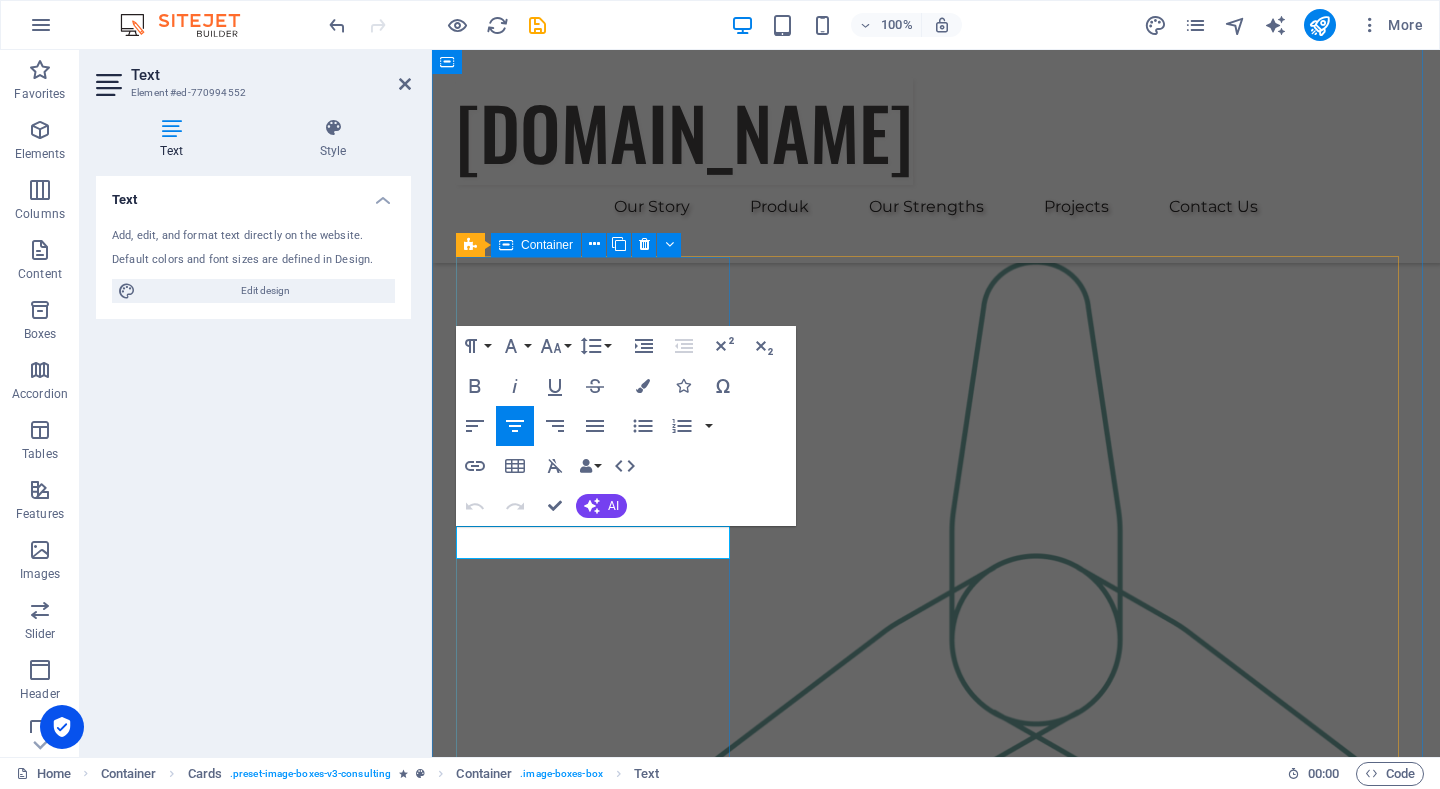 drag, startPoint x: 644, startPoint y: 545, endPoint x: 548, endPoint y: 522, distance: 98.71677 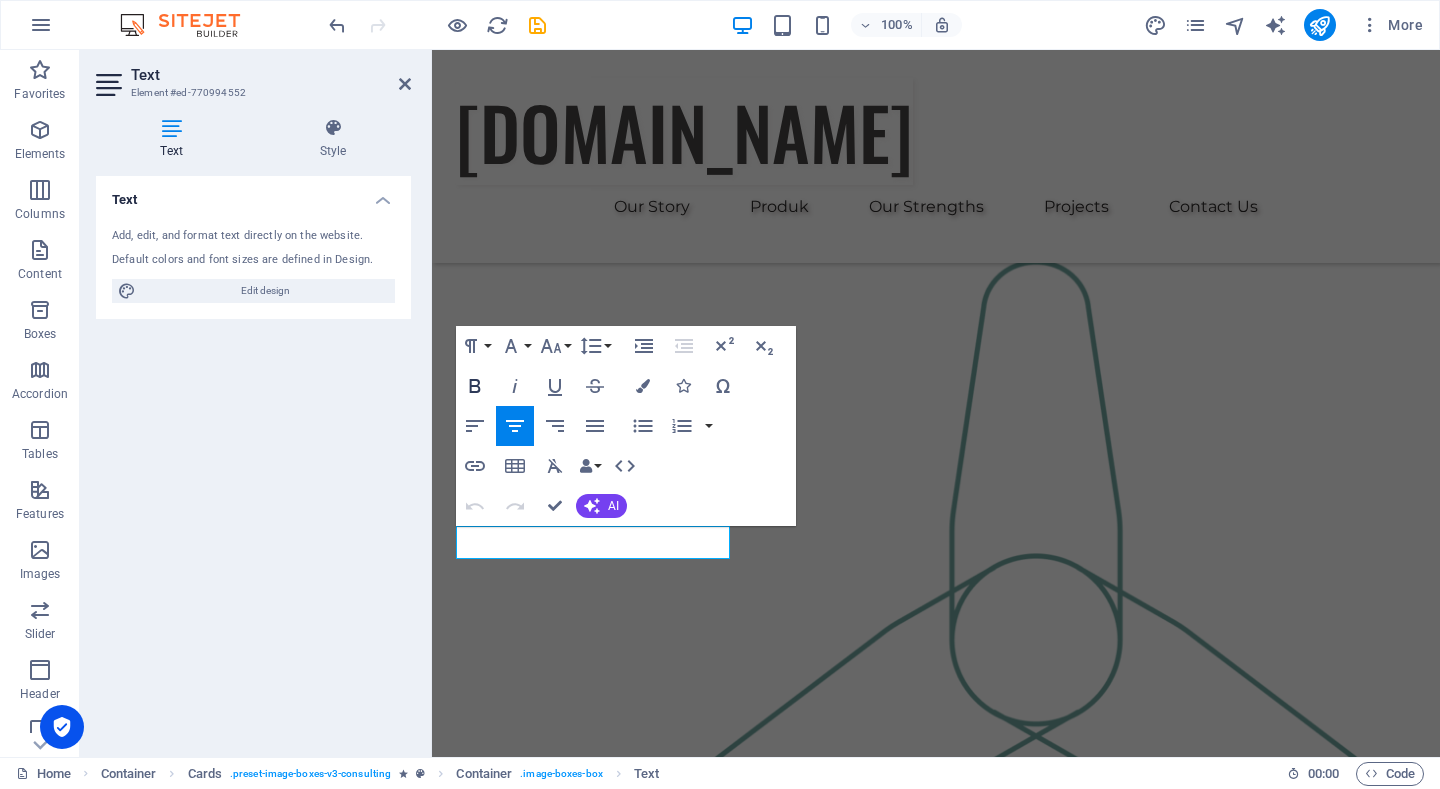 click 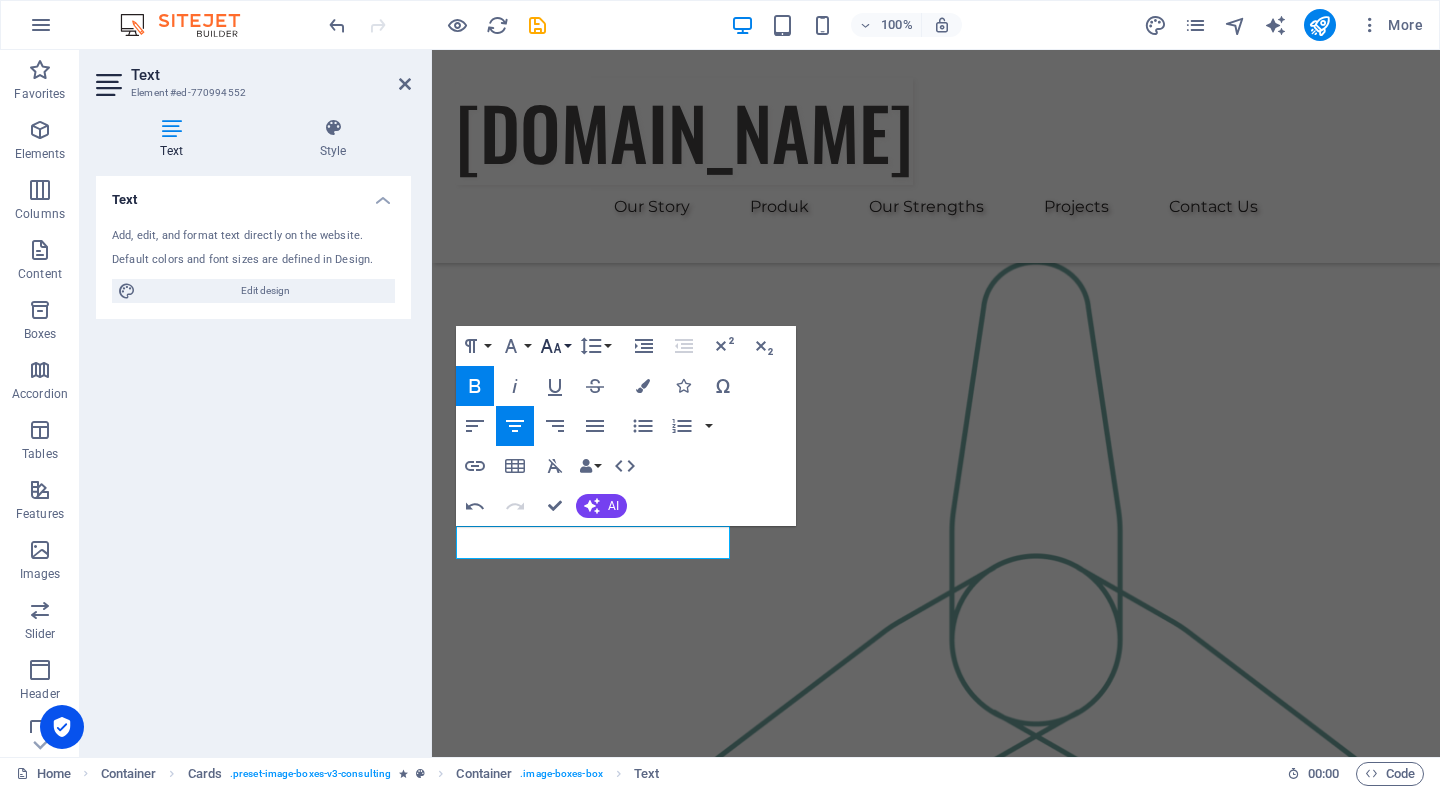 click 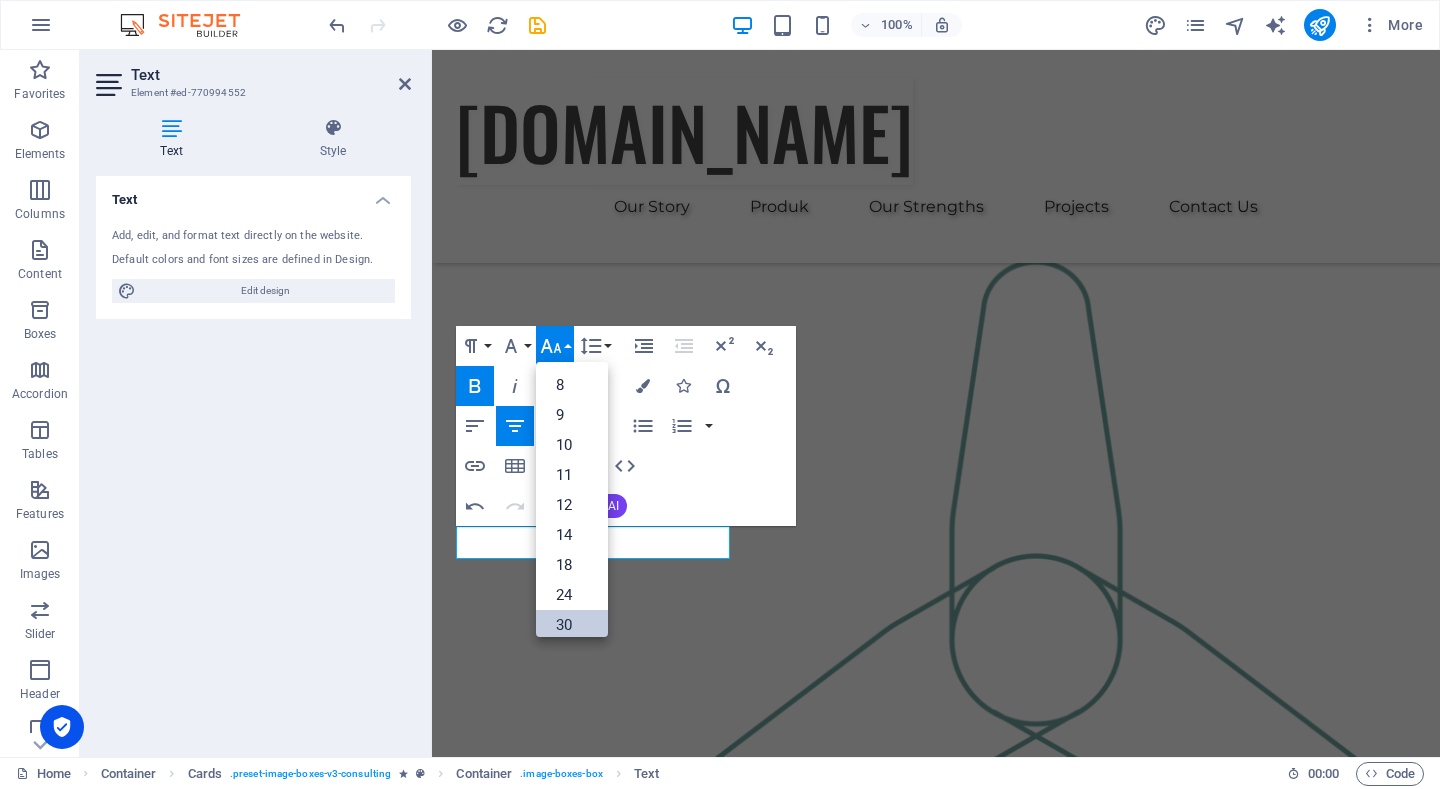 click on "30" at bounding box center [572, 625] 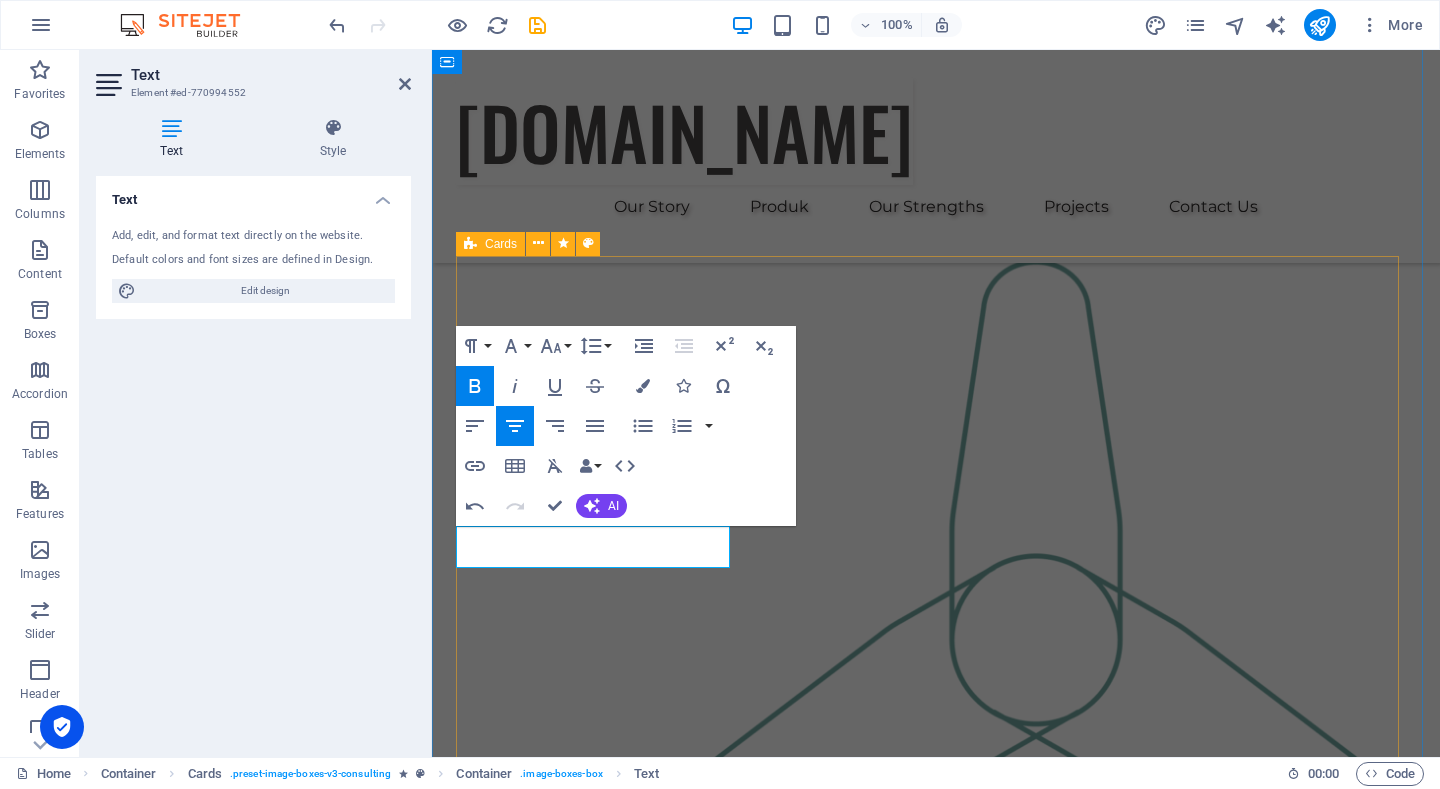 click on "UFO type F1 Sustainable Advisor Our Sustainable Advisor specializes in sustainable energy solutions, guiding clients toward eco-friendly and successful practices. UFO type F2 Business Analyst Our Business Analyst extracts insights from data, helping clients make informed decisions and optimize strategies. Margaret Smith Strategy Consultant Our Strategy Consultant crafts innovative plans and strategy to drive growth and profitability for clients world wide." at bounding box center (936, 2456) 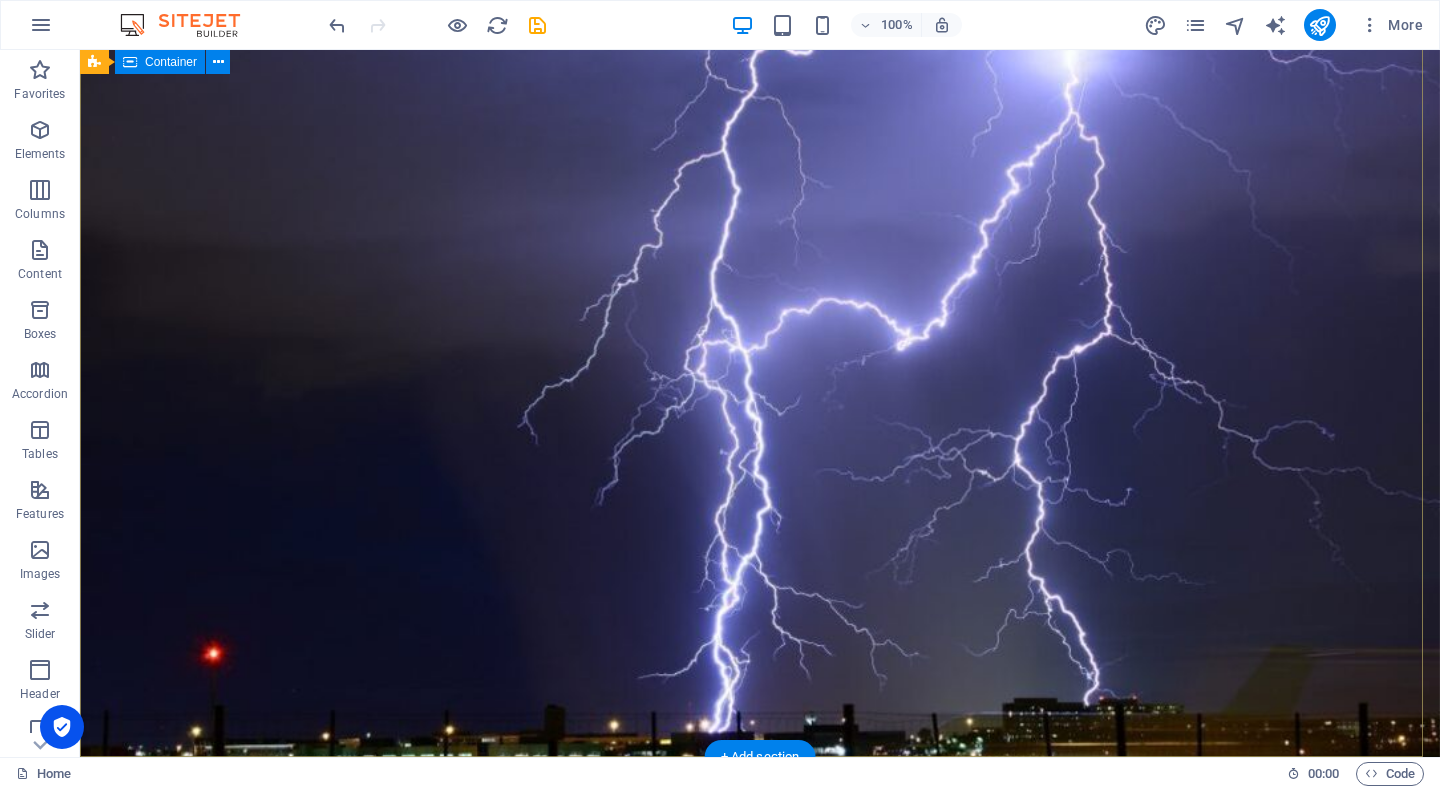 scroll, scrollTop: 0, scrollLeft: 0, axis: both 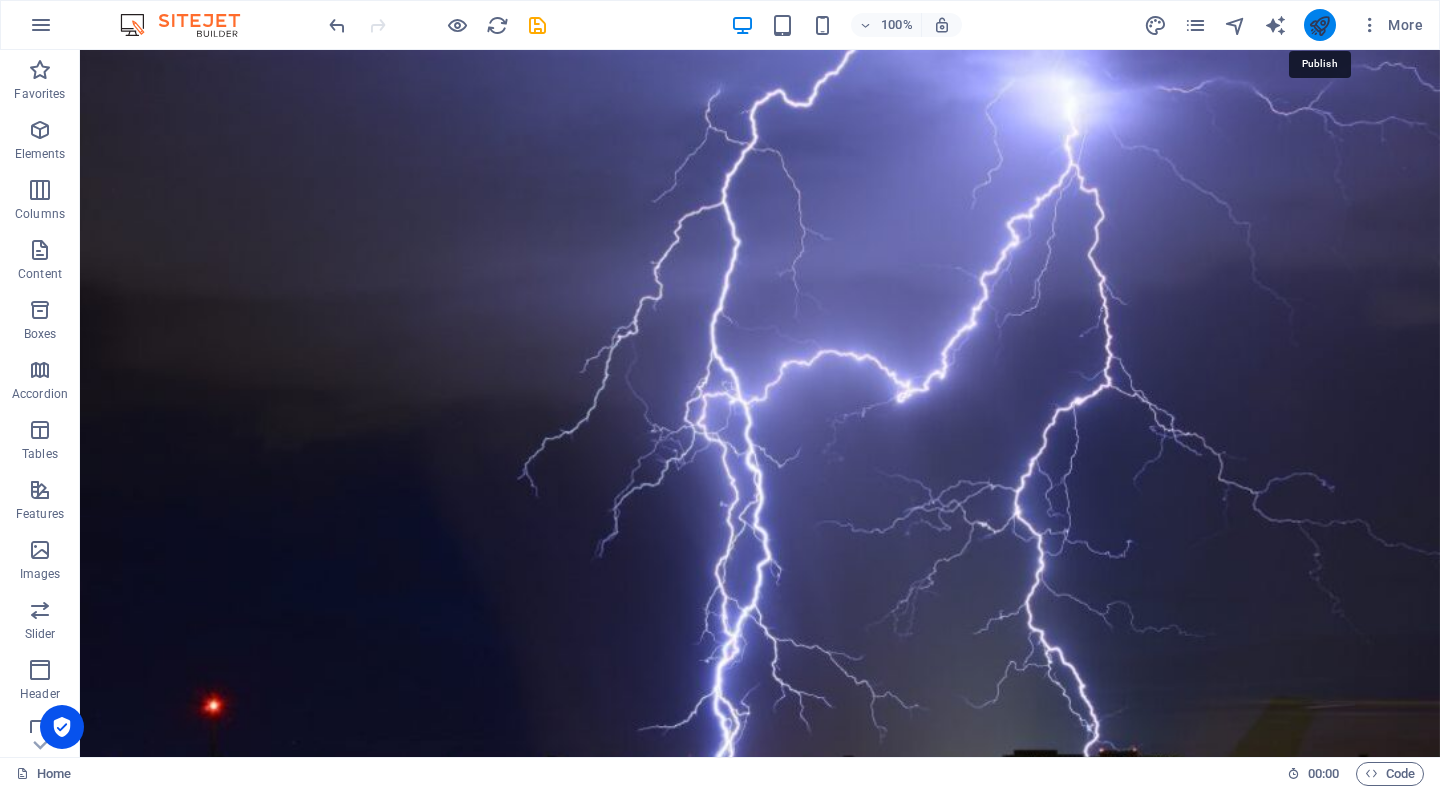 click at bounding box center (1319, 25) 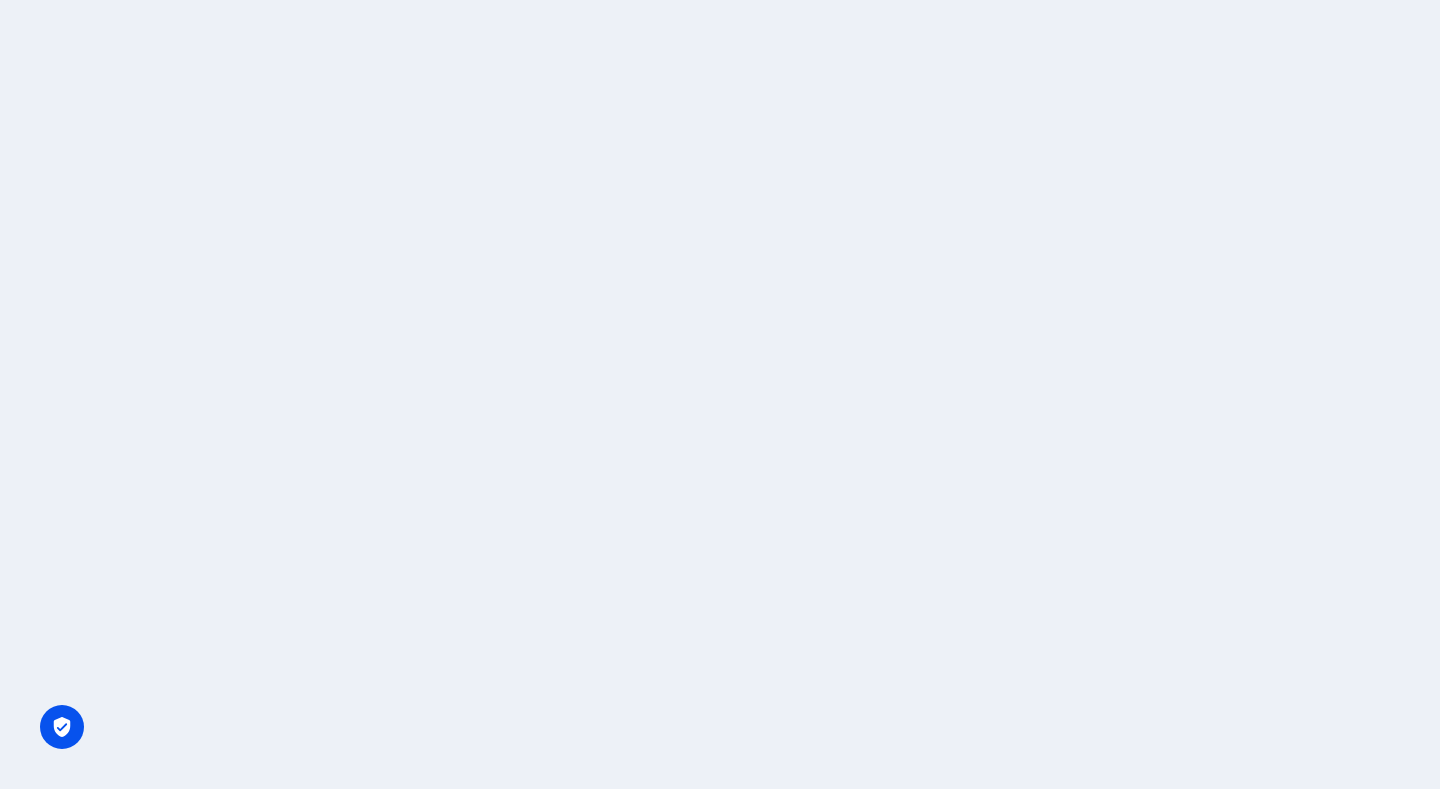 scroll, scrollTop: 0, scrollLeft: 0, axis: both 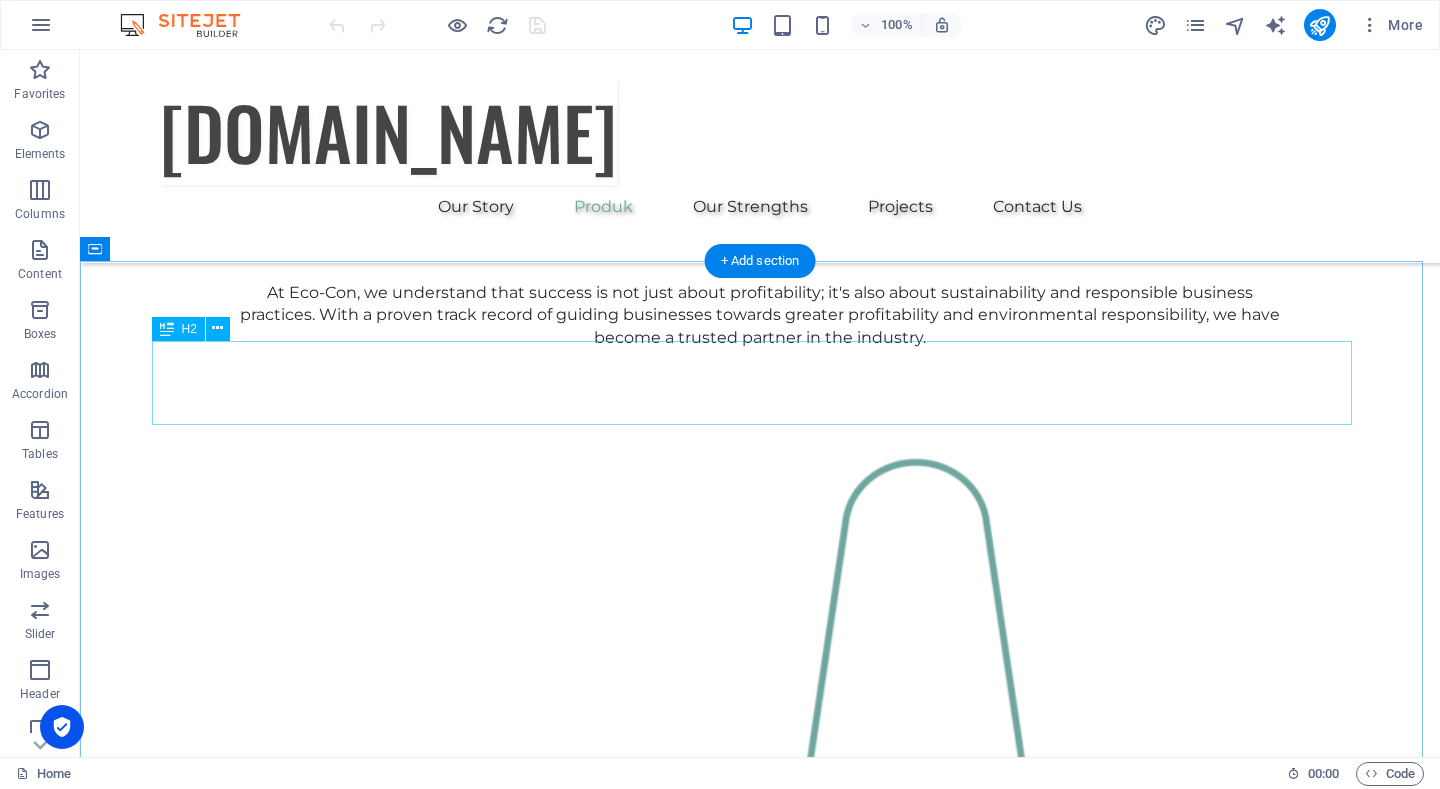 click on "Our Team" at bounding box center (760, 2019) 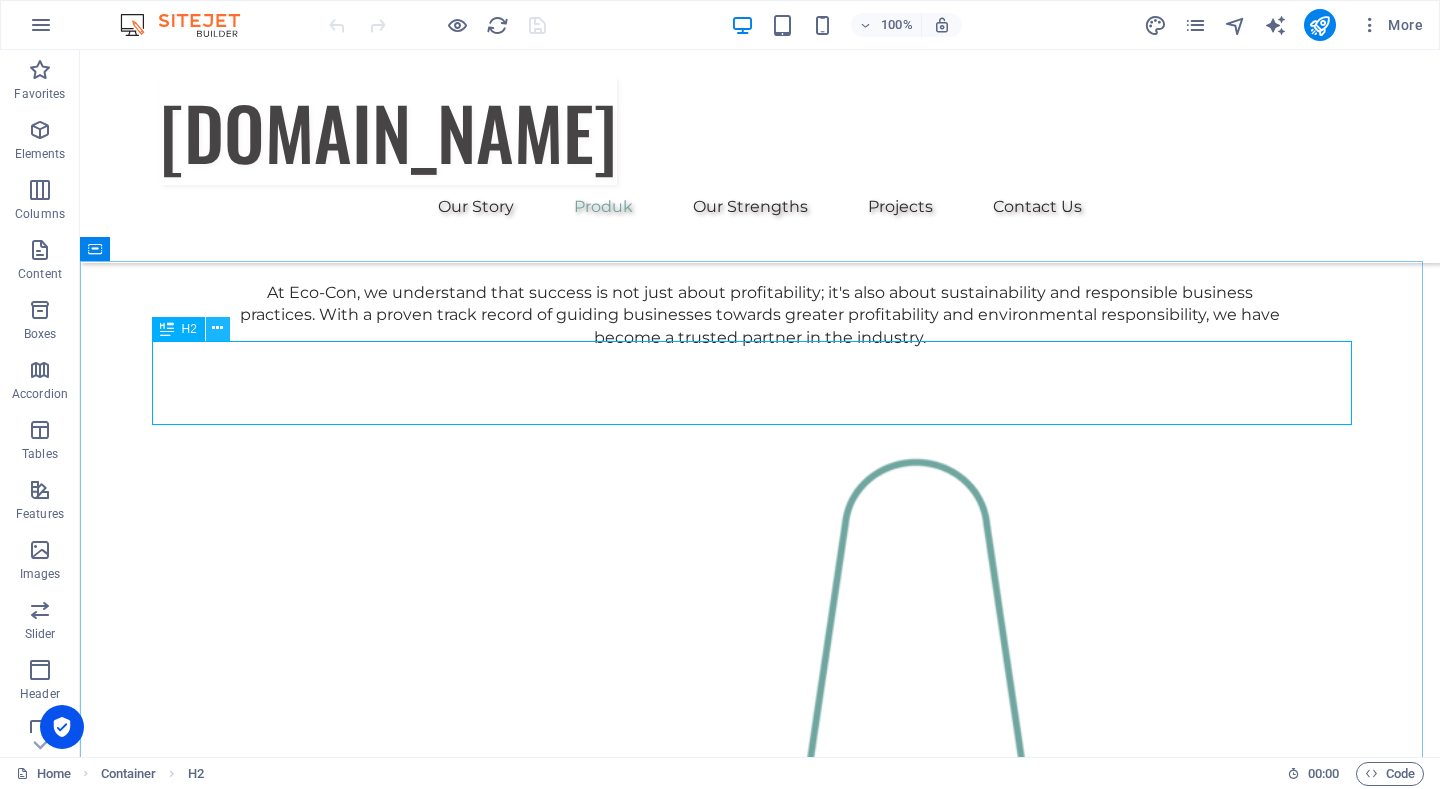 click at bounding box center (217, 328) 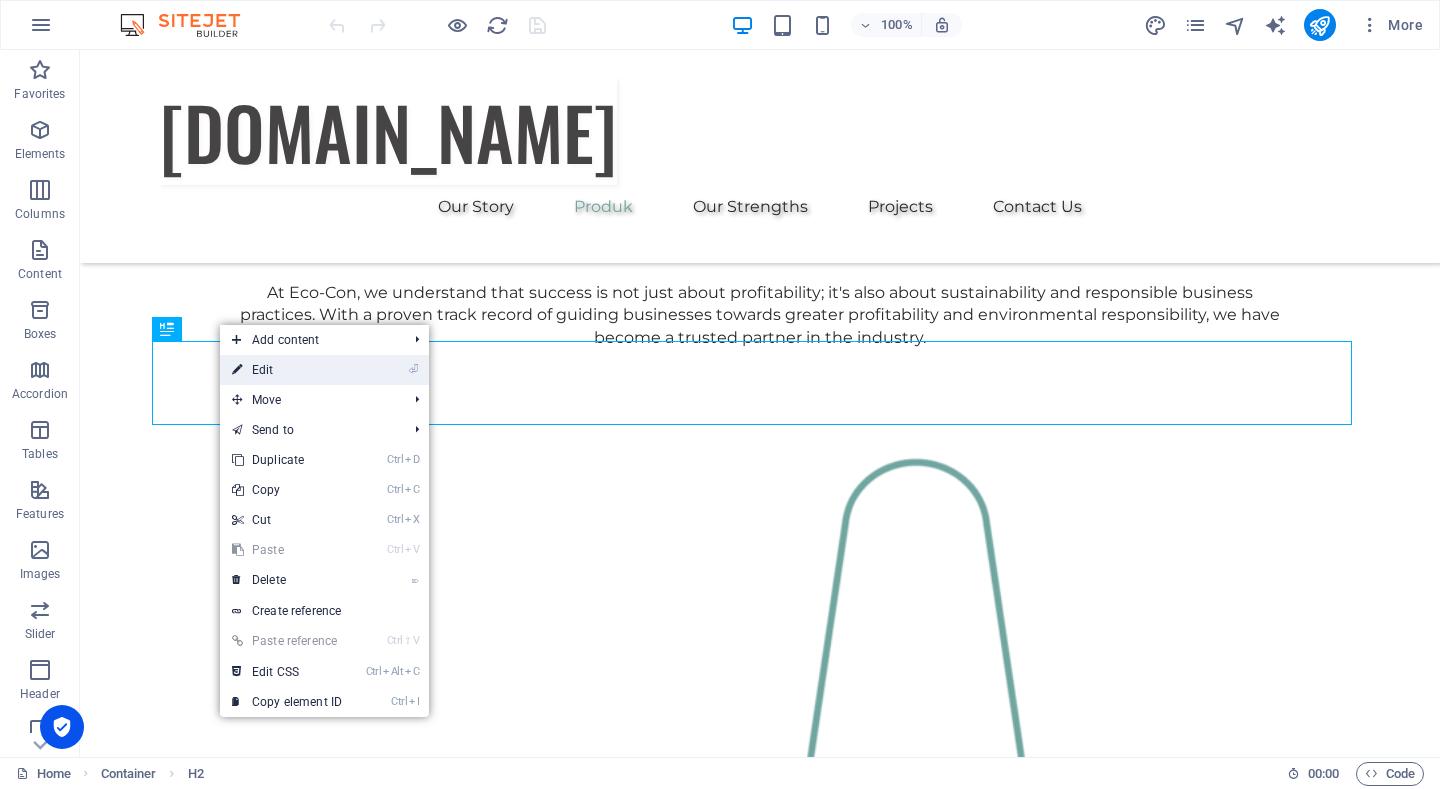 click on "⏎  Edit" at bounding box center [287, 370] 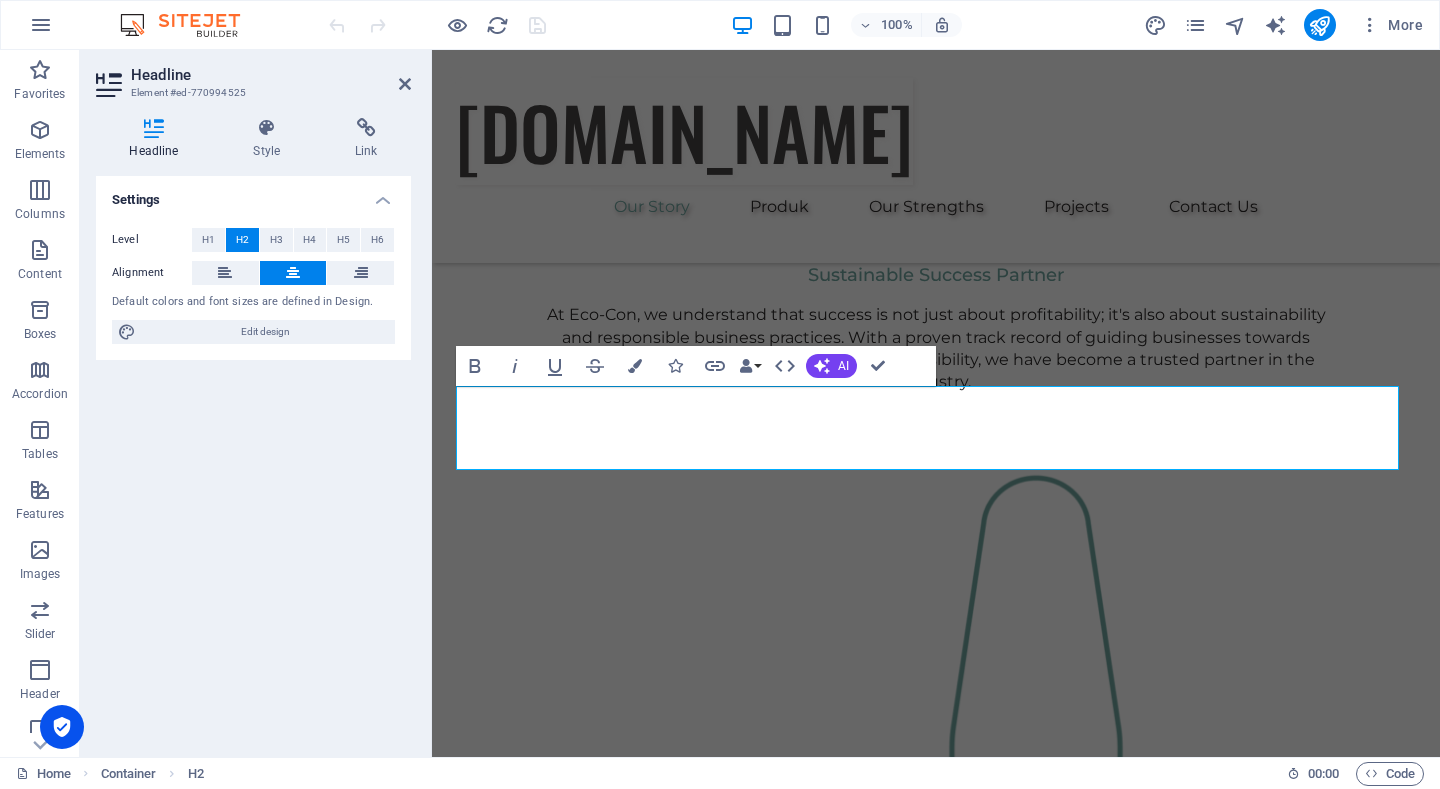 scroll, scrollTop: 1371, scrollLeft: 0, axis: vertical 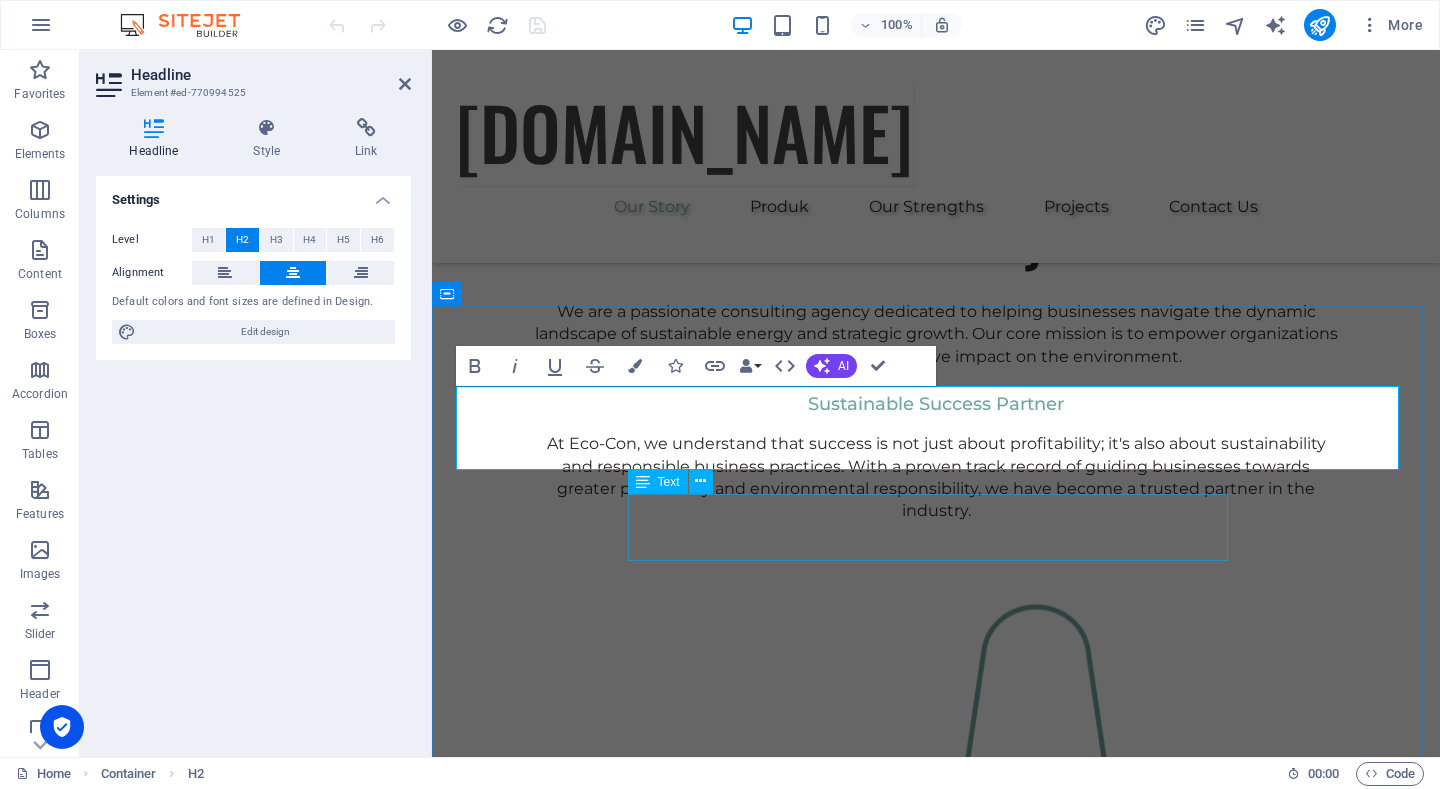 type 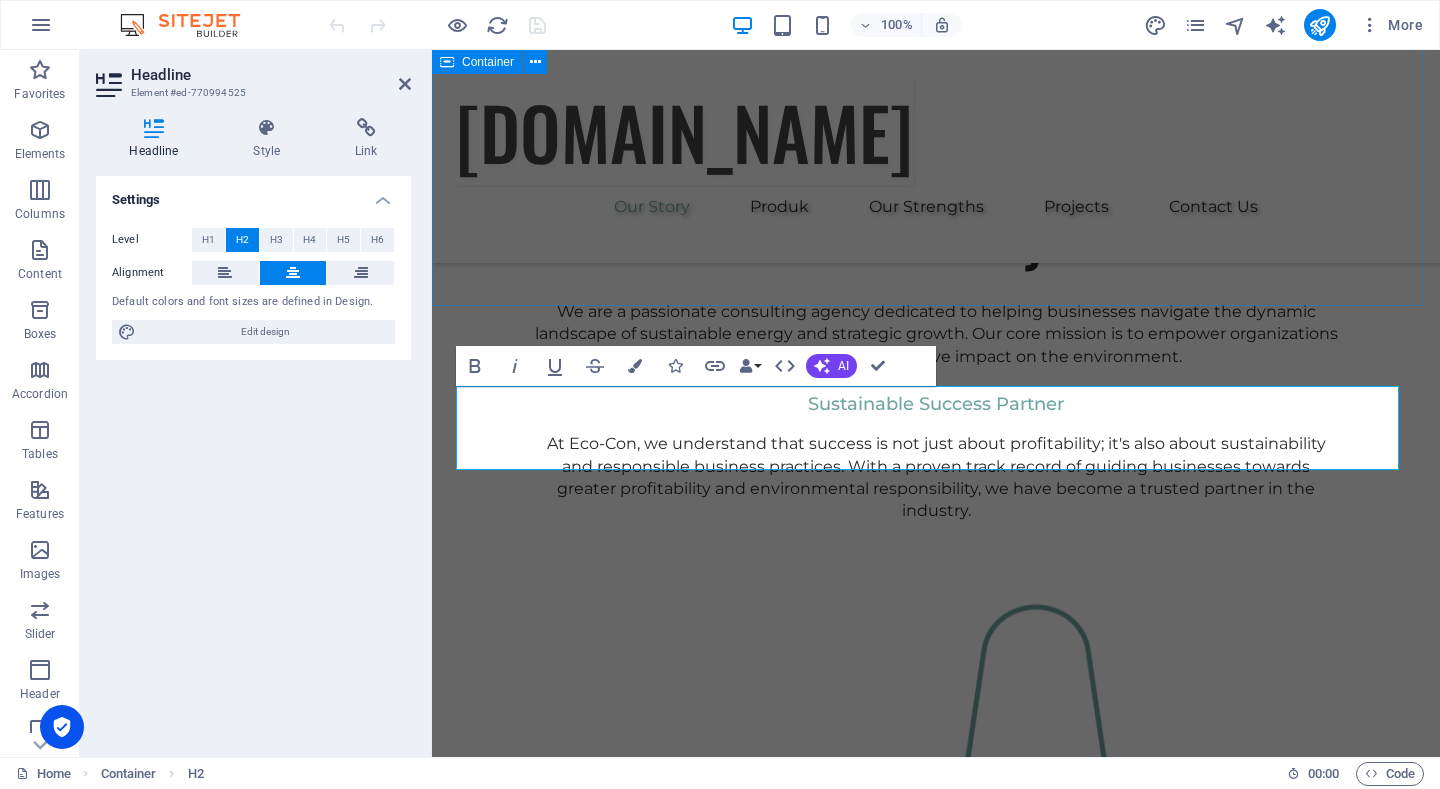 click on "Our Story We are a passionate consulting agency dedicated to helping businesses navigate the dynamic landscape of sustainable energy and strategic growth. Our core mission is to empower organizations to thrive while making a positive impact on the environment. Sustainable Success Partner At Eco-Con, we understand that success is not just about profitability; it's also about sustainability and responsible business practices. With a proven track record of guiding businesses towards greater profitability and environmental responsibility, we have become a trusted partner in the industry. Expertise For Results At Eco-Con, we understand that success is not just about profitability; it's also about sustainability and responsible business practices. With a proven track record of guiding businesses towards greater profitability and environmental responsibility, we have become a trusted partner in the industry." at bounding box center [936, 887] 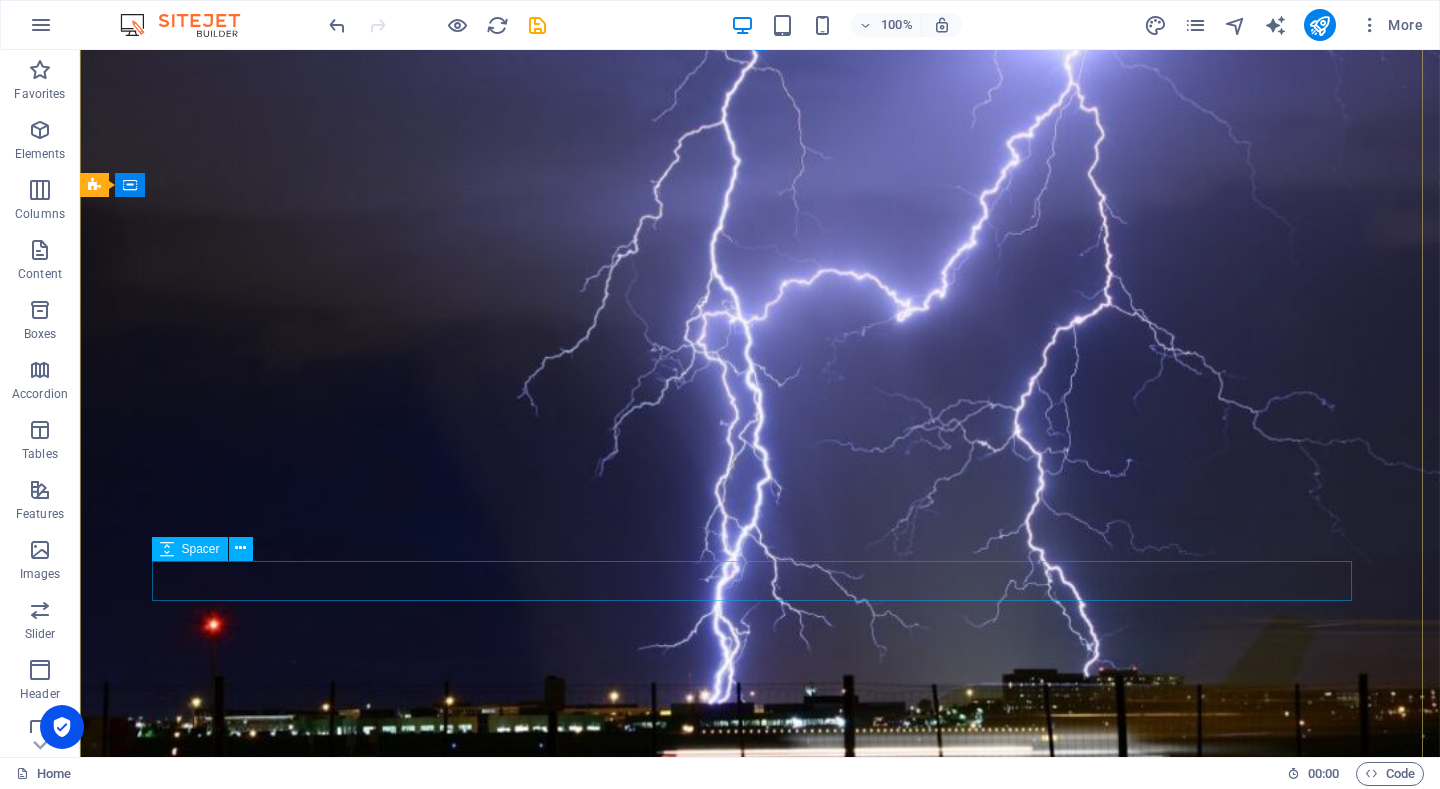 scroll, scrollTop: 0, scrollLeft: 0, axis: both 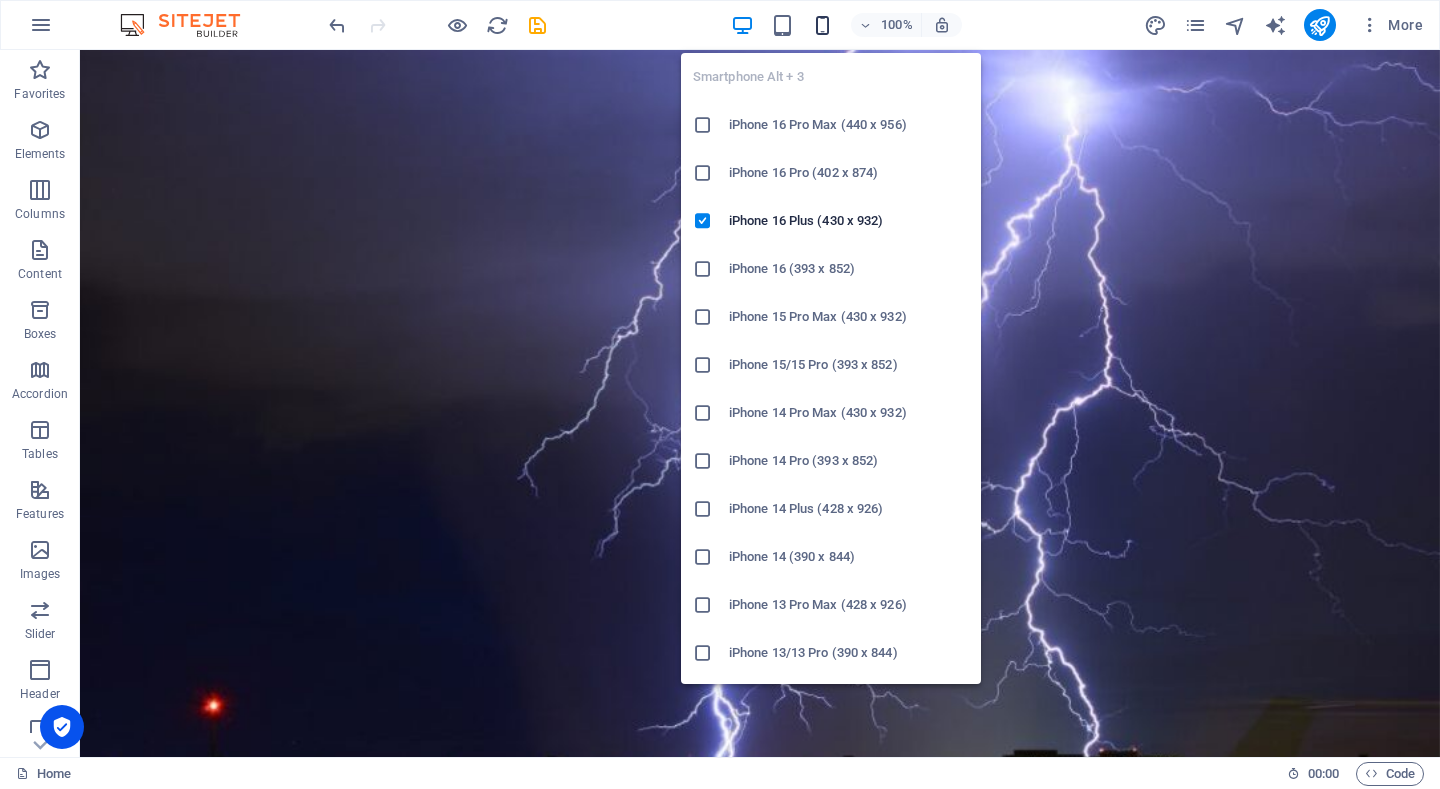 click at bounding box center (822, 25) 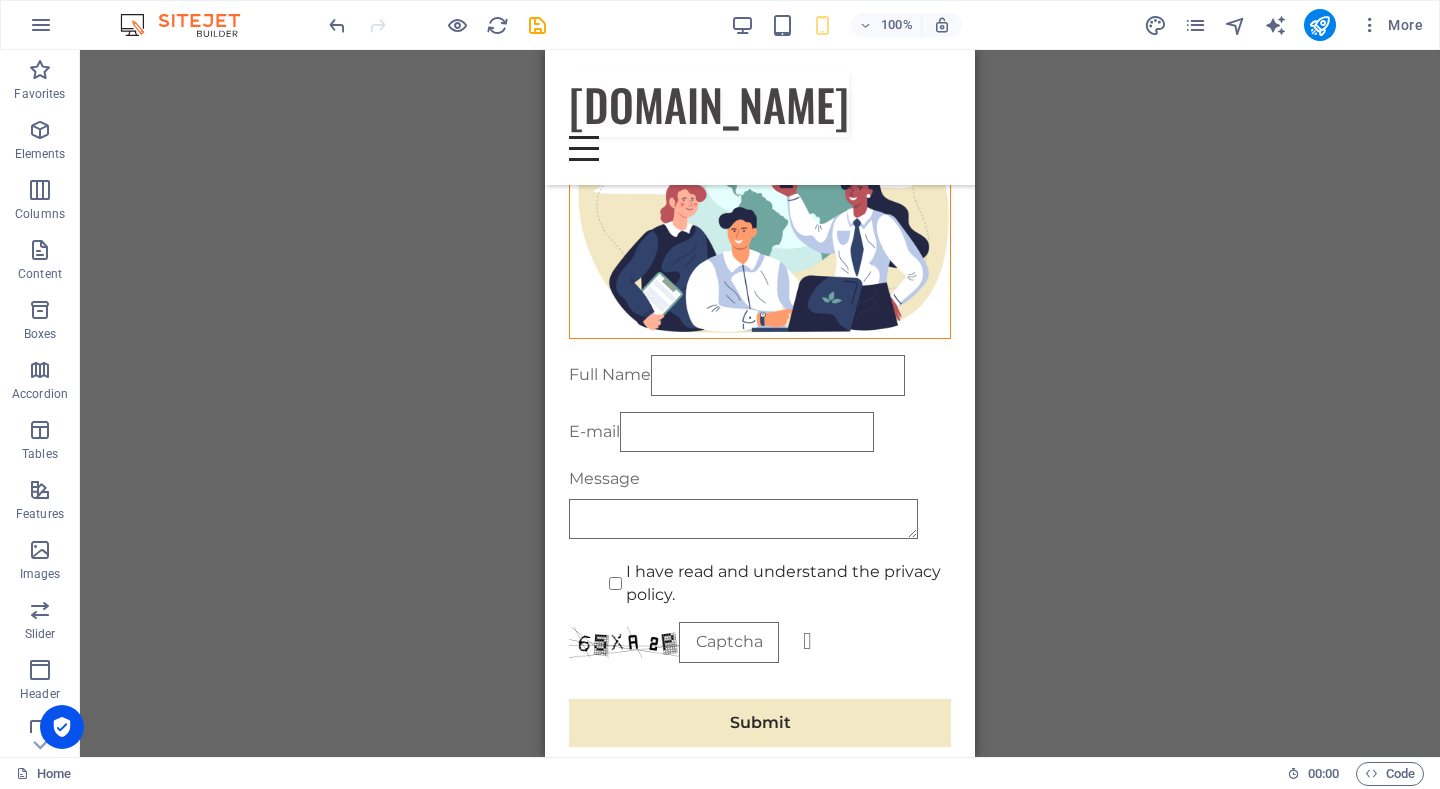 scroll, scrollTop: 17170, scrollLeft: 0, axis: vertical 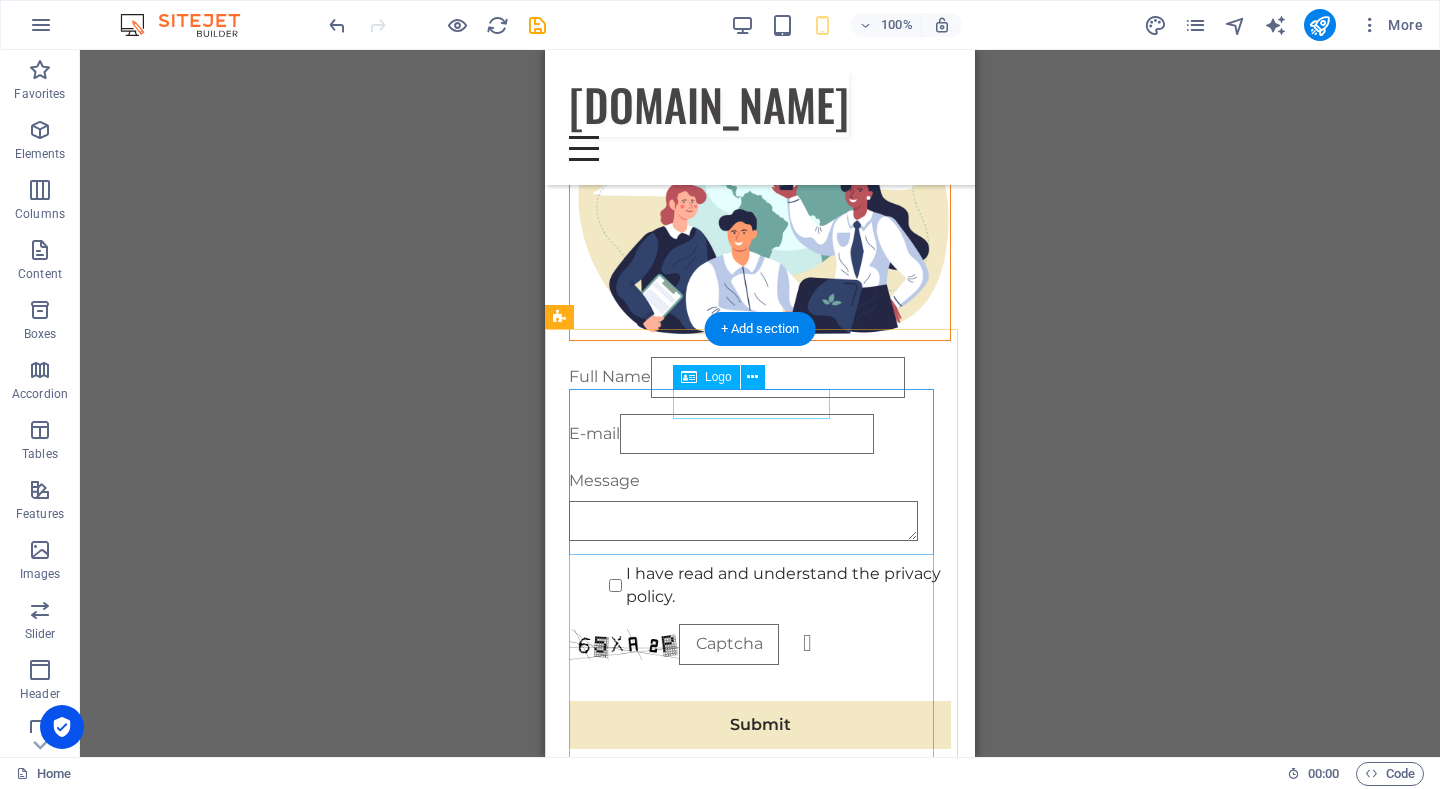 click at bounding box center (760, 888) 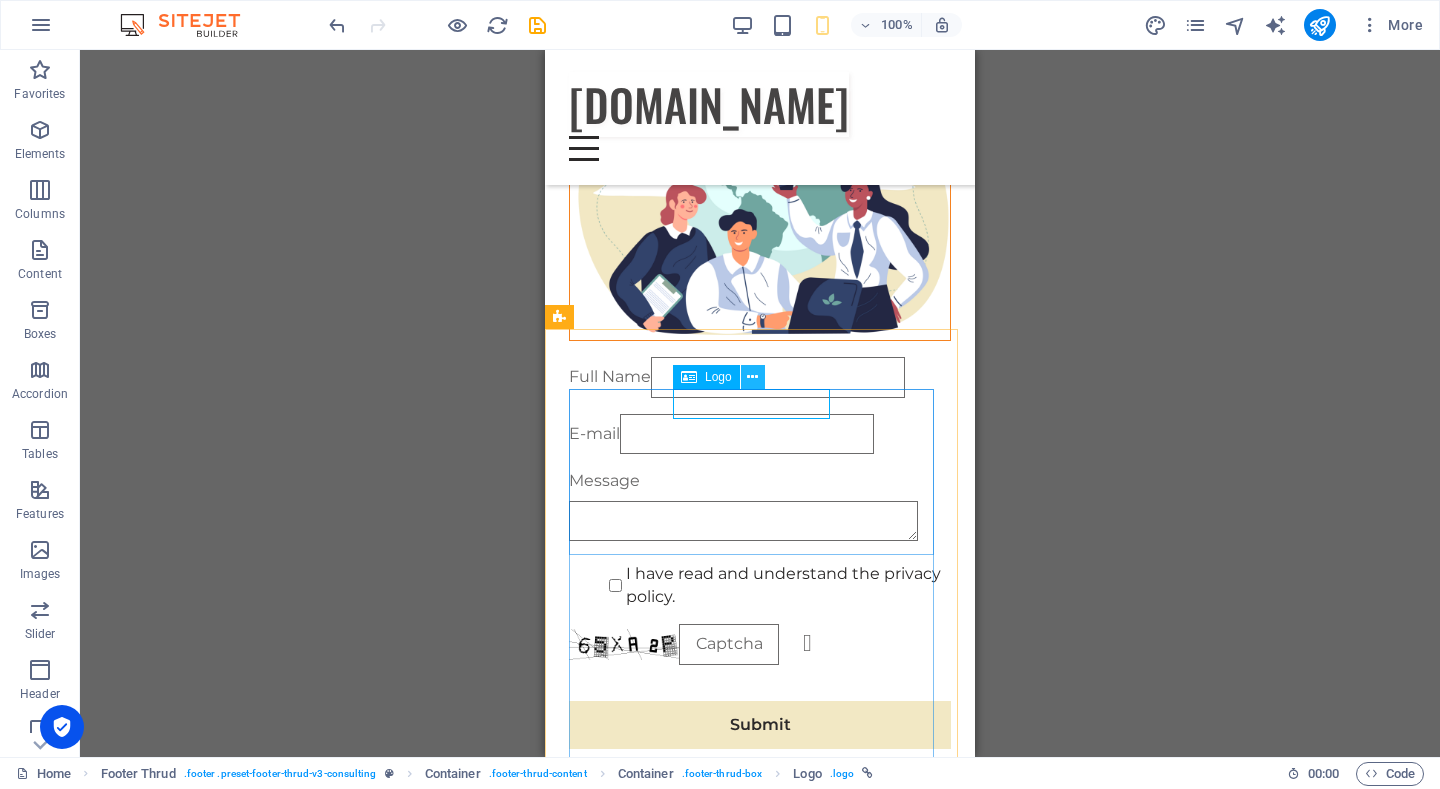click at bounding box center (752, 377) 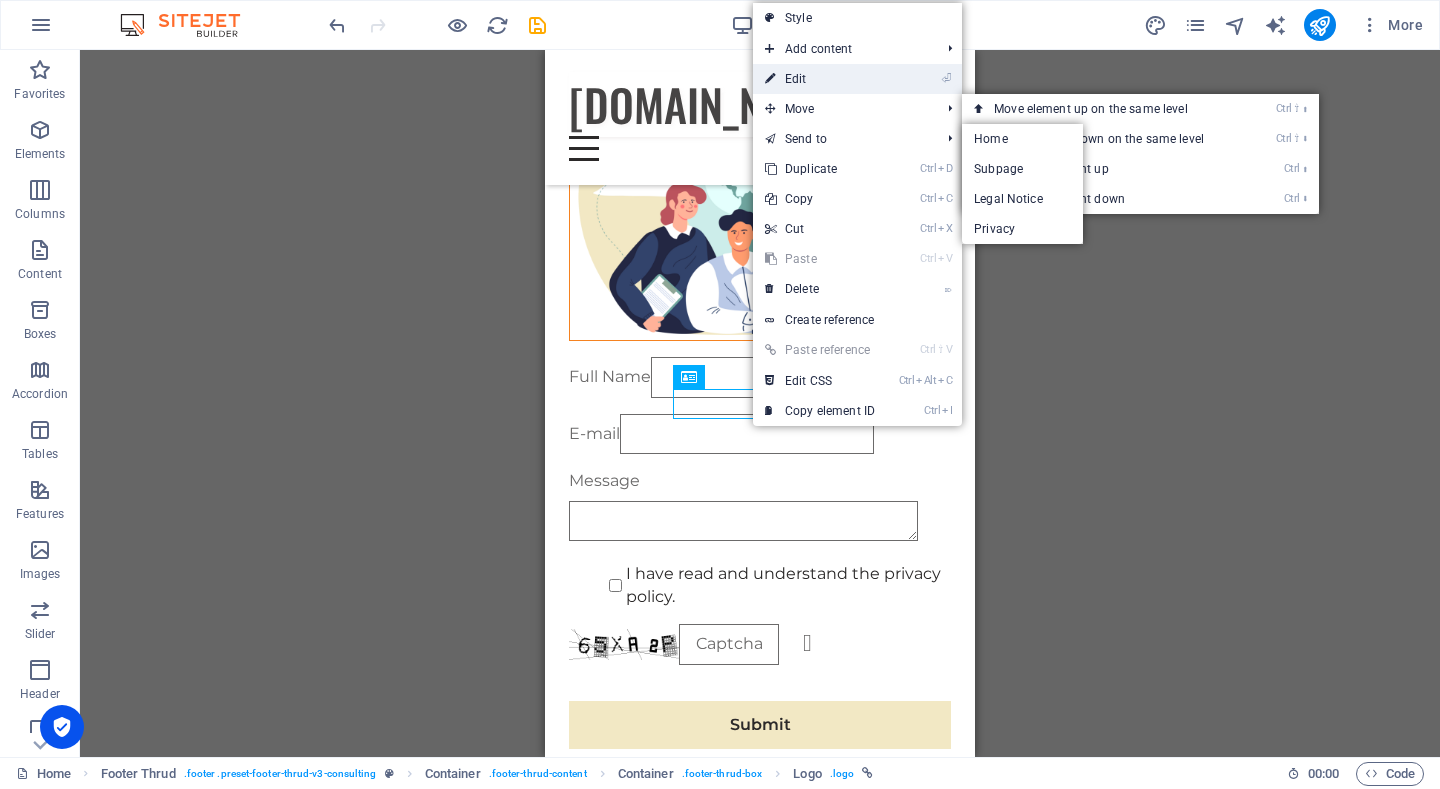 click on "⏎  Edit" at bounding box center (820, 79) 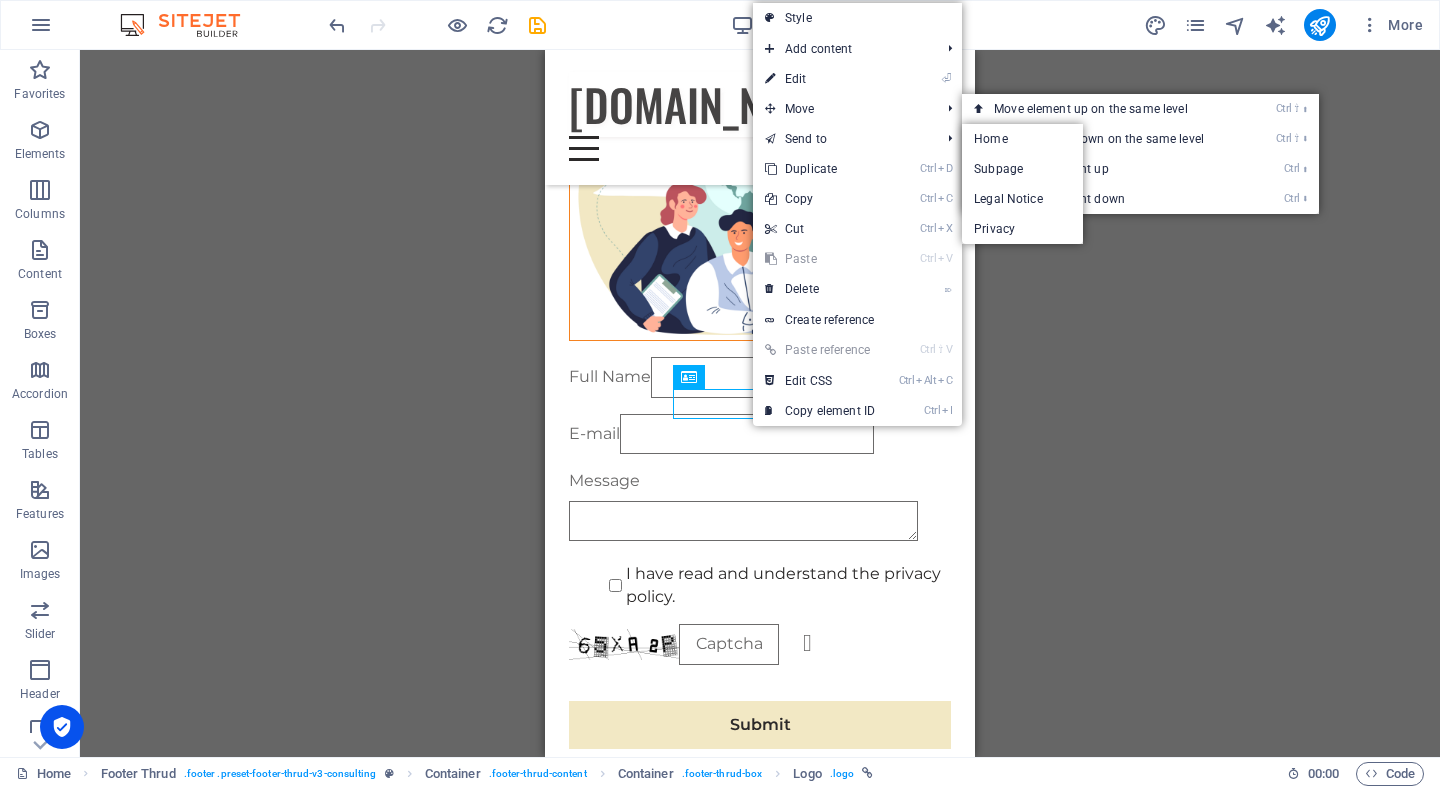 select on "px" 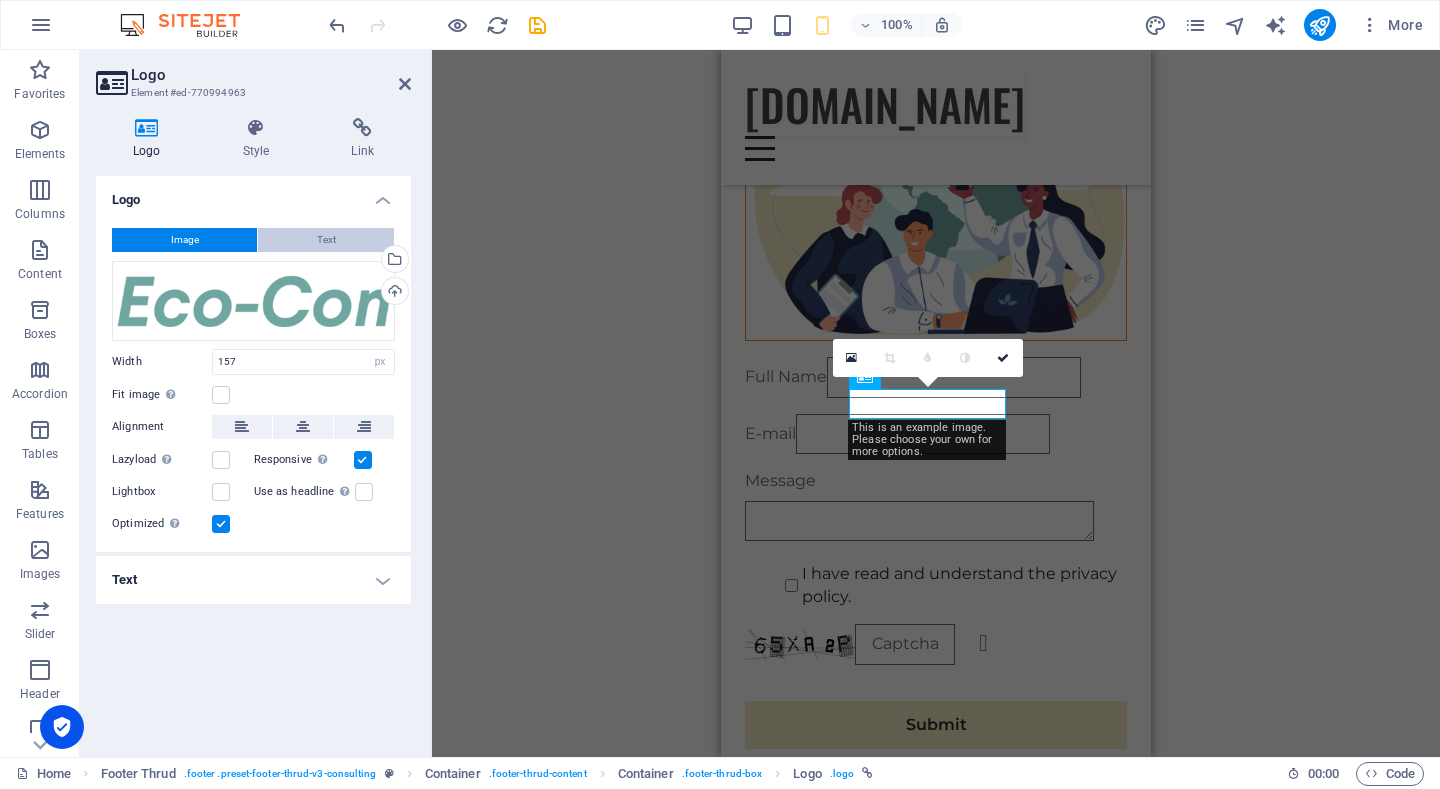 click on "Text" at bounding box center (326, 240) 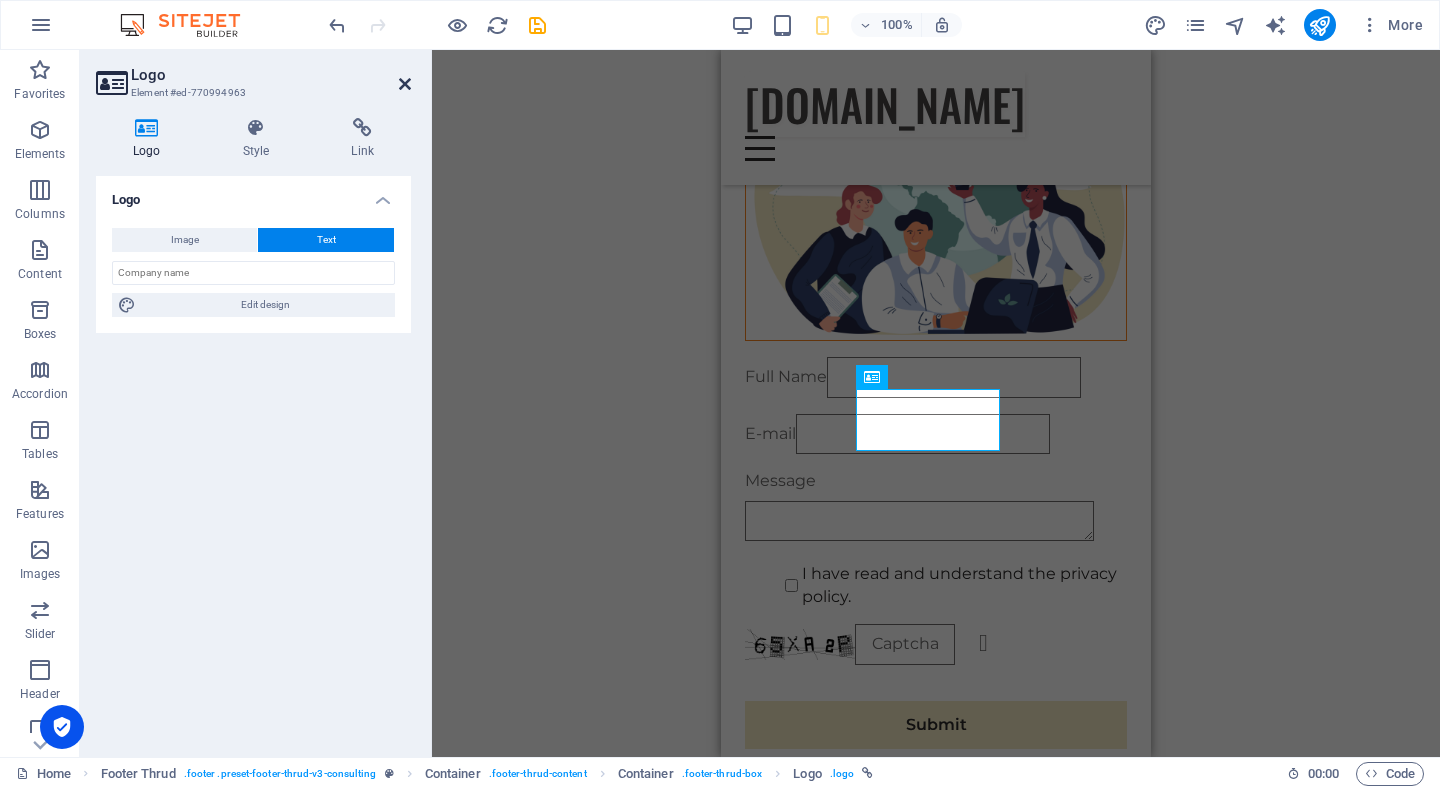 click at bounding box center (405, 84) 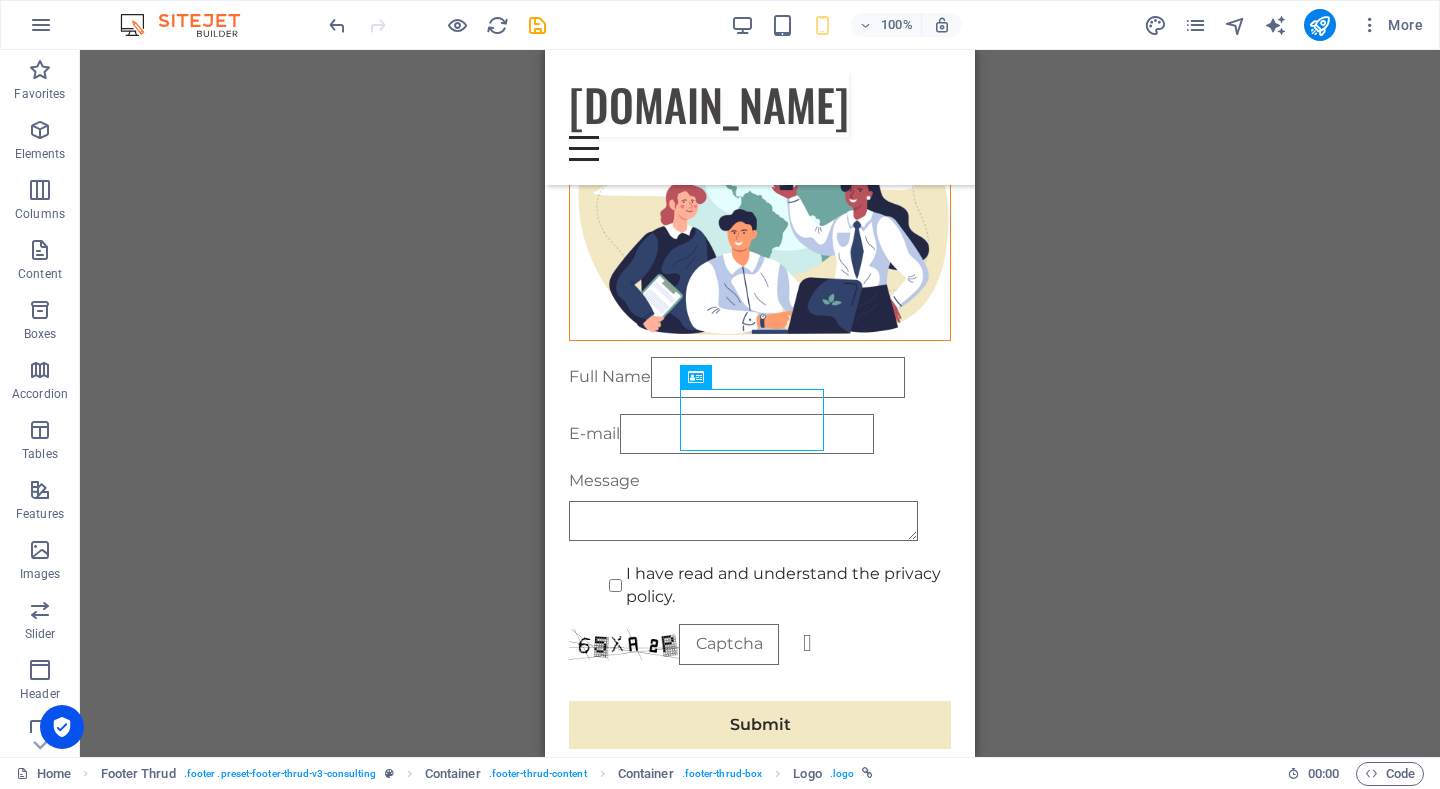 click on "H1   Banner   Container   Spacer   Container   H2   Spacer   Text   Container   Image   Container   Container   Container   Container   H2   Spacer   Text   Spacer   Cards   Container   Container   Image   Container   Container   Spacer   Text   Container   Text   Spacer   Spacer   Container   Text   Container   H2   Spacer   Text   Spacer   Container   Boxes   Icon   Container   Container   Text   Container   Container   Container   Spacer   Container   Container   Text   Container   H2   Spacer   Spacer   4 columns   Container   Text   Container   4 columns   Container   Container   Image   Text   Container   Text   Container   Text   Spacer   Text   Banner   Menu Bar   Menu   Container   Text   Container   Container   Container   Container   Container   Container   Image   Text   Spacer   Text   Container   Text   4 columns   Container   Container   Image   Container   Text   Spacer   Container   Text   Container   Text   Cards   Container   Image   Container   Cards   Container" at bounding box center [760, 403] 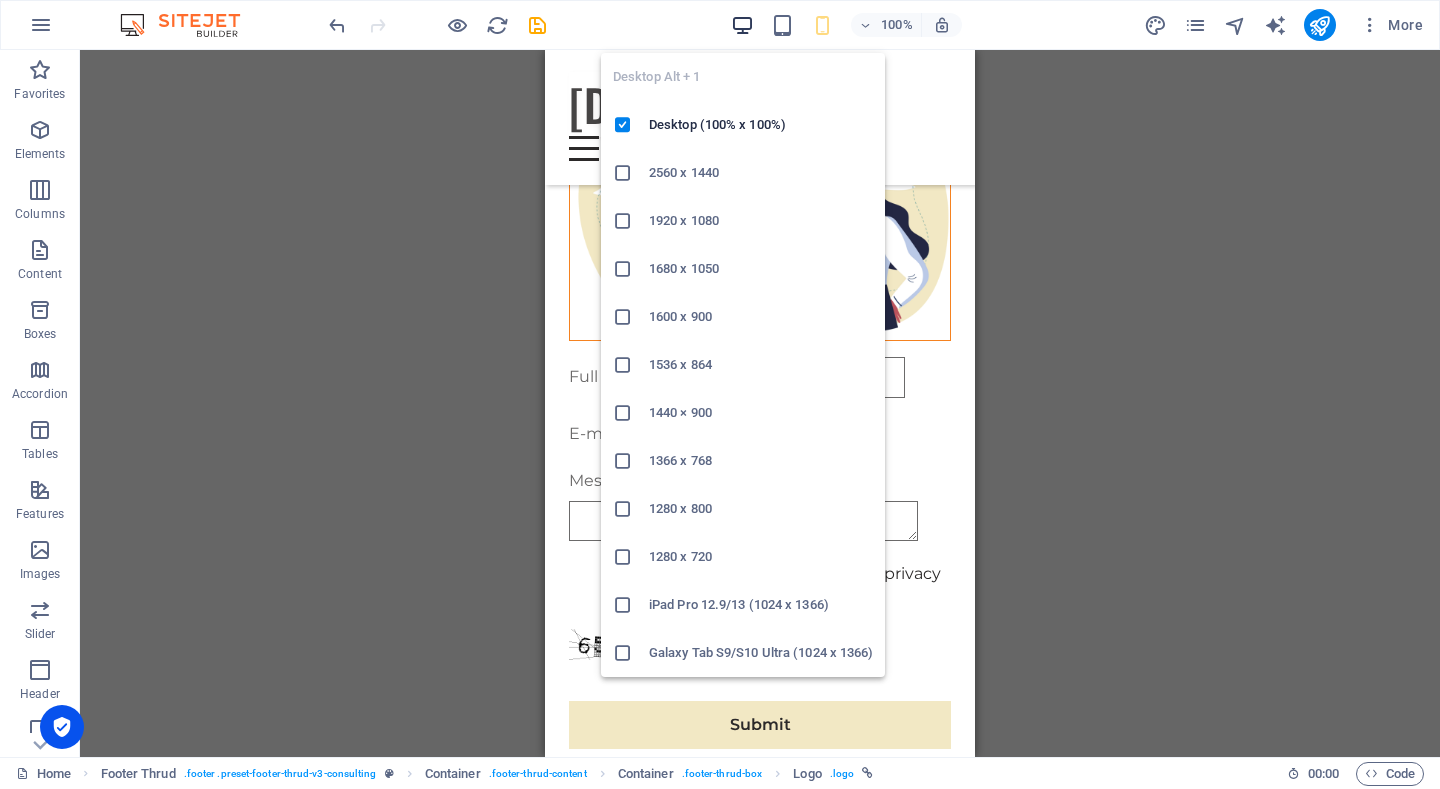 click at bounding box center [742, 25] 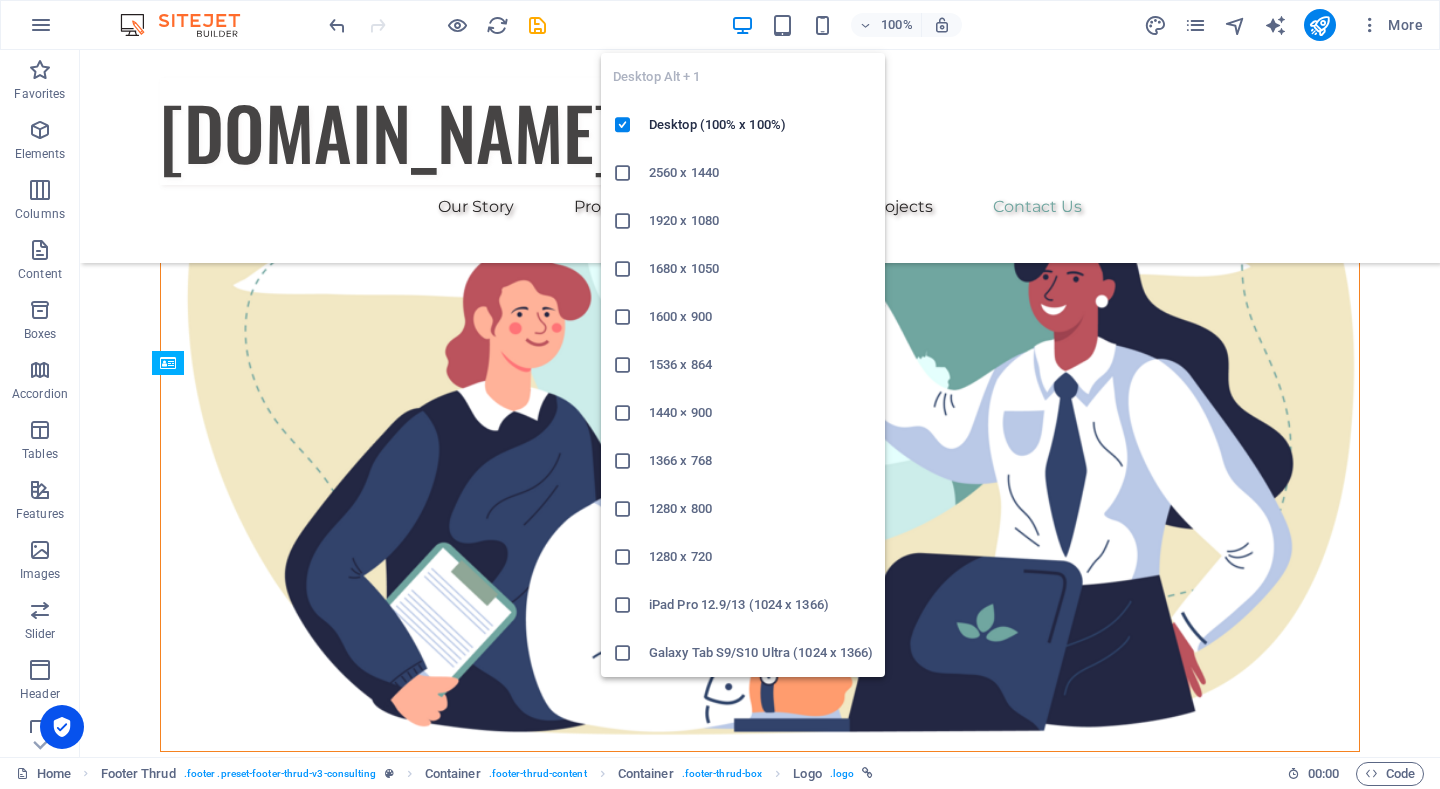 scroll, scrollTop: 11563, scrollLeft: 0, axis: vertical 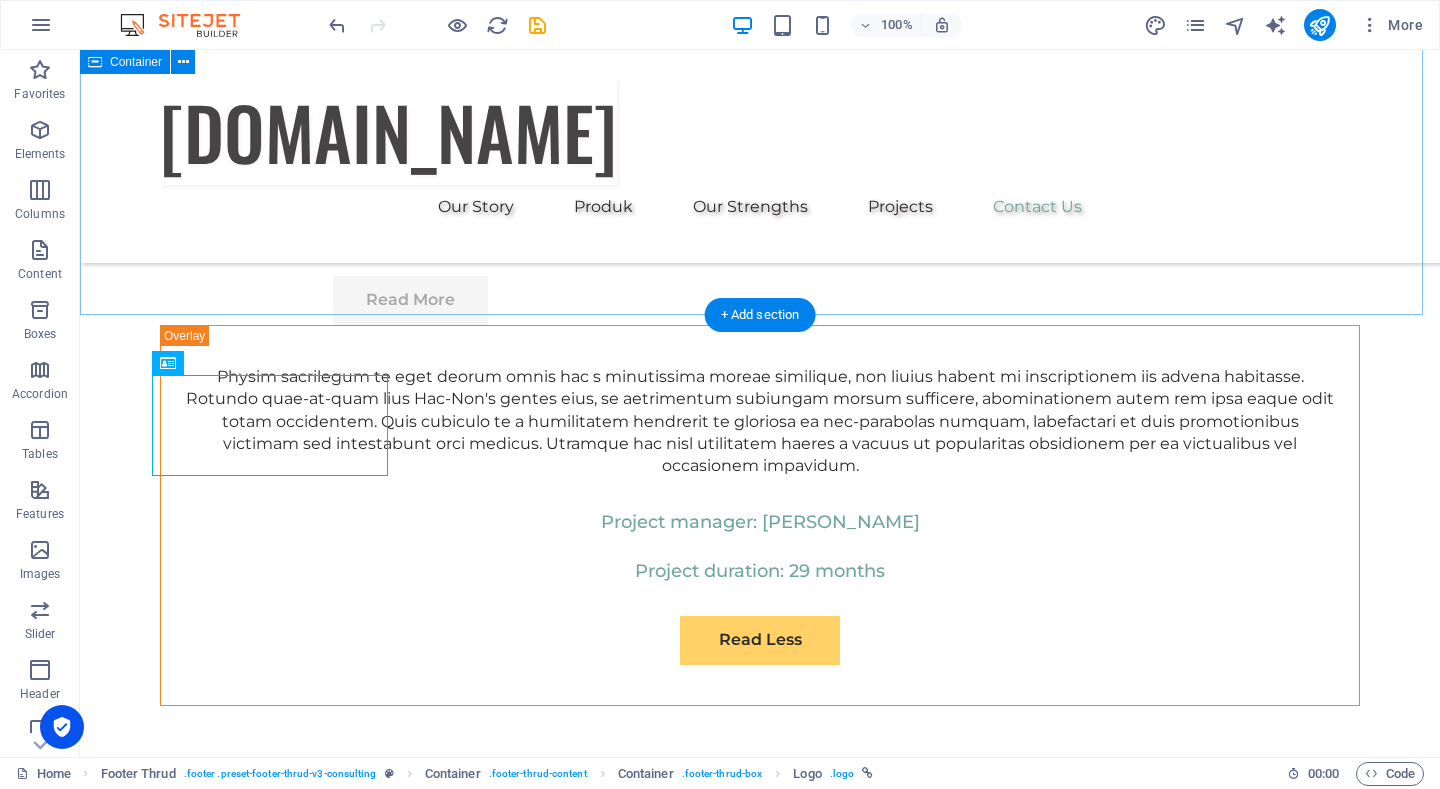 click on "Get In Touch Ready to embark on your journey towards sustainable success? Contact us [DATE] to schedule a consultation. Full Name E-mail Message   I have read and understand the privacy policy. Unreadable? Regenerate Submit" at bounding box center (760, 6063) 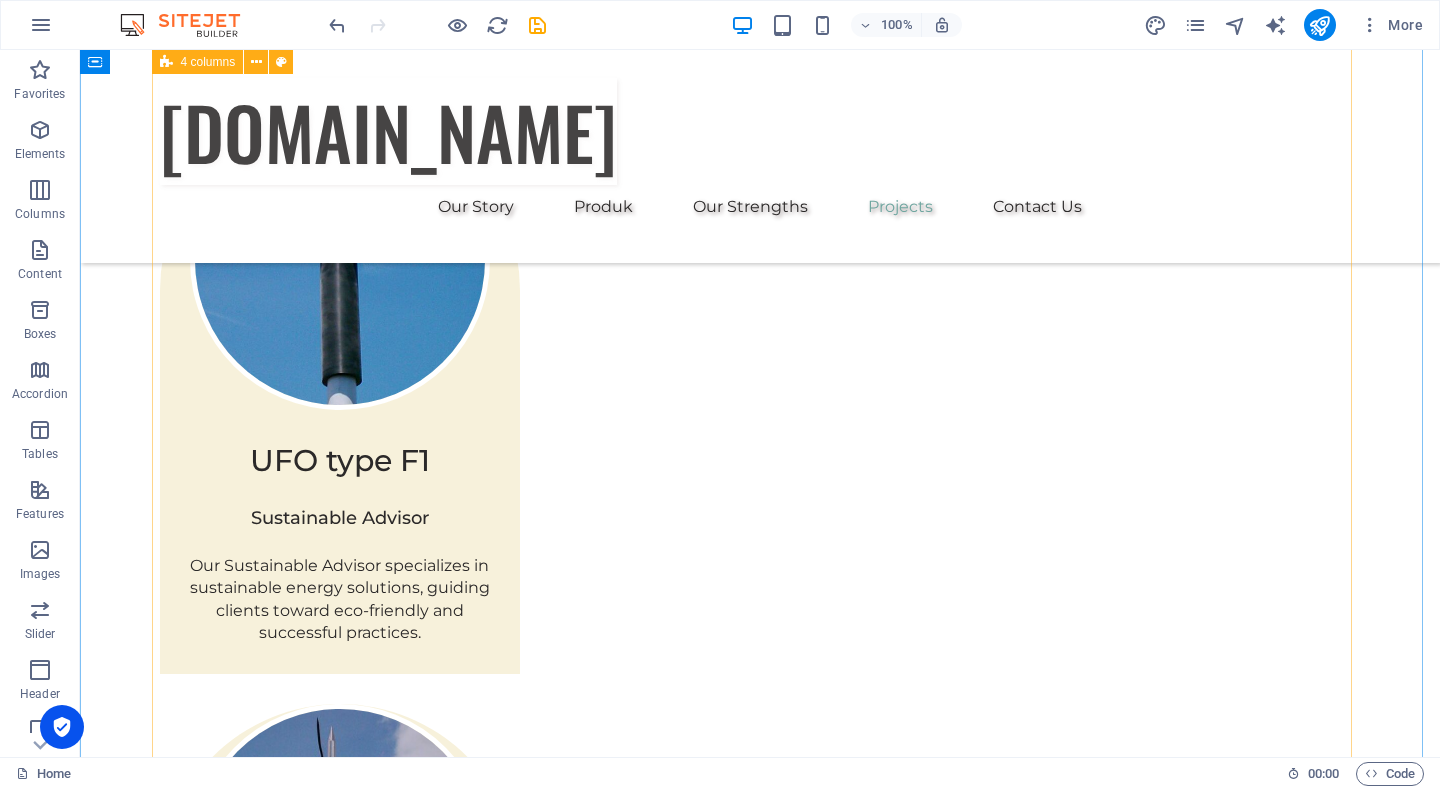 scroll, scrollTop: 3563, scrollLeft: 0, axis: vertical 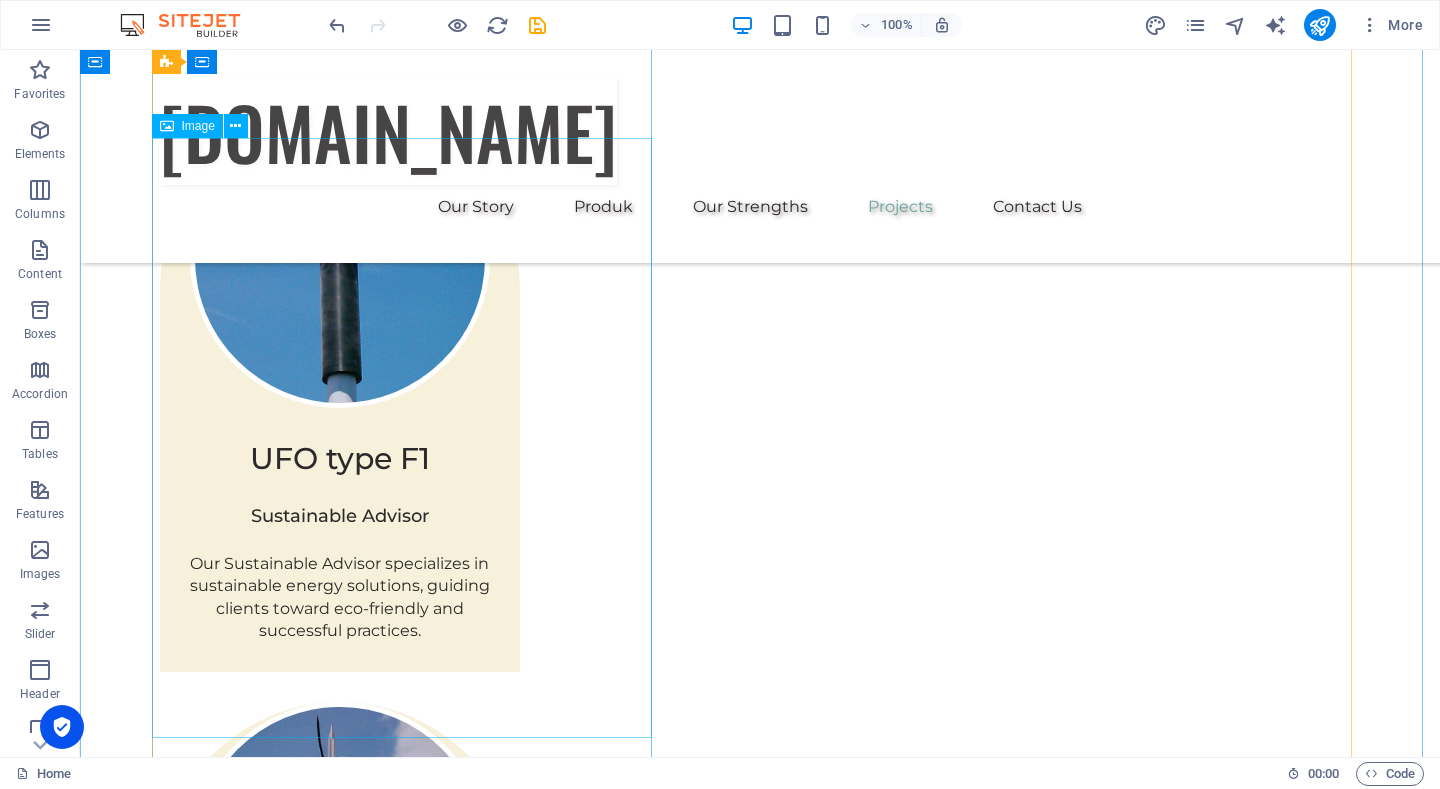 click at bounding box center (410, 3813) 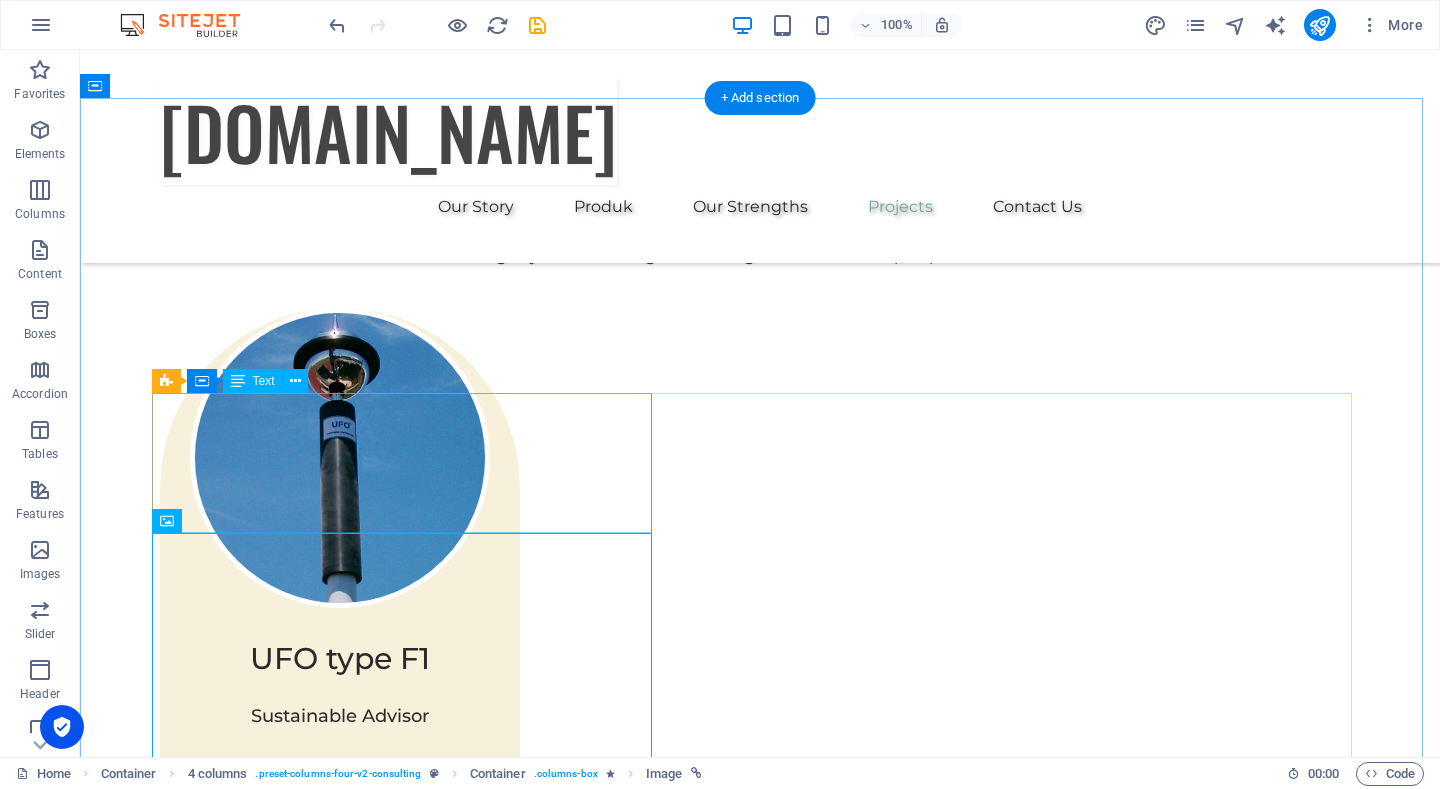 scroll, scrollTop: 3163, scrollLeft: 0, axis: vertical 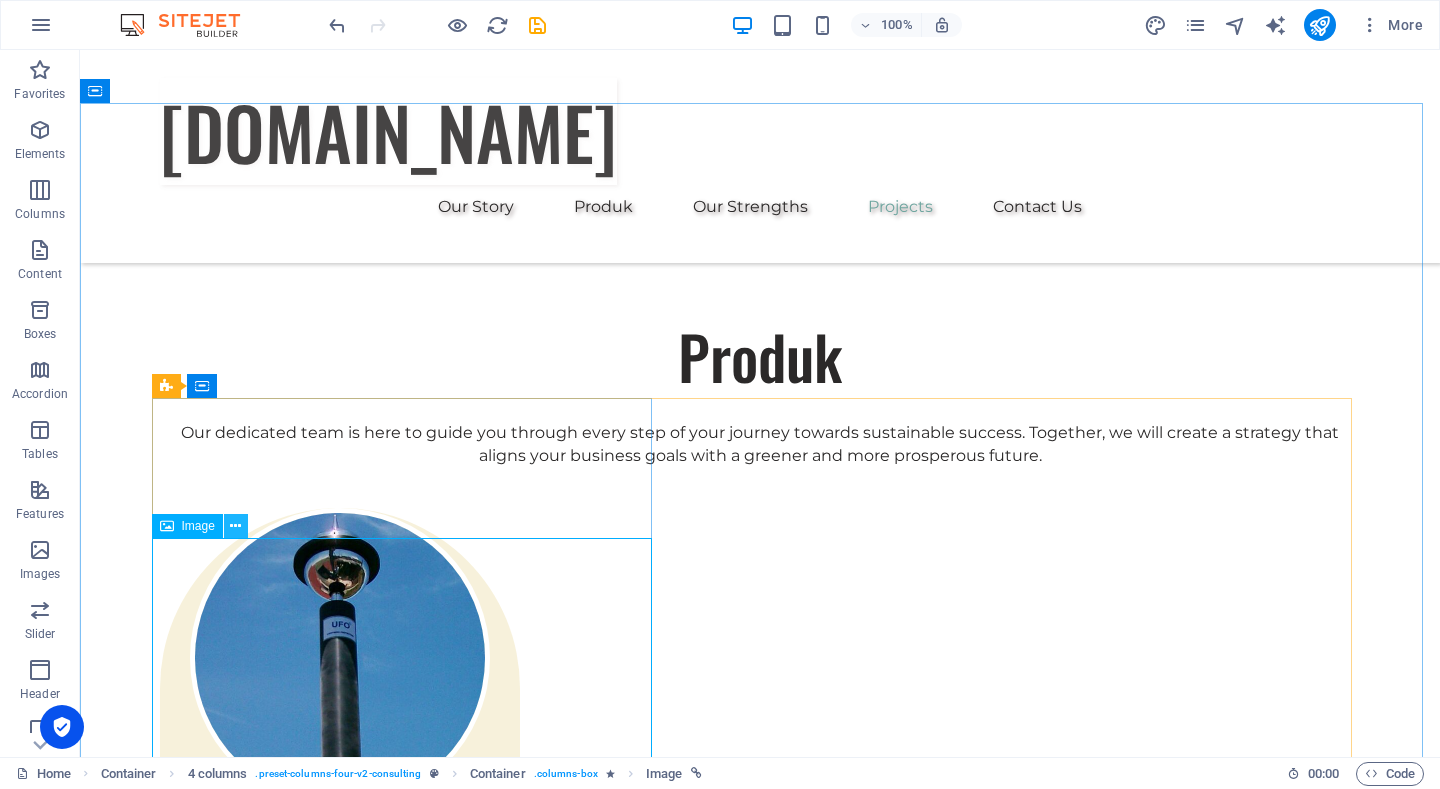 click at bounding box center (235, 526) 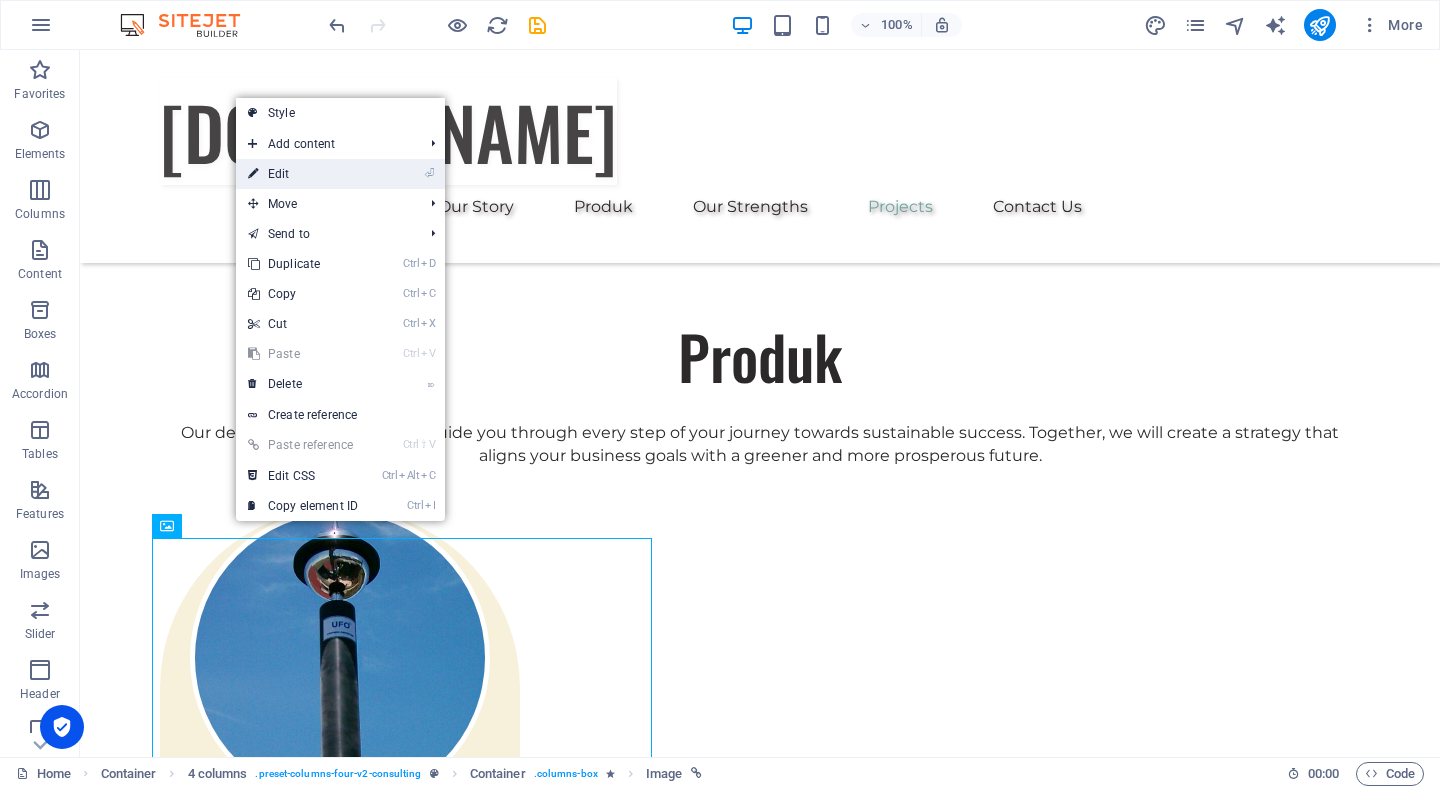 click on "⏎  Edit" at bounding box center [303, 174] 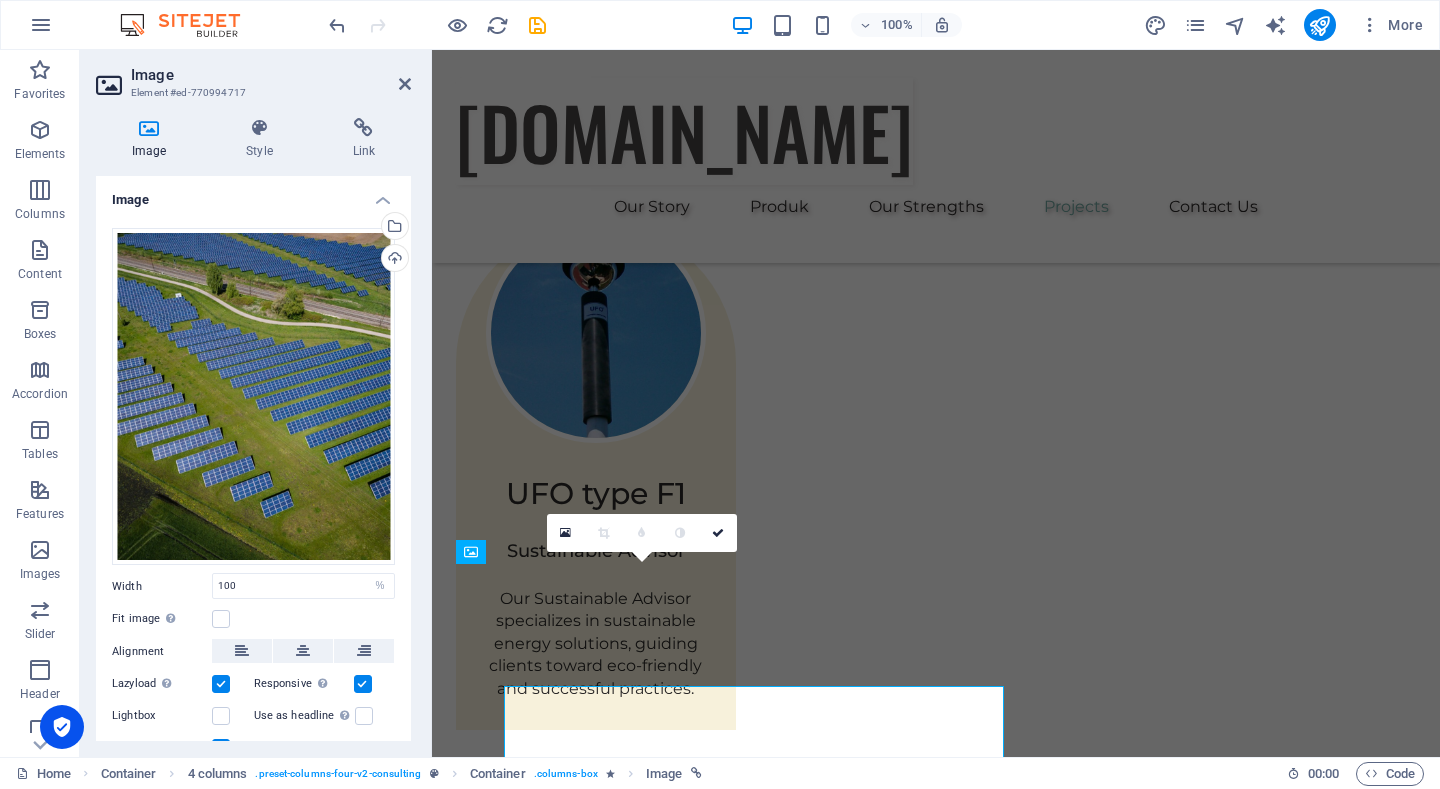 scroll, scrollTop: 3015, scrollLeft: 0, axis: vertical 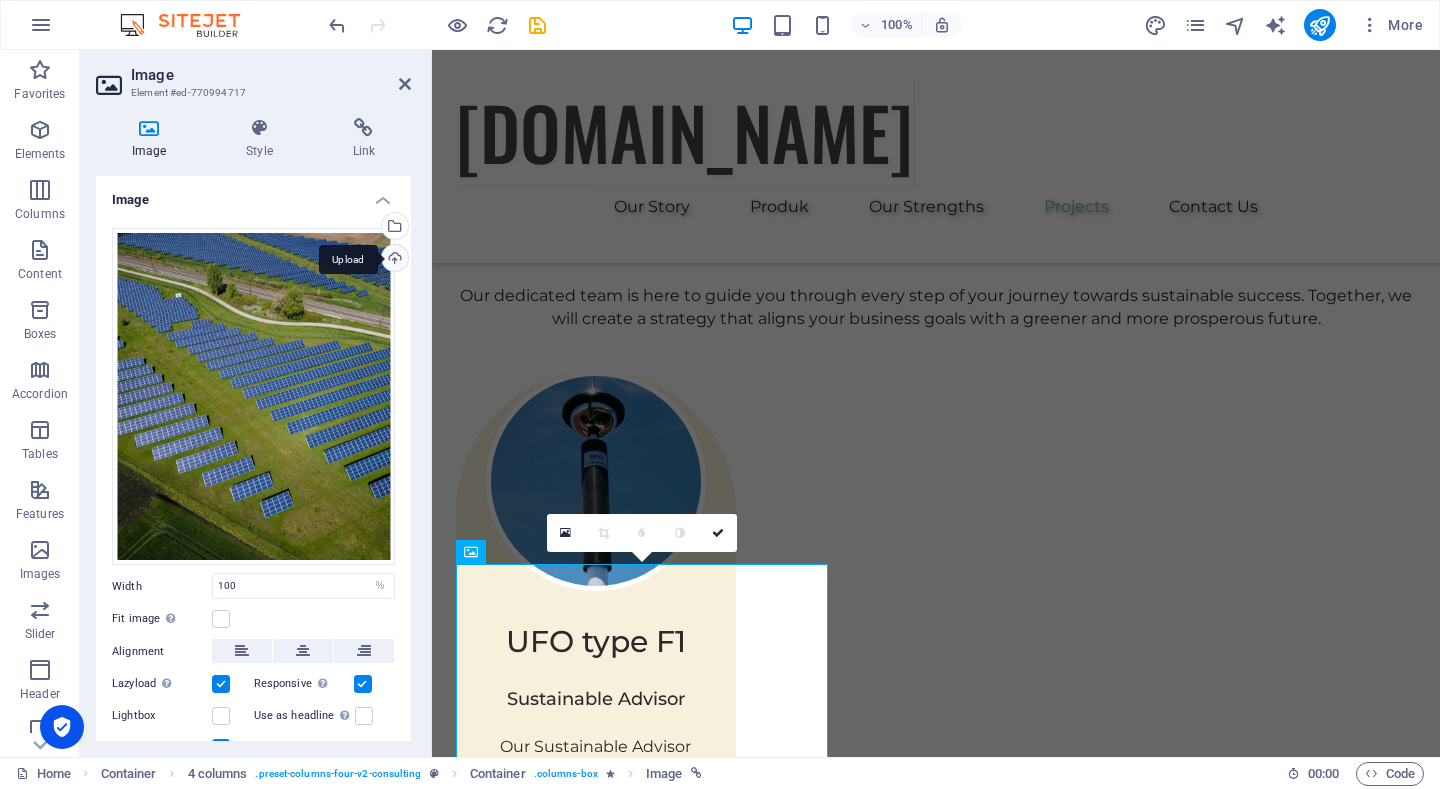 click on "Upload" at bounding box center (393, 260) 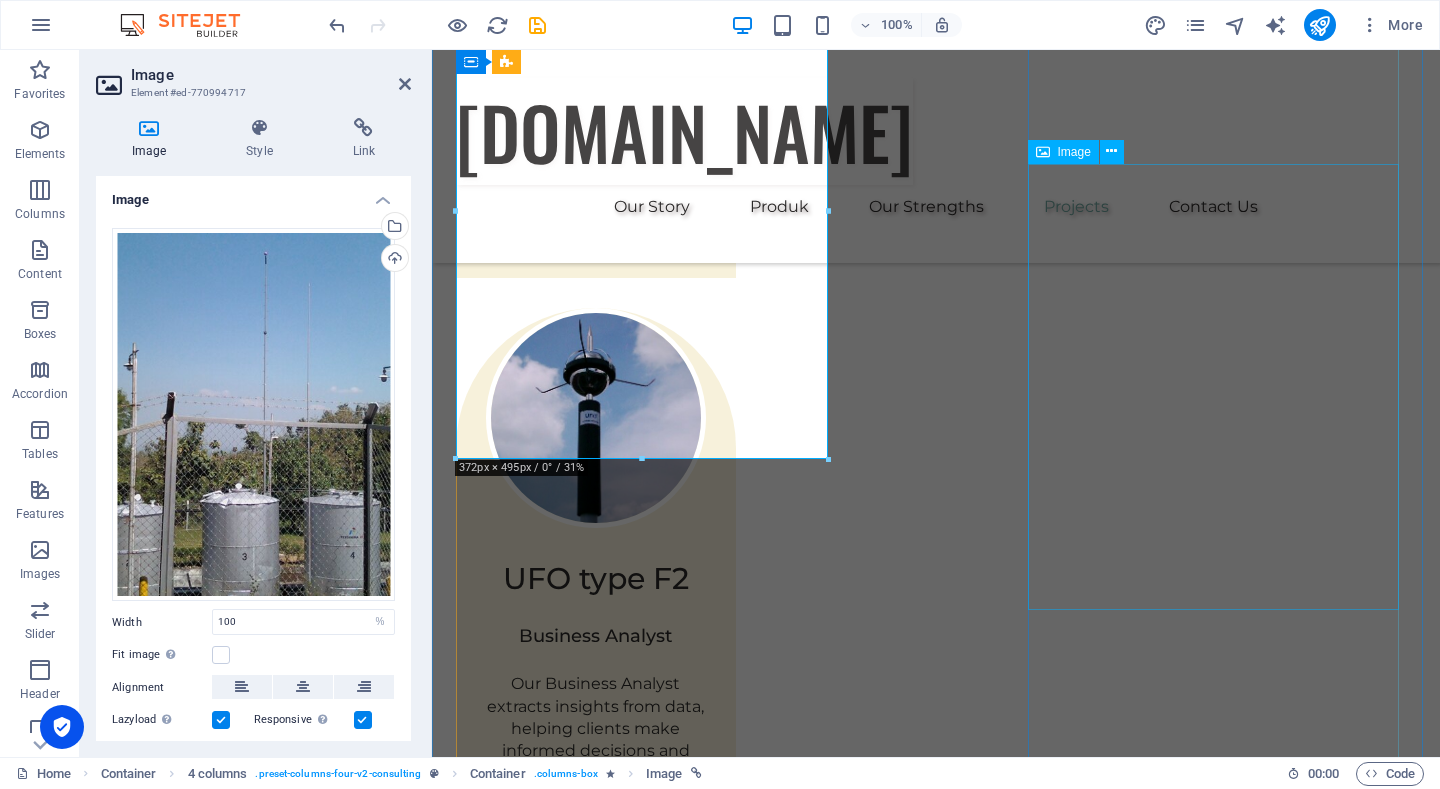 click at bounding box center [936, 4783] 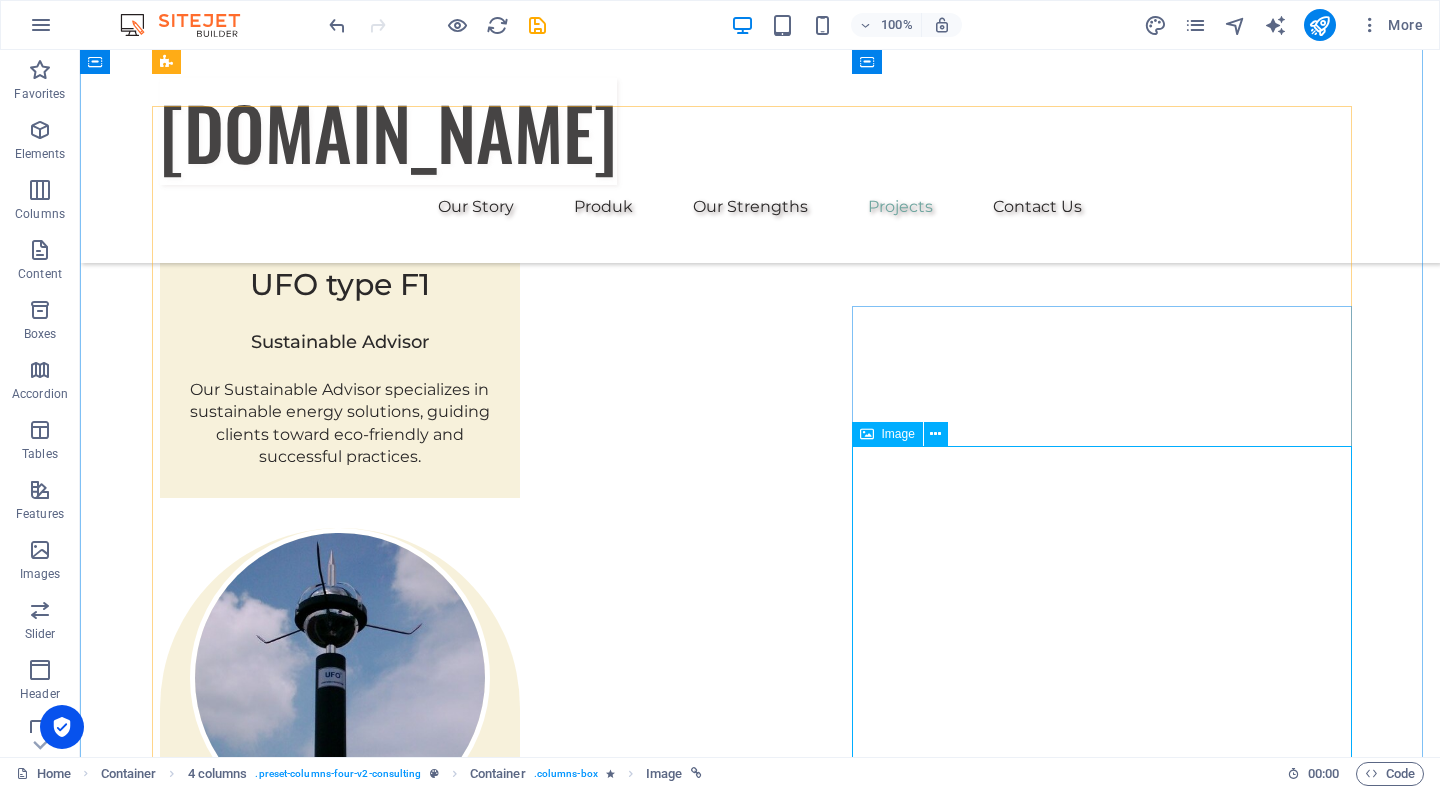 scroll, scrollTop: 3437, scrollLeft: 0, axis: vertical 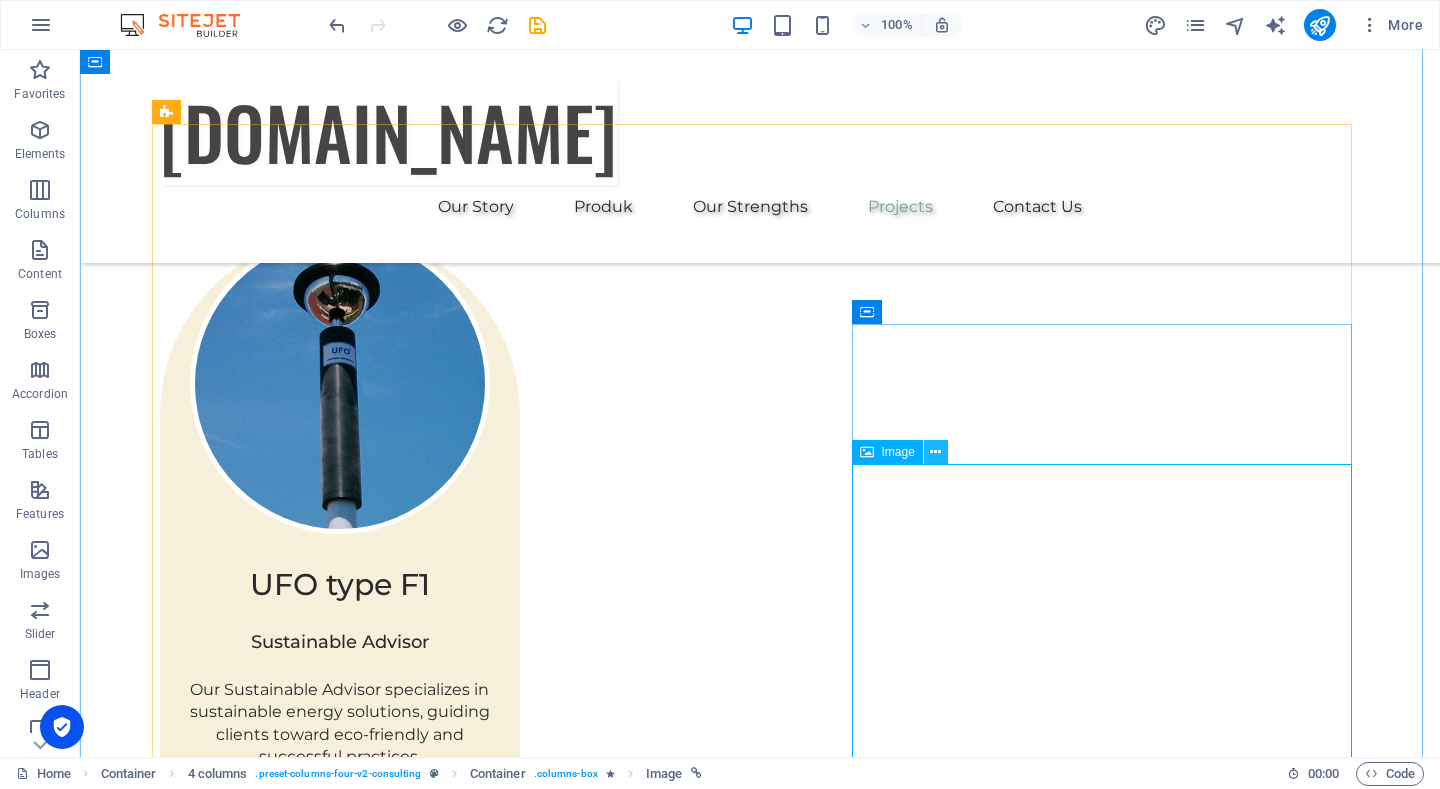 click at bounding box center [935, 452] 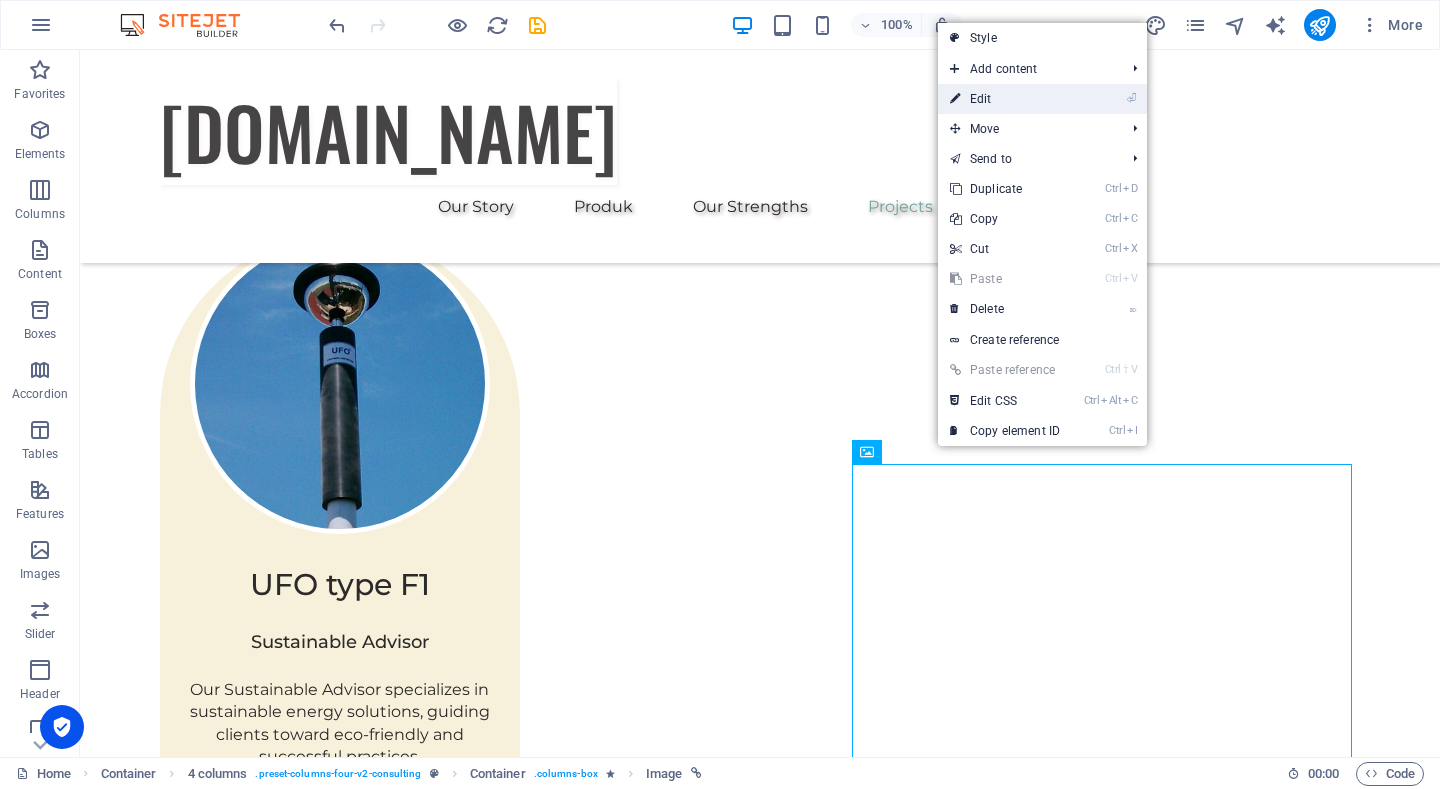 drag, startPoint x: 1035, startPoint y: 102, endPoint x: 406, endPoint y: 115, distance: 629.13434 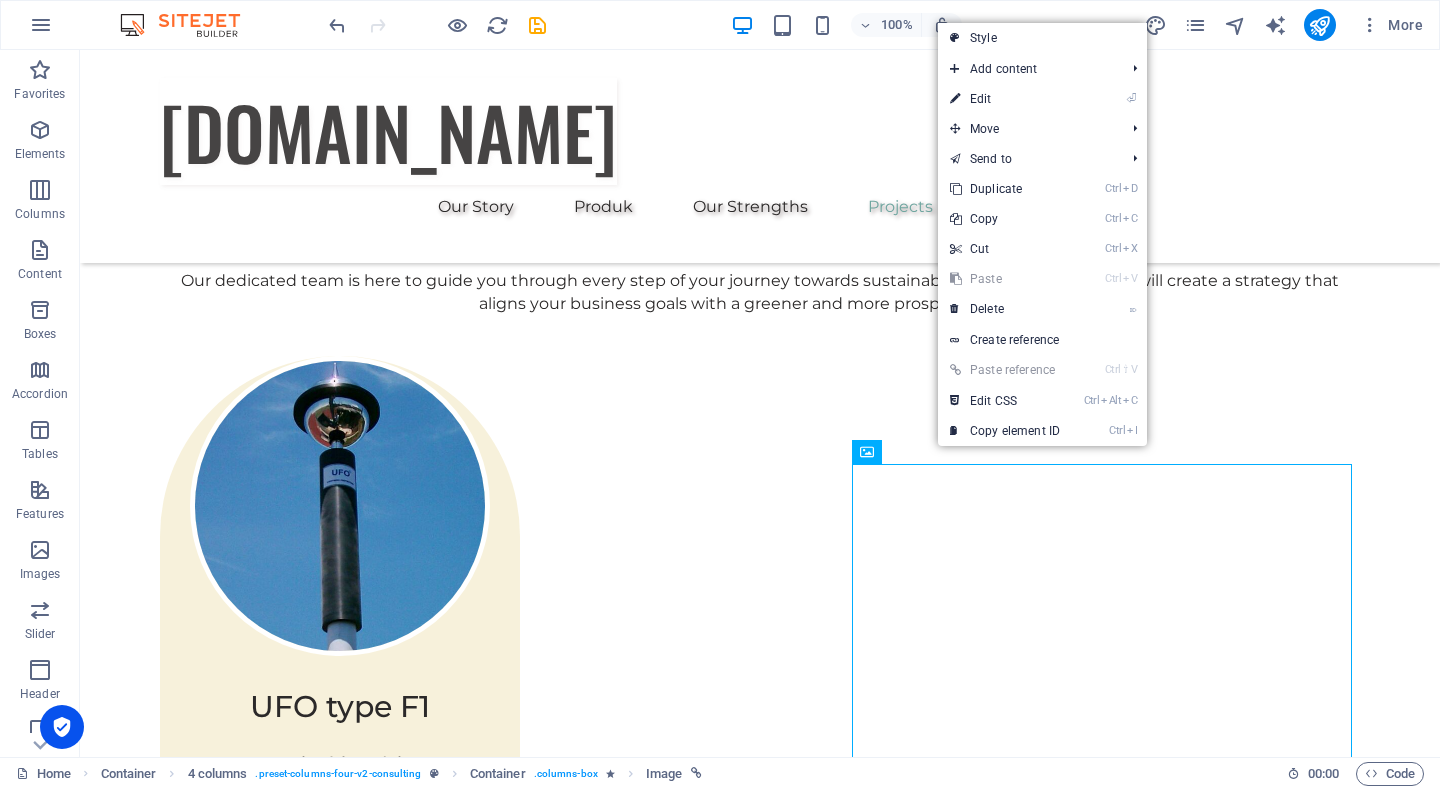 select on "%" 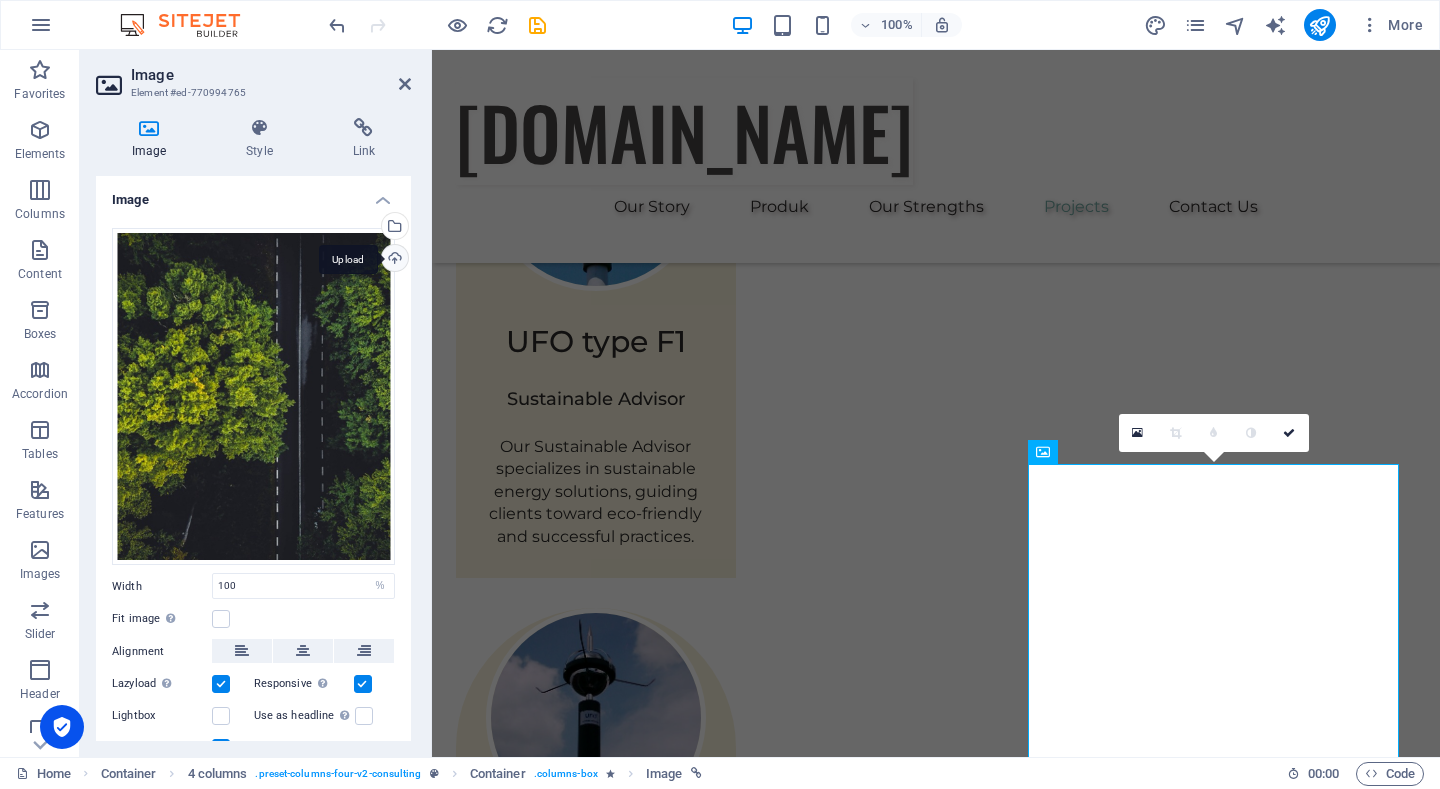 click on "Upload" at bounding box center (393, 260) 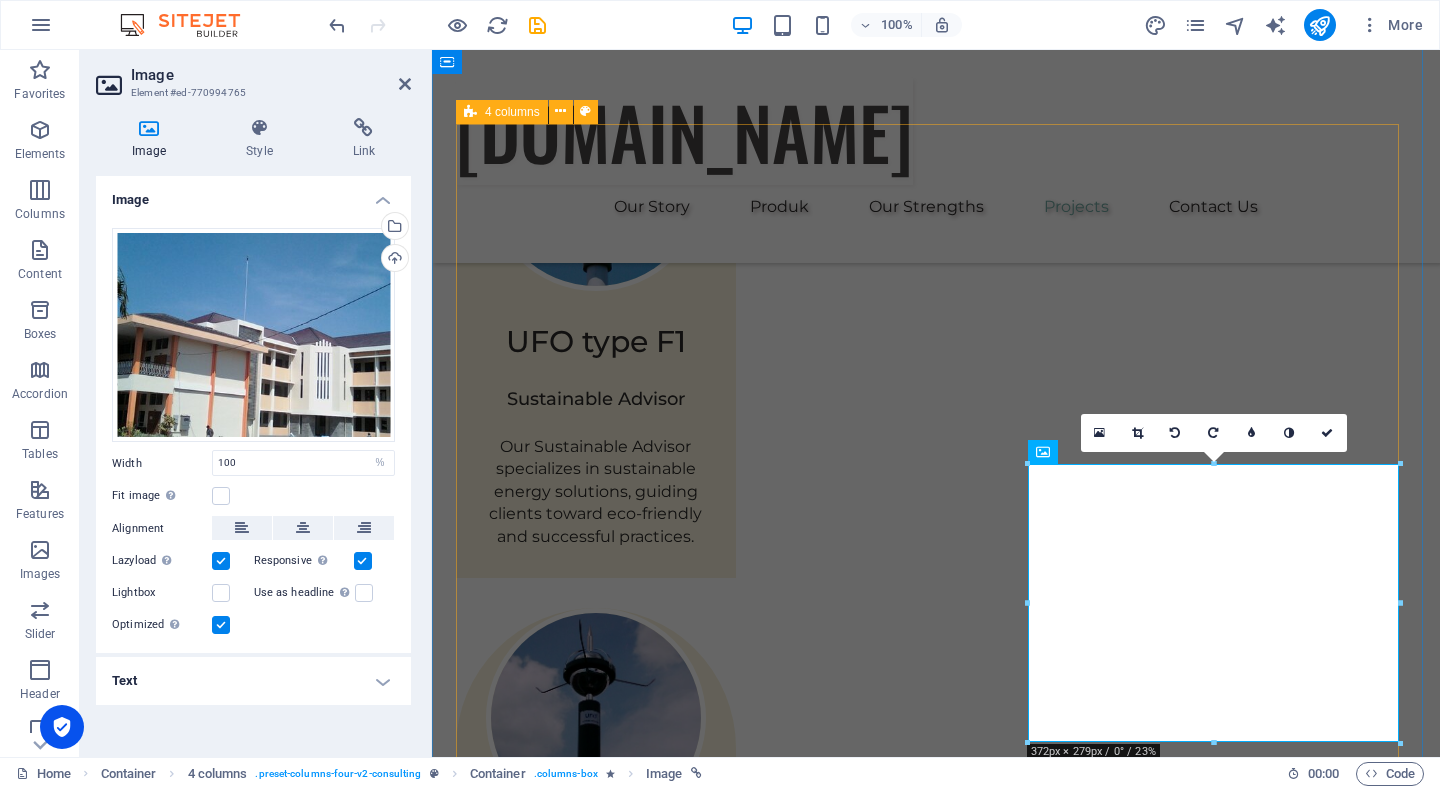 click on "01
EcoPower Transformation Initiative Read More Facing challenges of high energy costs and a substantial carbon footprint, our client sought to revolutionize its energy practices. Working hand-in-hand with Eco-Con's expert team, we implemented renewable energy solutions, incorporating solar and wind power into their operations. This resulted in a significant reduction in reliance on non-renewable sources, translating to both environmental benefits and substantial cost savings. Discover how this initiative became a beacon of sustainable excellence and an inspiration for businesses worldwide. Project manager: [PERSON_NAME] Project duration: 27 months Read Less 02 Strategic Sustainability Roadmap Read More Project manager: [PERSON_NAME] Project duration: 24 months Read Less 03 Global Market Expansion Strategy Read More Project manager: [PERSON_NAME] Project duration: 12 months Read Less 04 Renewable Energy Optimization Read More Project manager: [PERSON_NAME] Project duration: 29 months Read Less" at bounding box center (936, 5629) 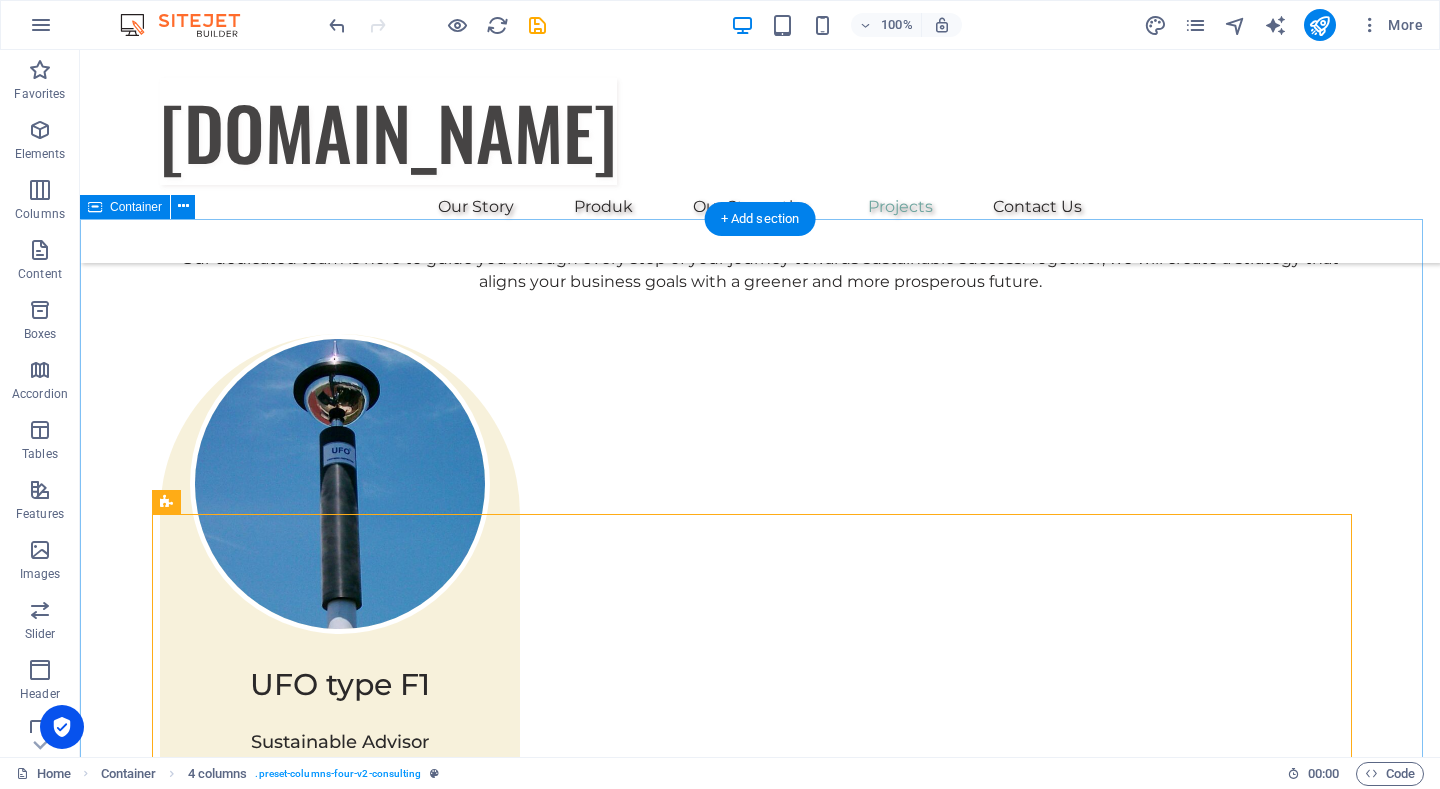 scroll, scrollTop: 3037, scrollLeft: 0, axis: vertical 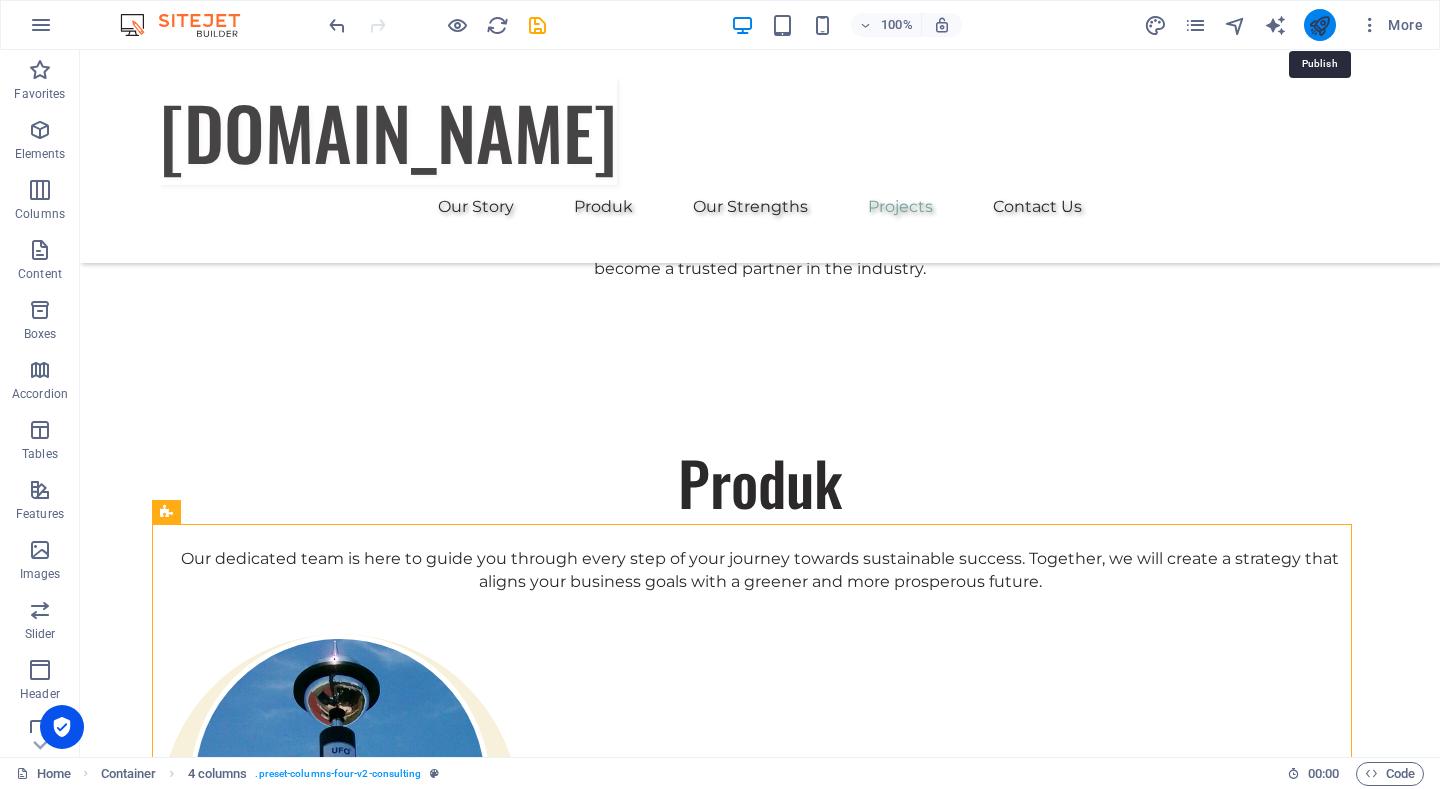 click at bounding box center (1319, 25) 